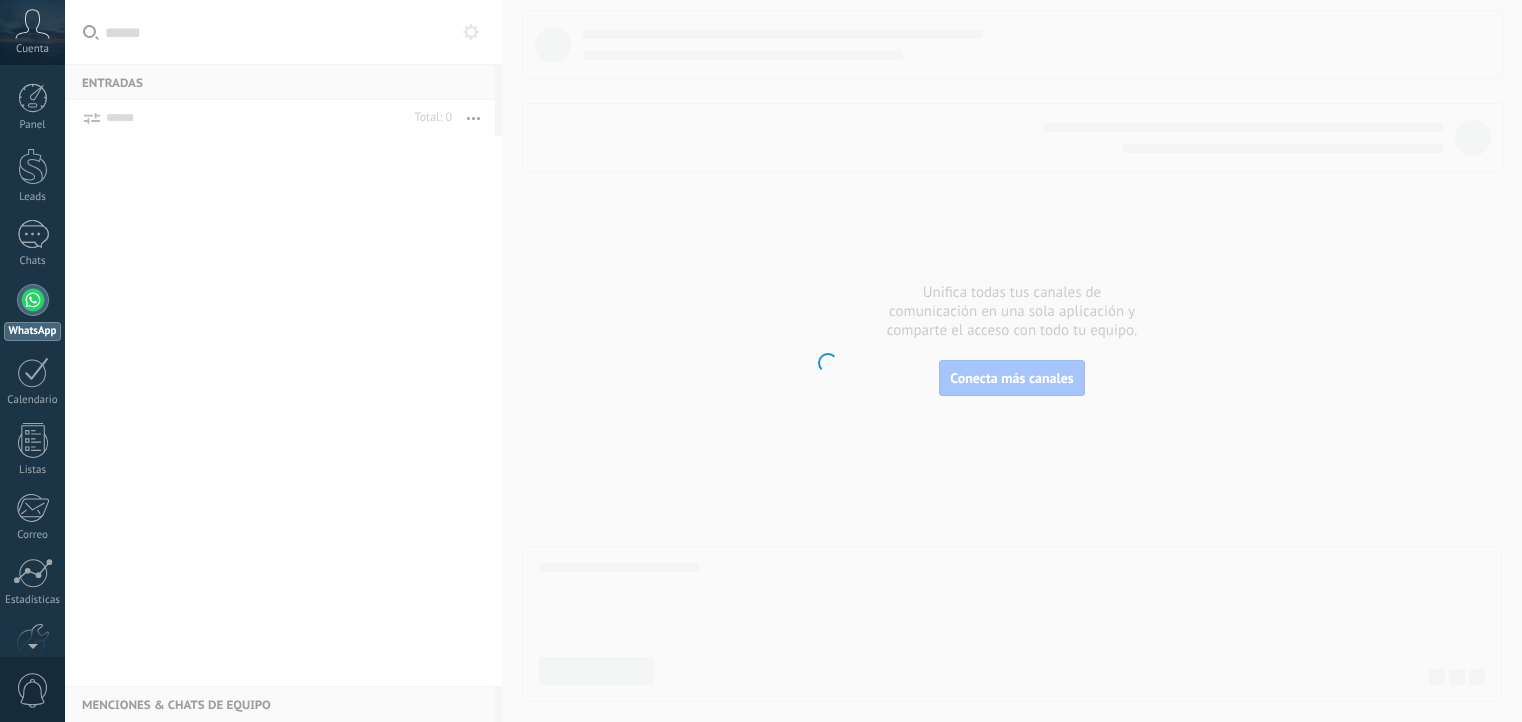 scroll, scrollTop: 0, scrollLeft: 0, axis: both 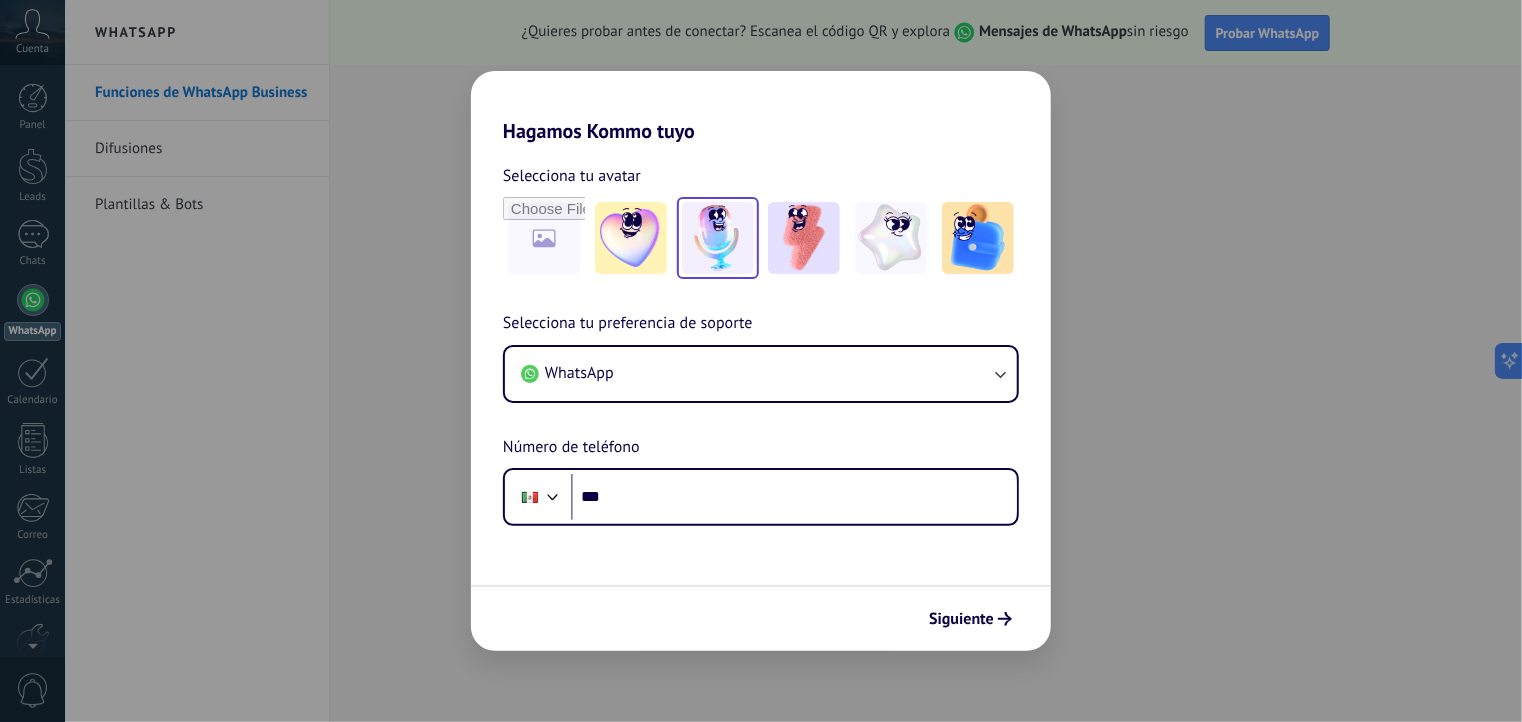 click at bounding box center [718, 238] 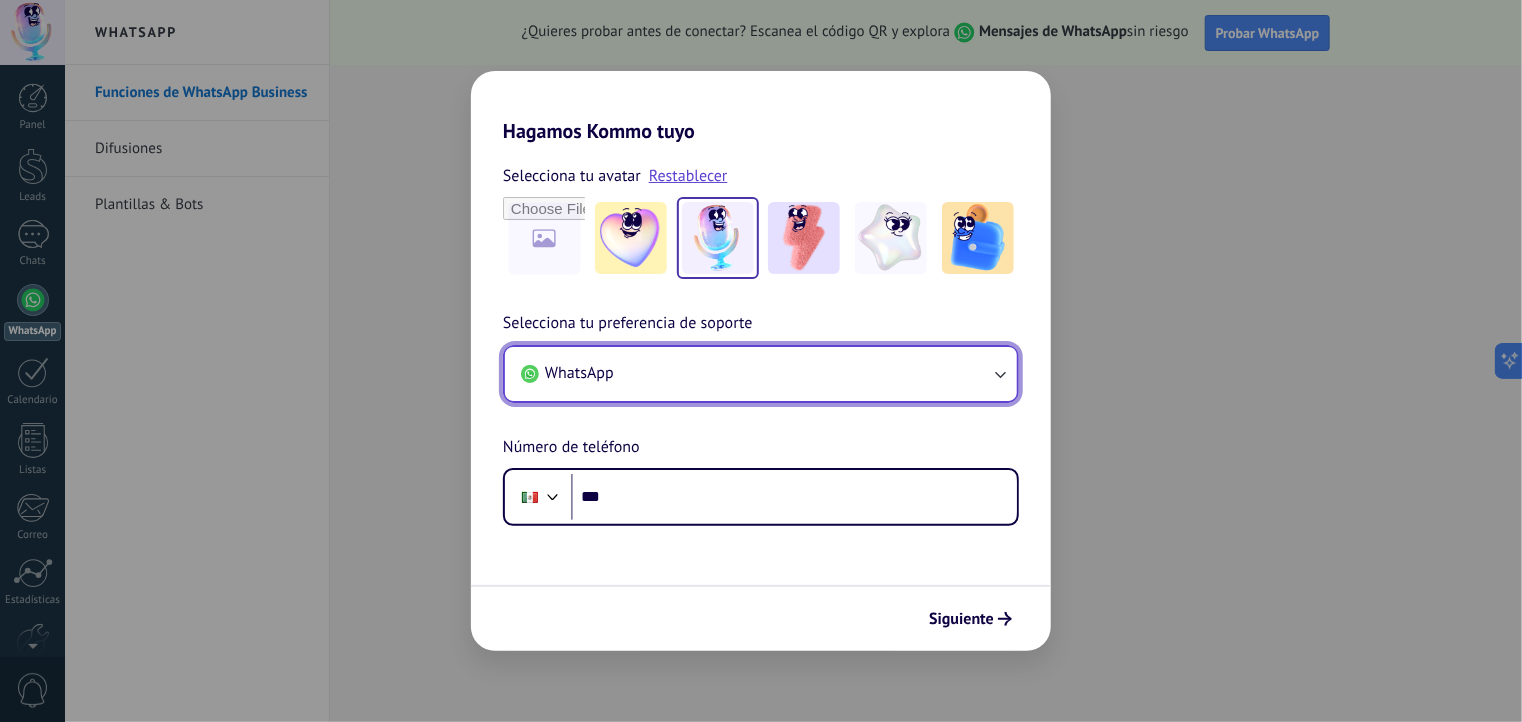 click on "WhatsApp" at bounding box center [761, 374] 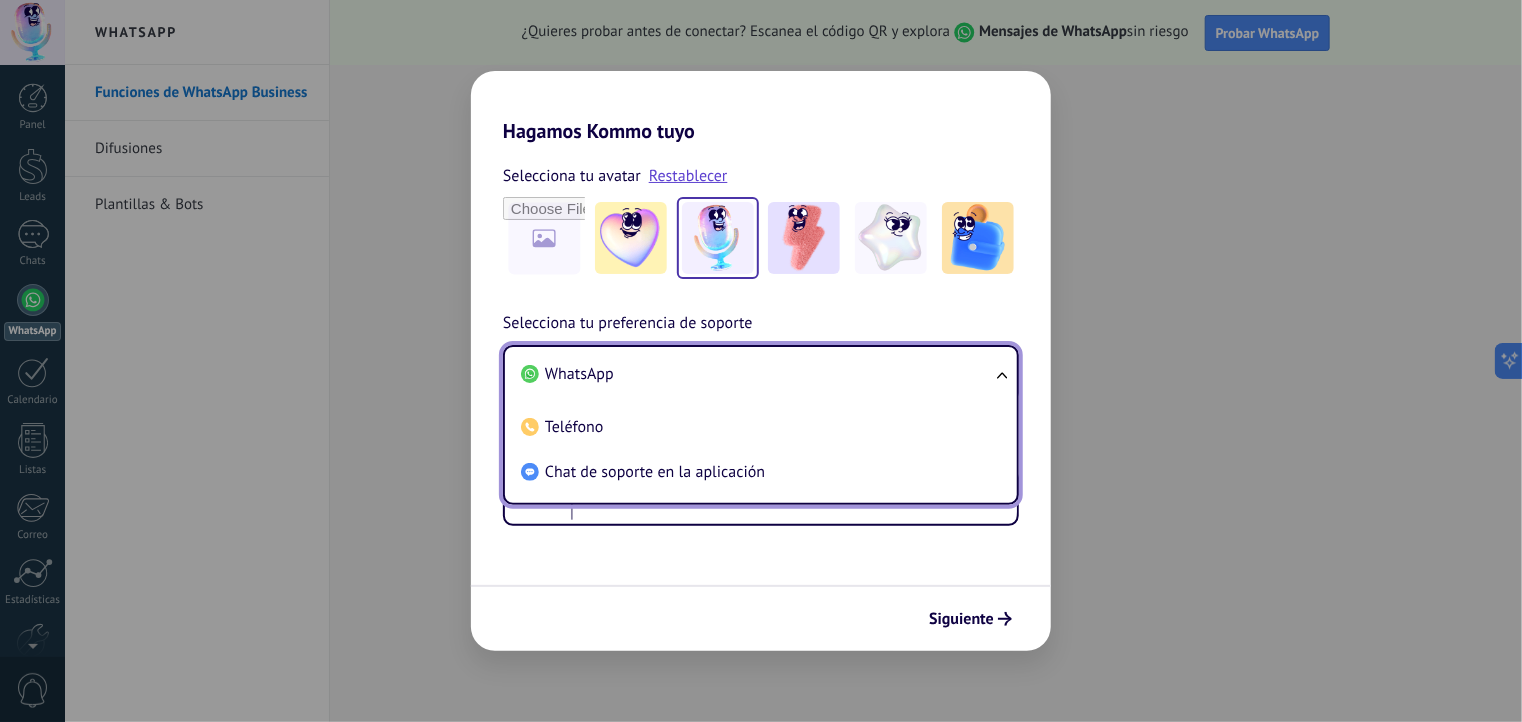 click on "Selecciona tu avatar Restablecer Selecciona tu preferencia de soporte WhatsApp WhatsApp Teléfono Chat de soporte en la aplicación Número de teléfono Phone ***" at bounding box center (761, 334) 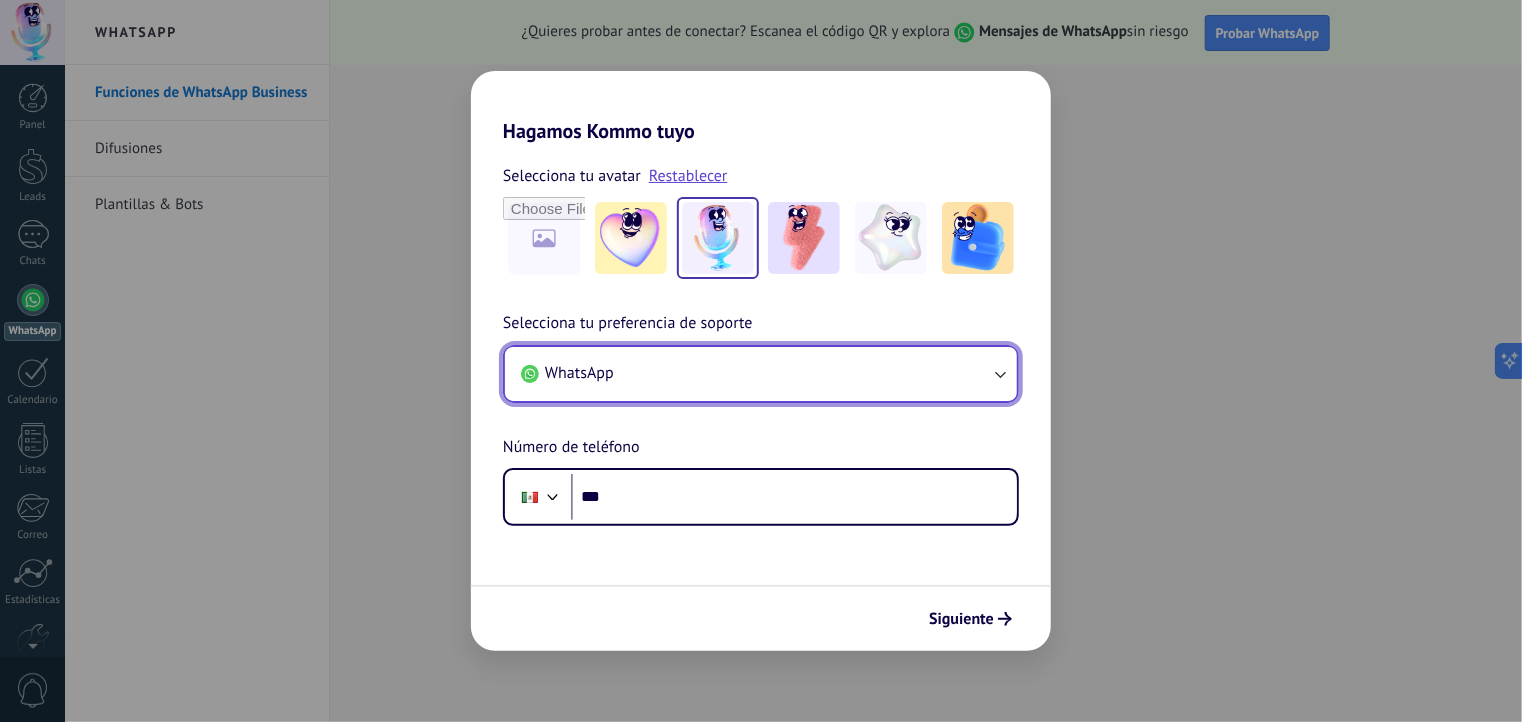 click on "WhatsApp" at bounding box center [761, 374] 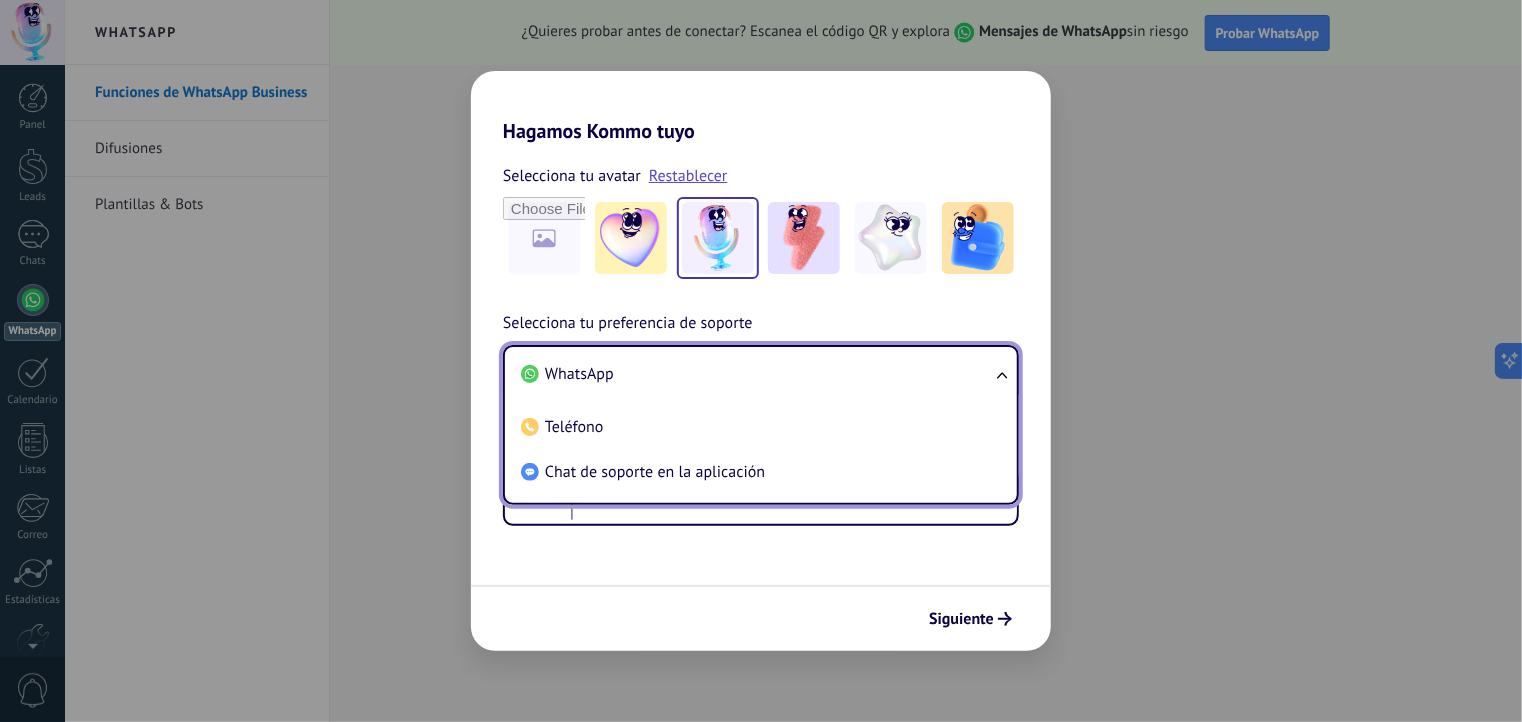 click on "Selecciona tu preferencia de soporte" at bounding box center [628, 324] 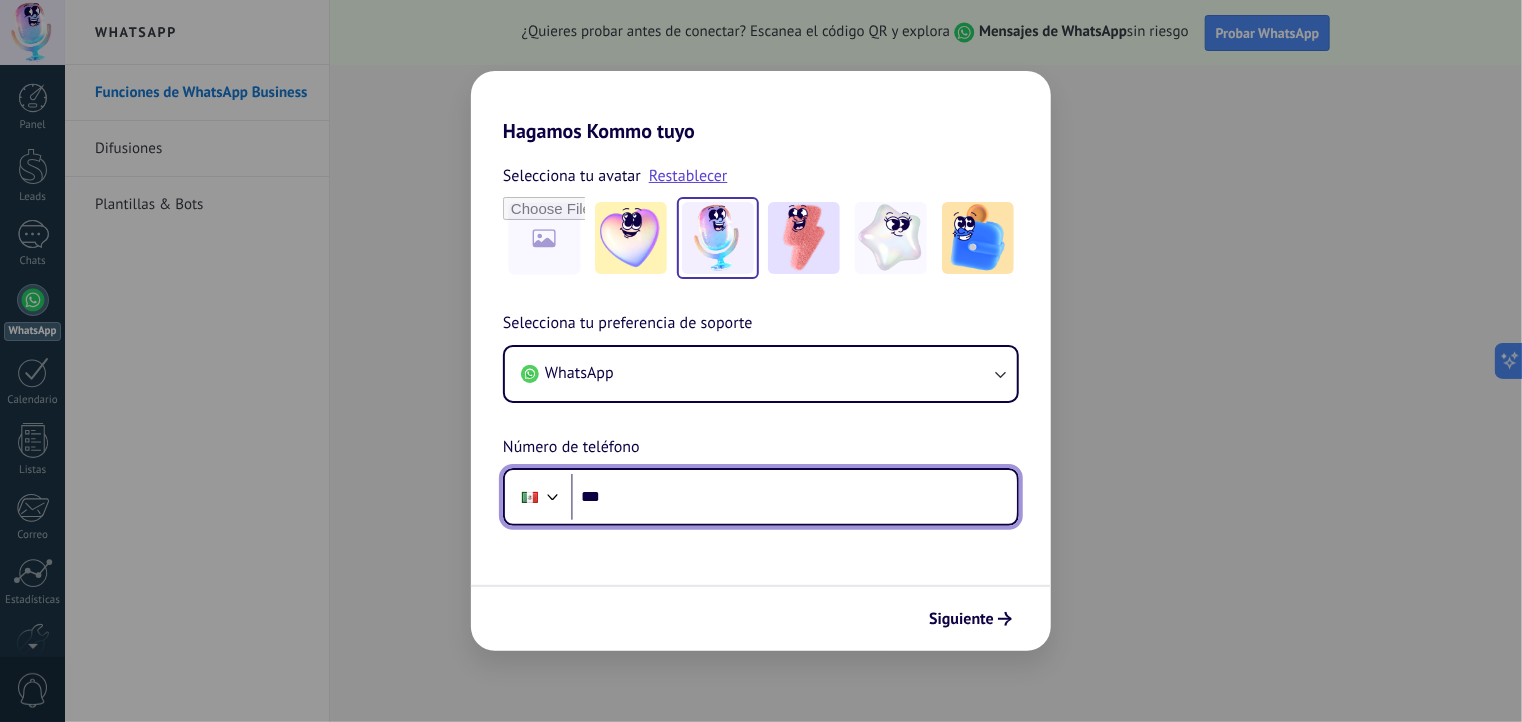 click on "***" at bounding box center [794, 497] 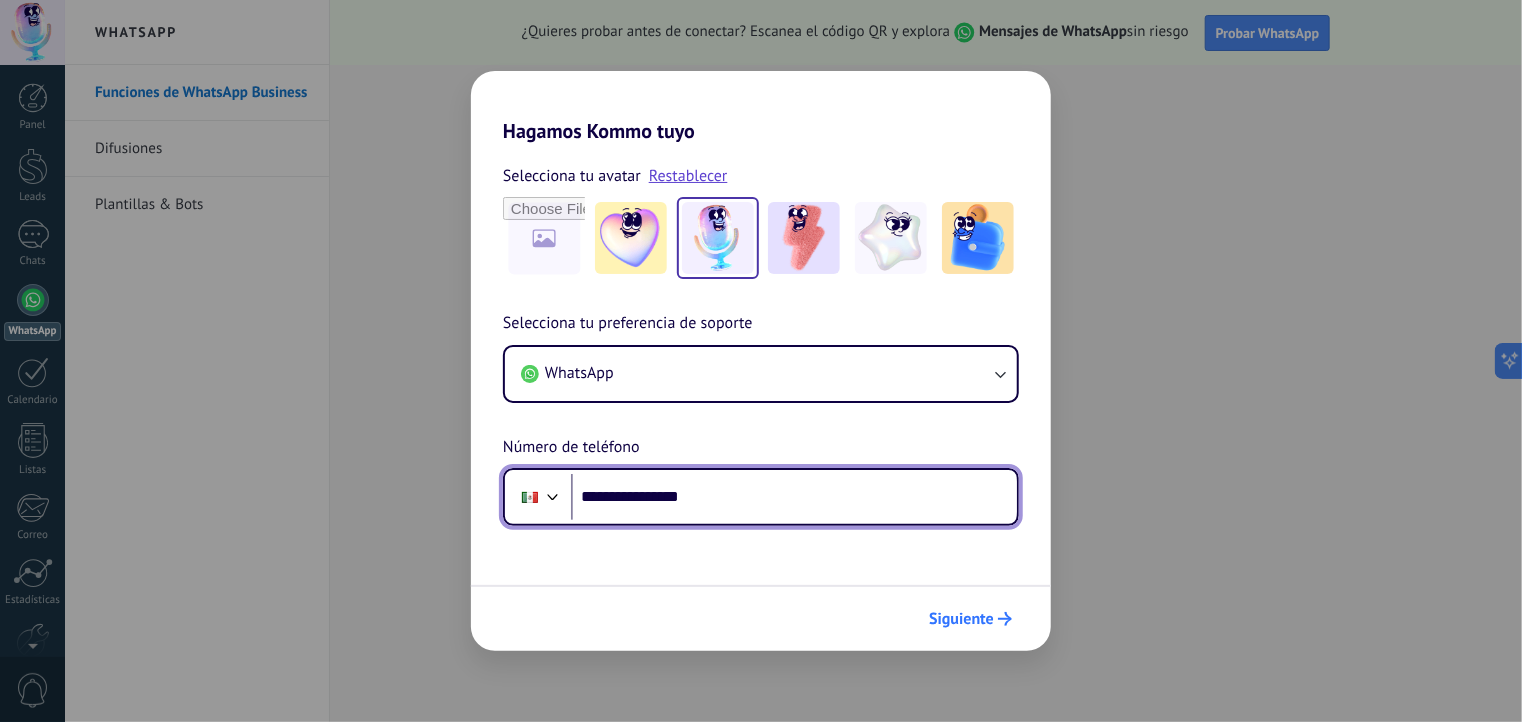 type on "**********" 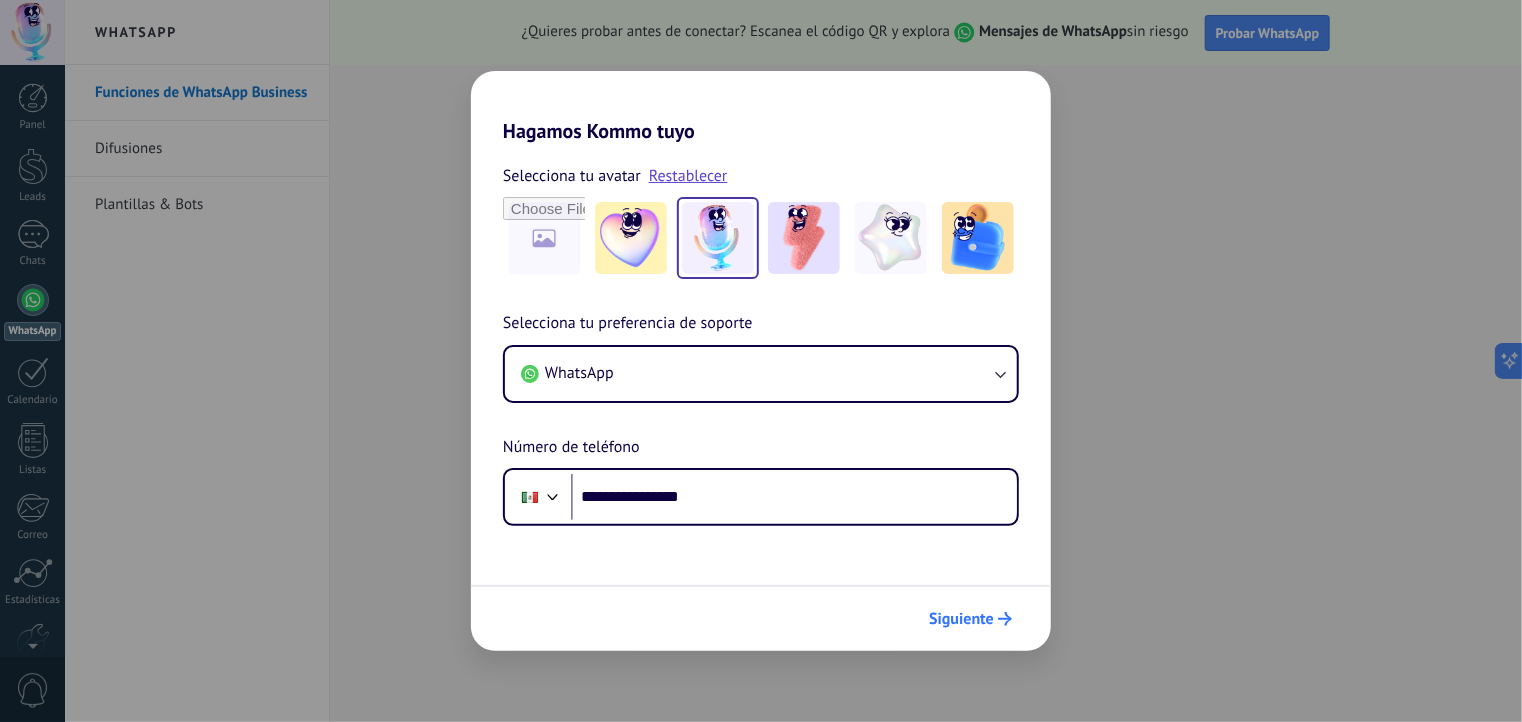 click on "Siguiente" at bounding box center (961, 619) 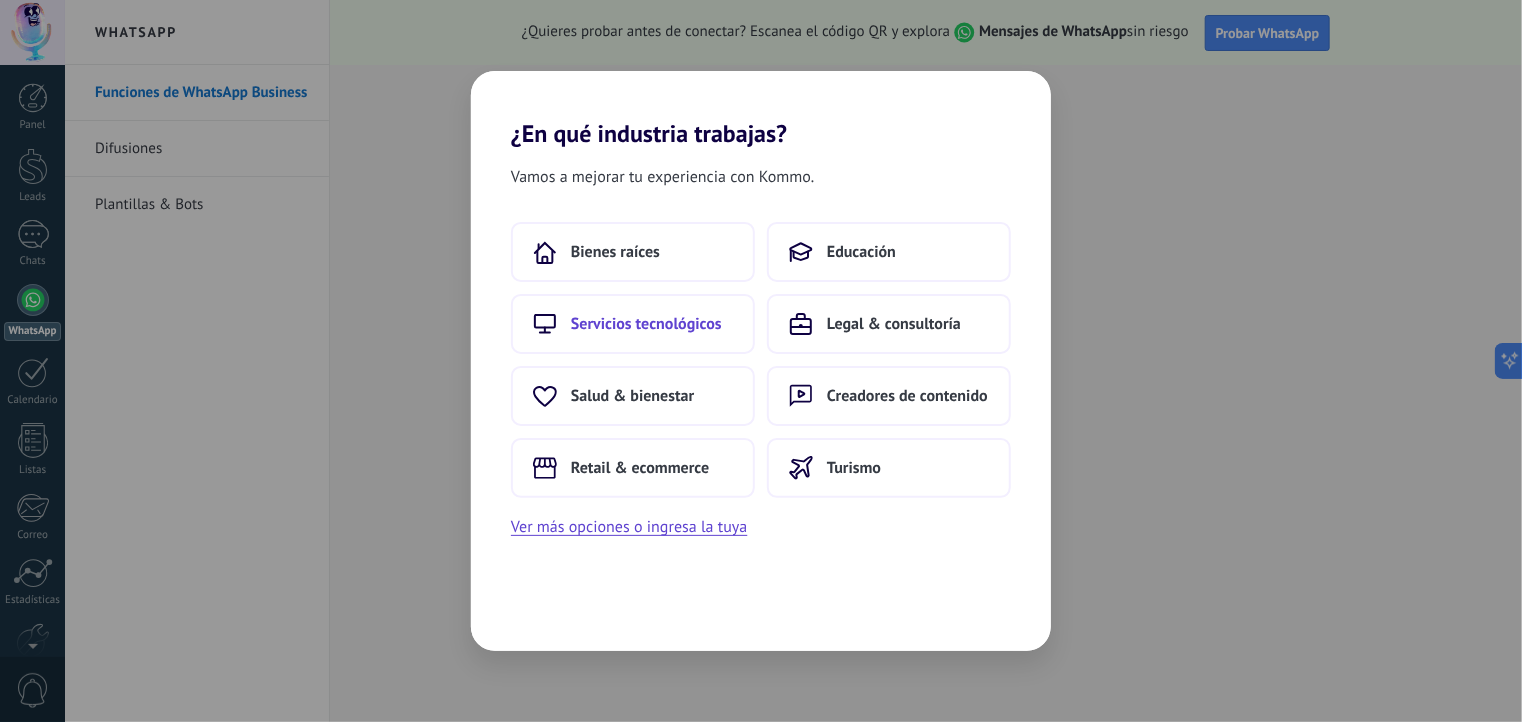 click on "Servicios tecnológicos" at bounding box center [633, 324] 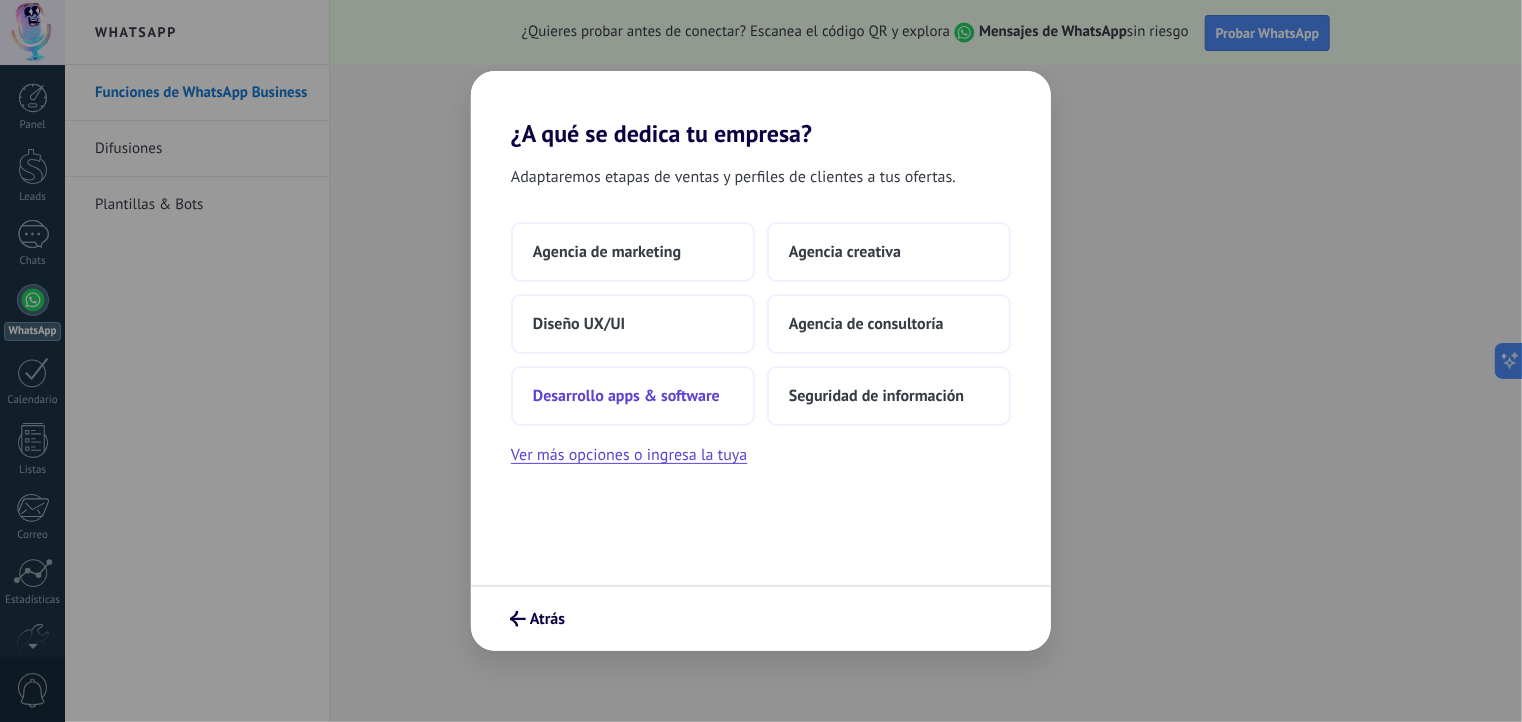 click on "Desarrollo apps & software" at bounding box center [626, 396] 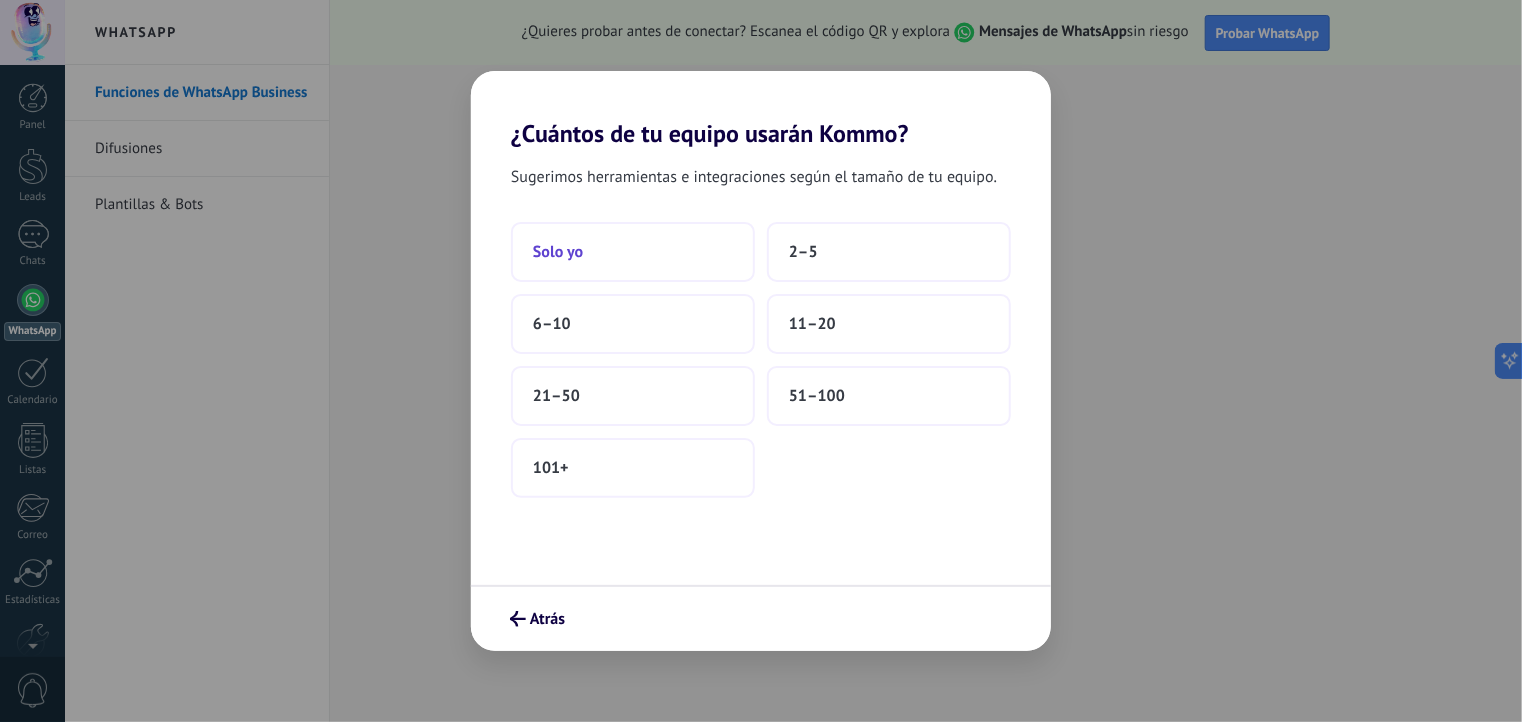click on "Solo yo" at bounding box center (633, 252) 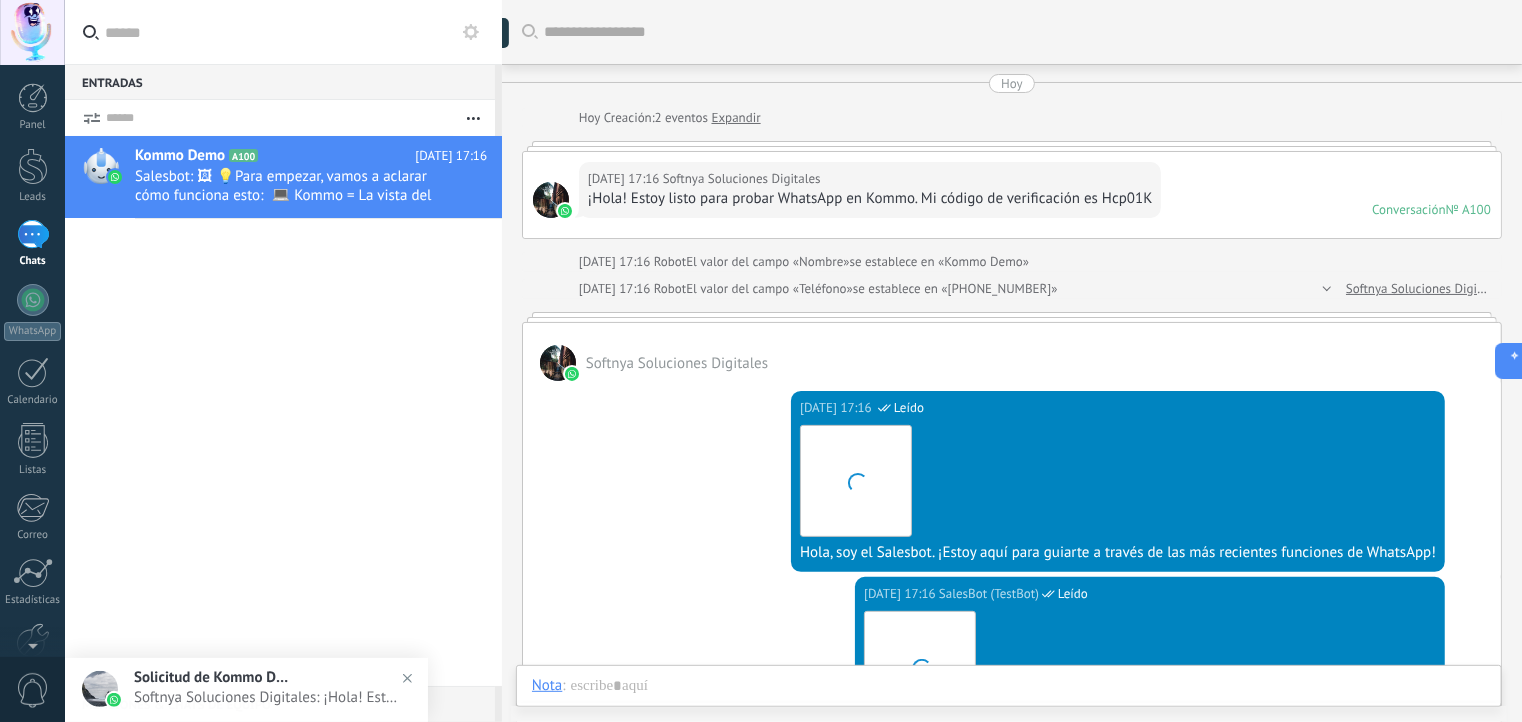 scroll, scrollTop: 600, scrollLeft: 0, axis: vertical 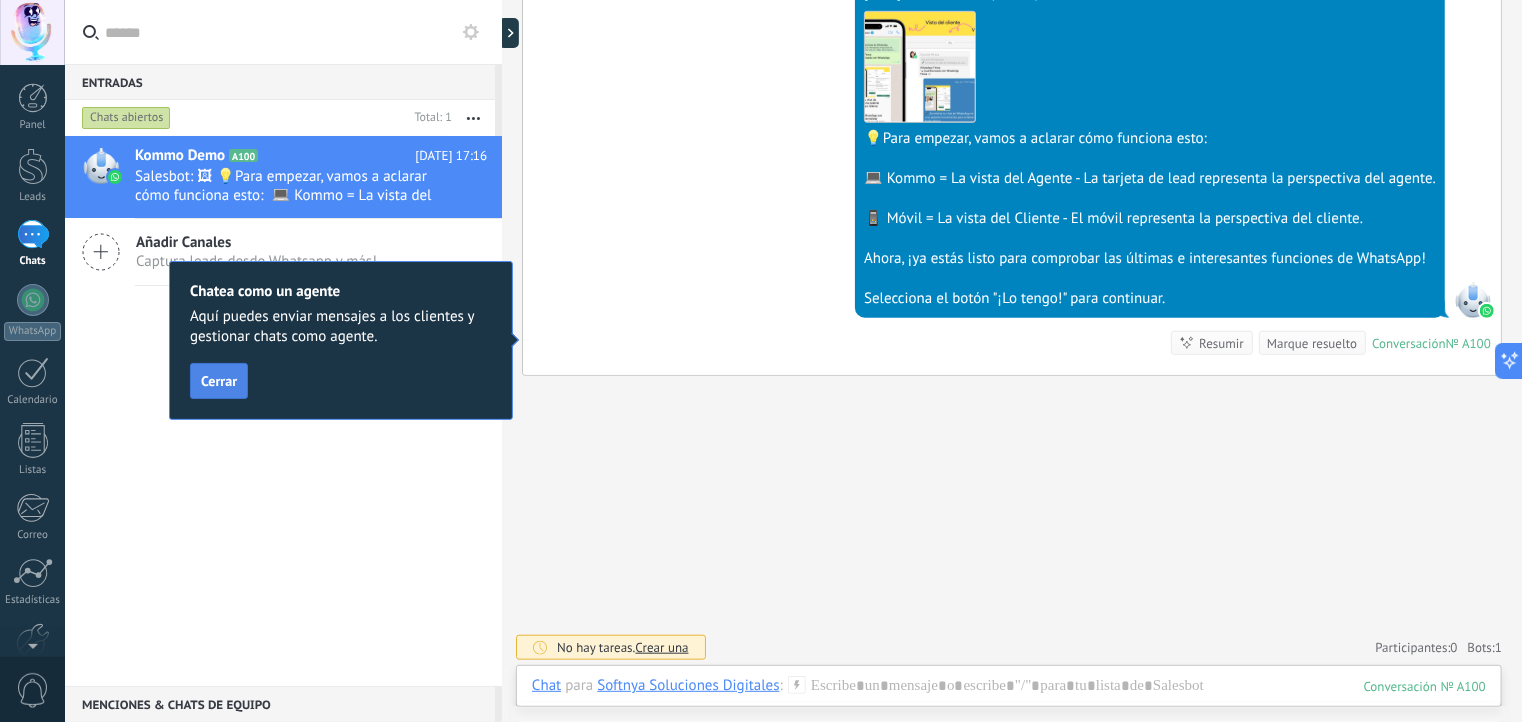 click on "Cerrar" at bounding box center (219, 381) 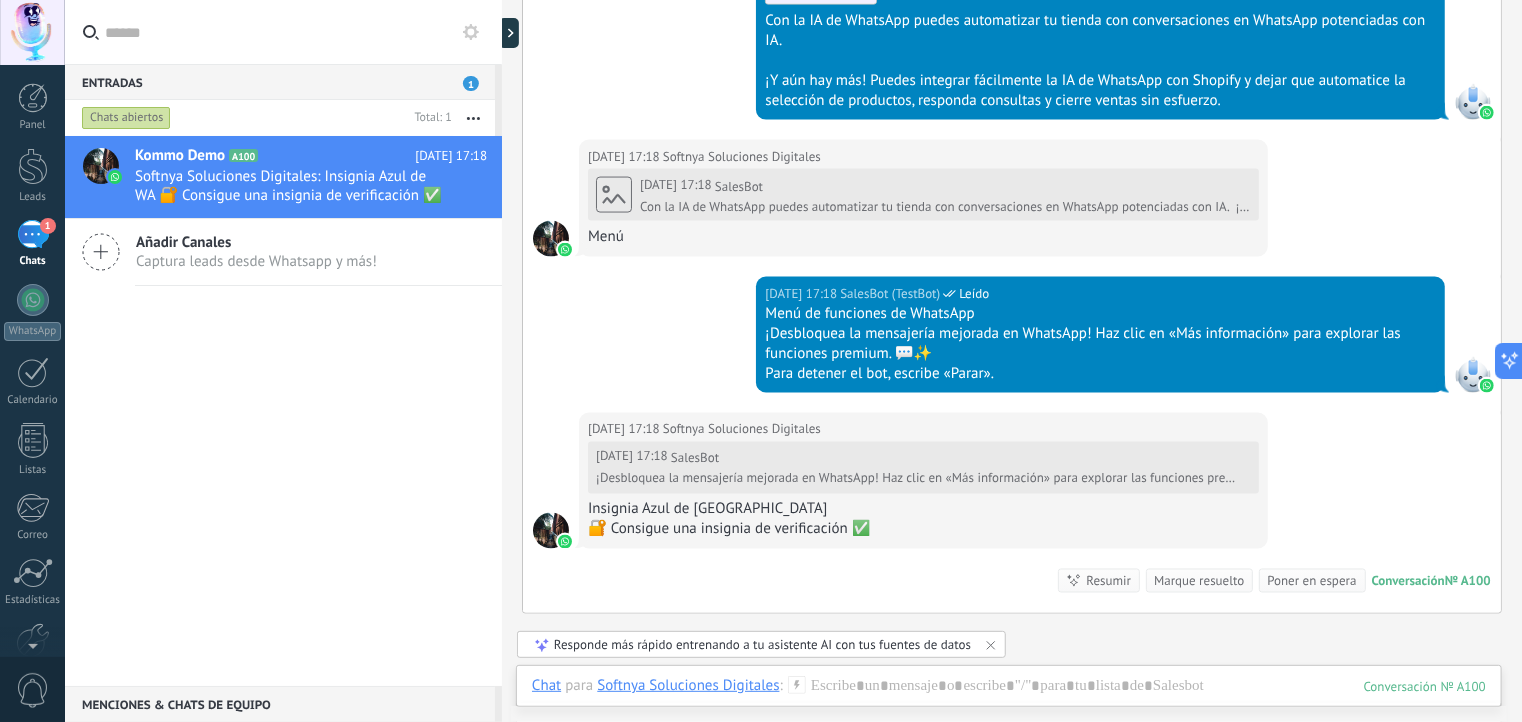 scroll, scrollTop: 1810, scrollLeft: 0, axis: vertical 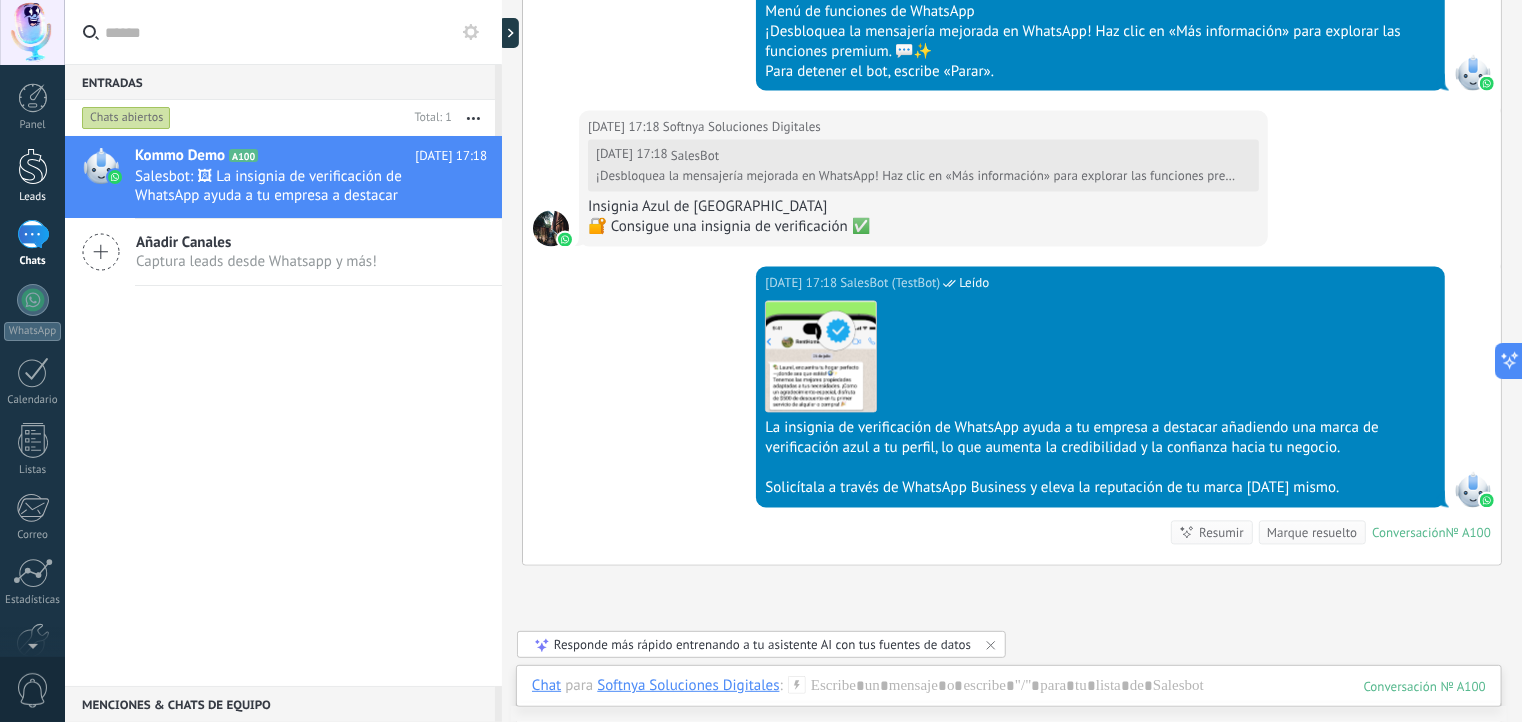 click at bounding box center (33, 166) 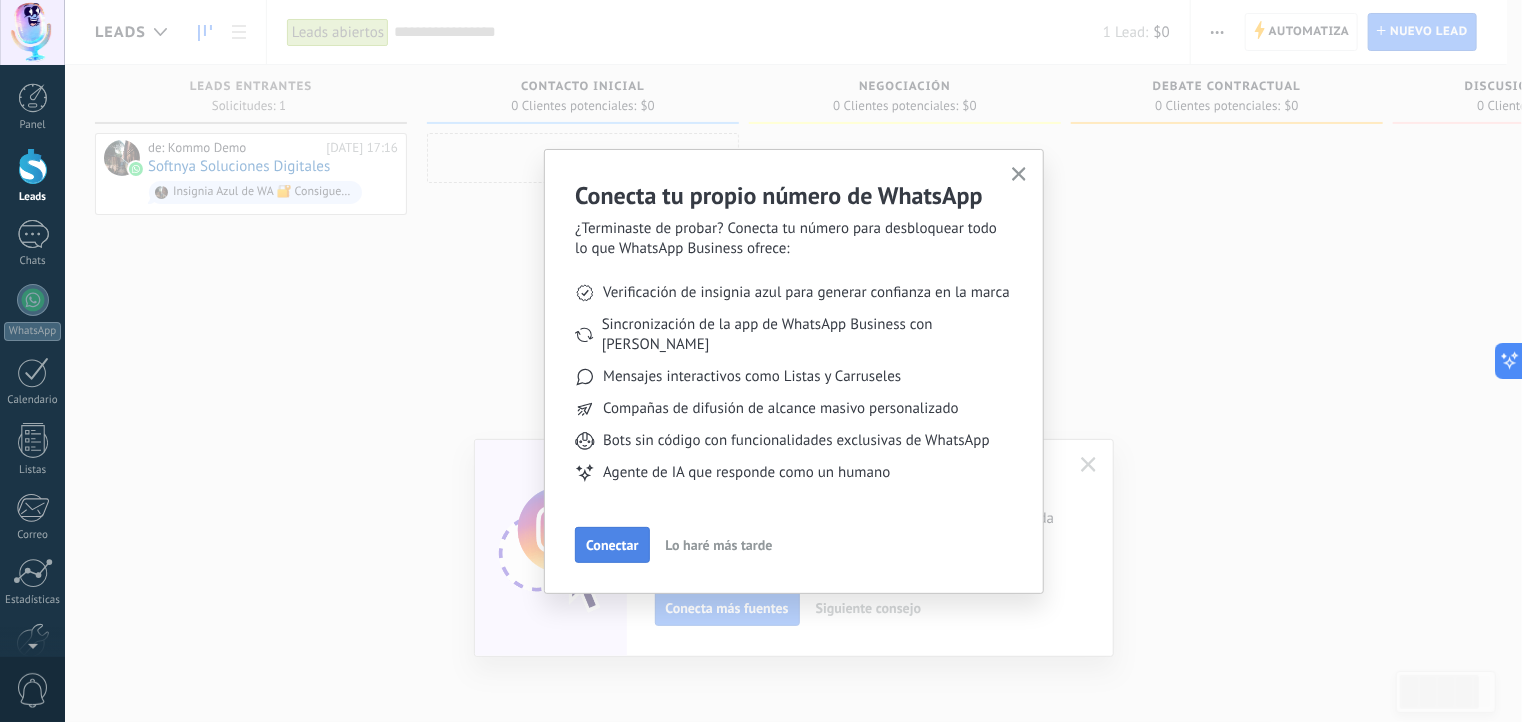 click on "Conectar" at bounding box center (612, 545) 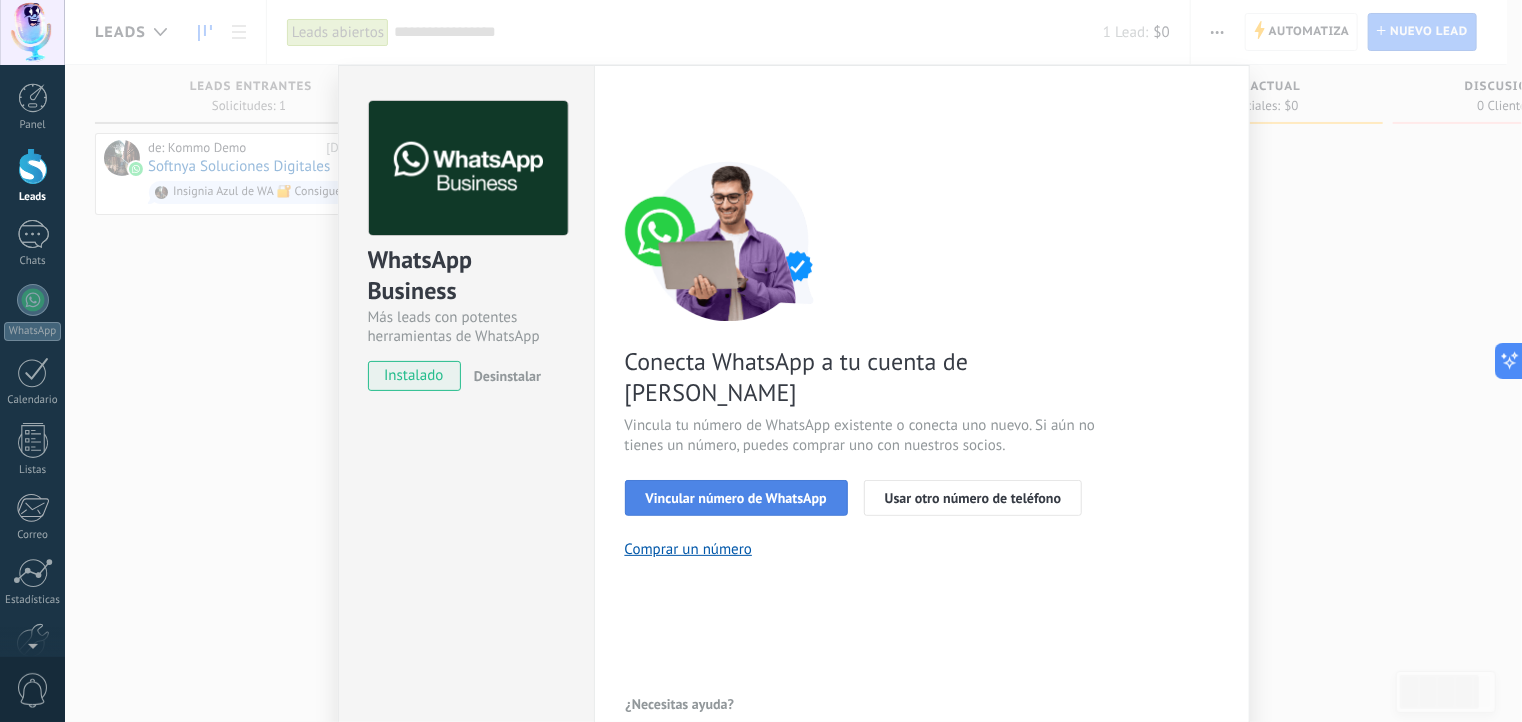click on "Vincular número de WhatsApp" at bounding box center [736, 498] 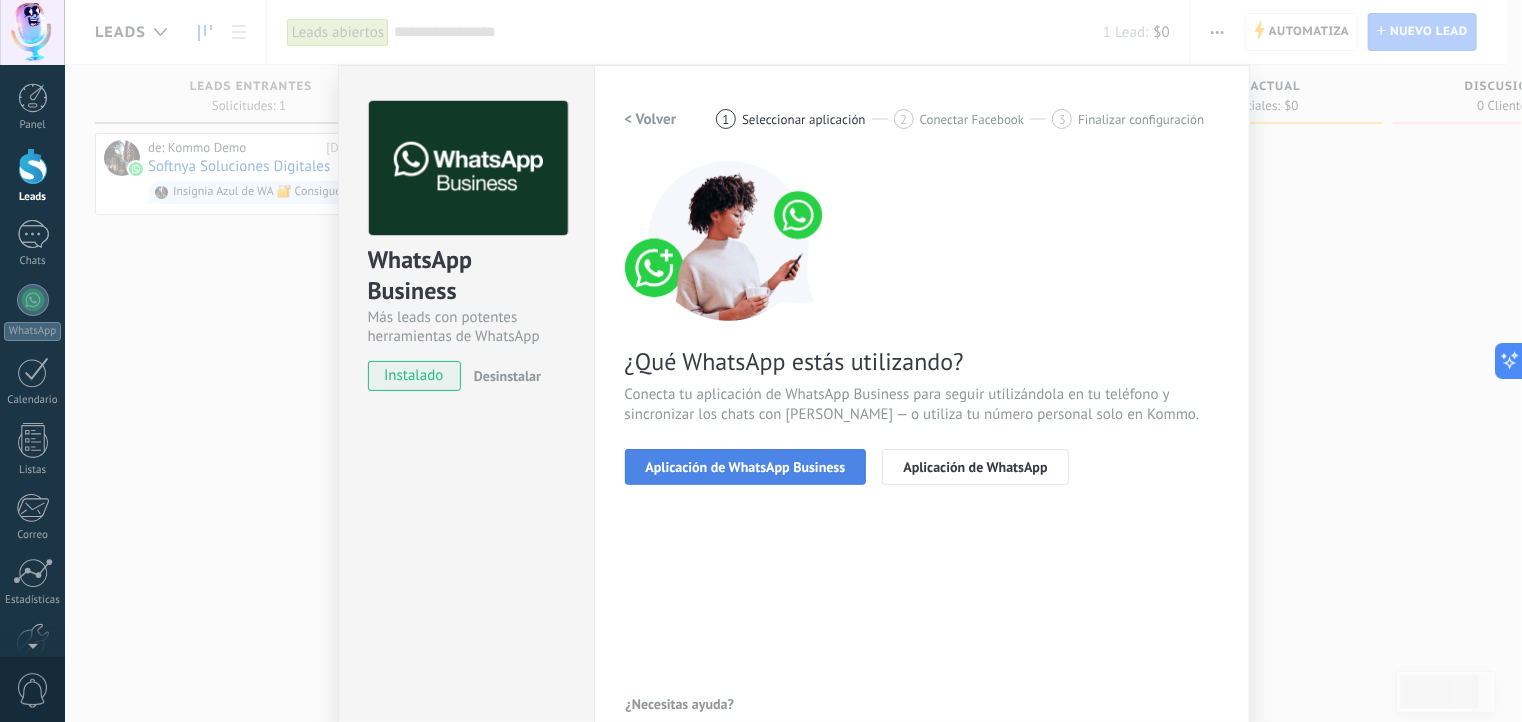 click on "Aplicación de WhatsApp Business" at bounding box center (746, 467) 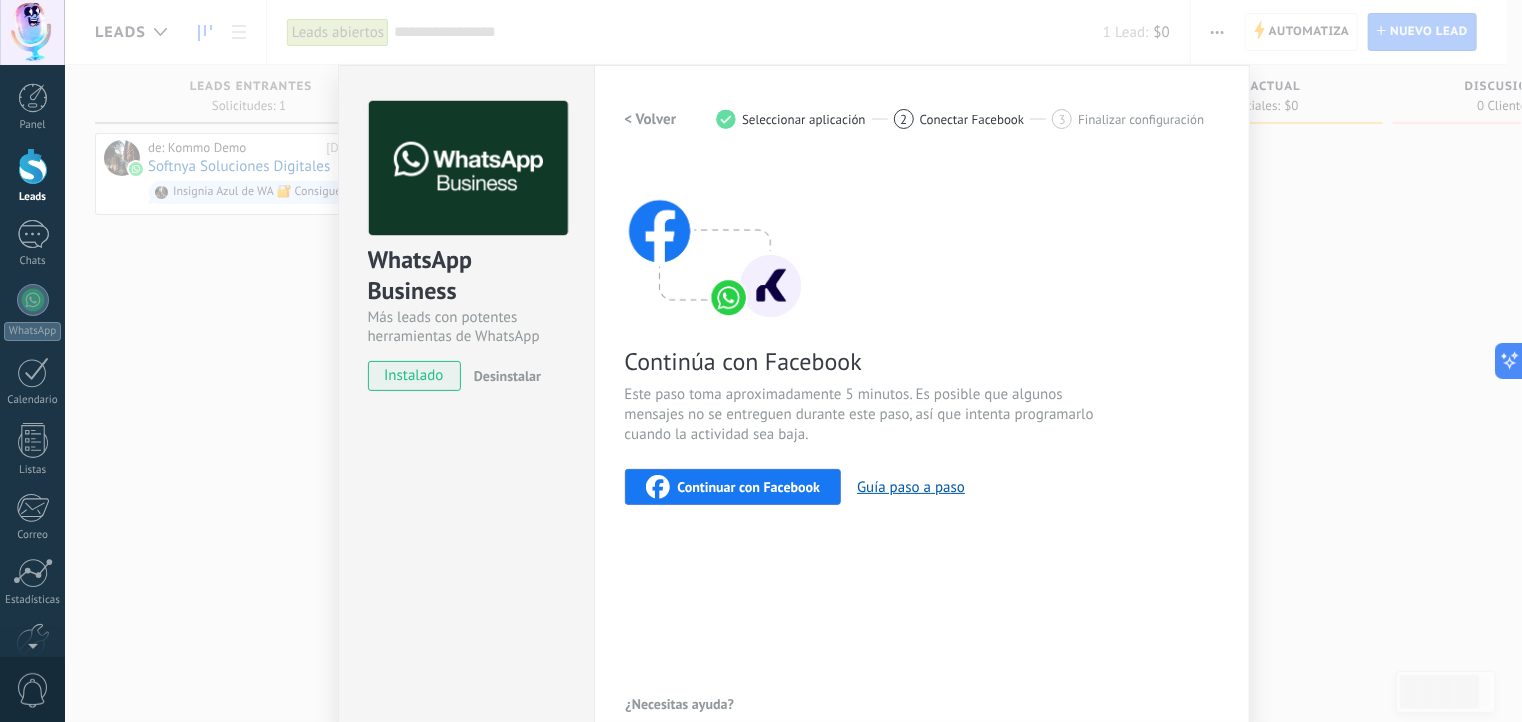 click on "Continuar con Facebook" at bounding box center (749, 487) 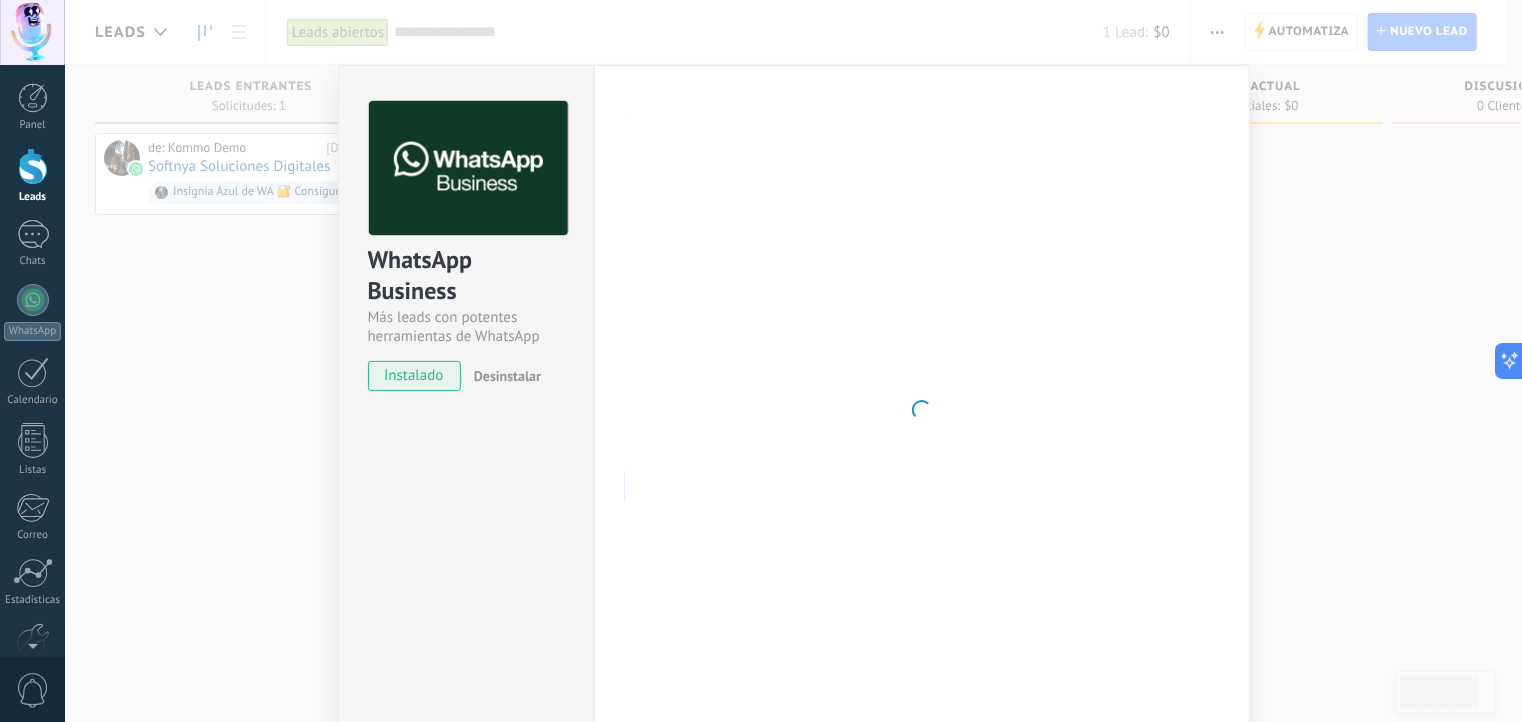 click on "WhatsApp Business Más leads con potentes herramientas de WhatsApp instalado Desinstalar Configuraciones Autorizaciones This tab logs the users who have granted integration access to this account. If you want to to remove a user's ability to send requests to the account on behalf of this integration, you can revoke access. If access is revoked from all users, the integration will stop working. This app is installed, but no one has given it access yet. WhatsApp Cloud API más _:  Guardar < Volver 1 Seleccionar aplicación 2 Conectar Facebook  3 Finalizar configuración Continúa con Facebook Este paso toma aproximadamente 5 minutos. Es posible que algunos mensajes no se entreguen durante este paso, así que intenta programarlo cuando la actividad sea baja. Continuar con Facebook Guía paso a paso ¿Necesitas ayuda?" at bounding box center (793, 361) 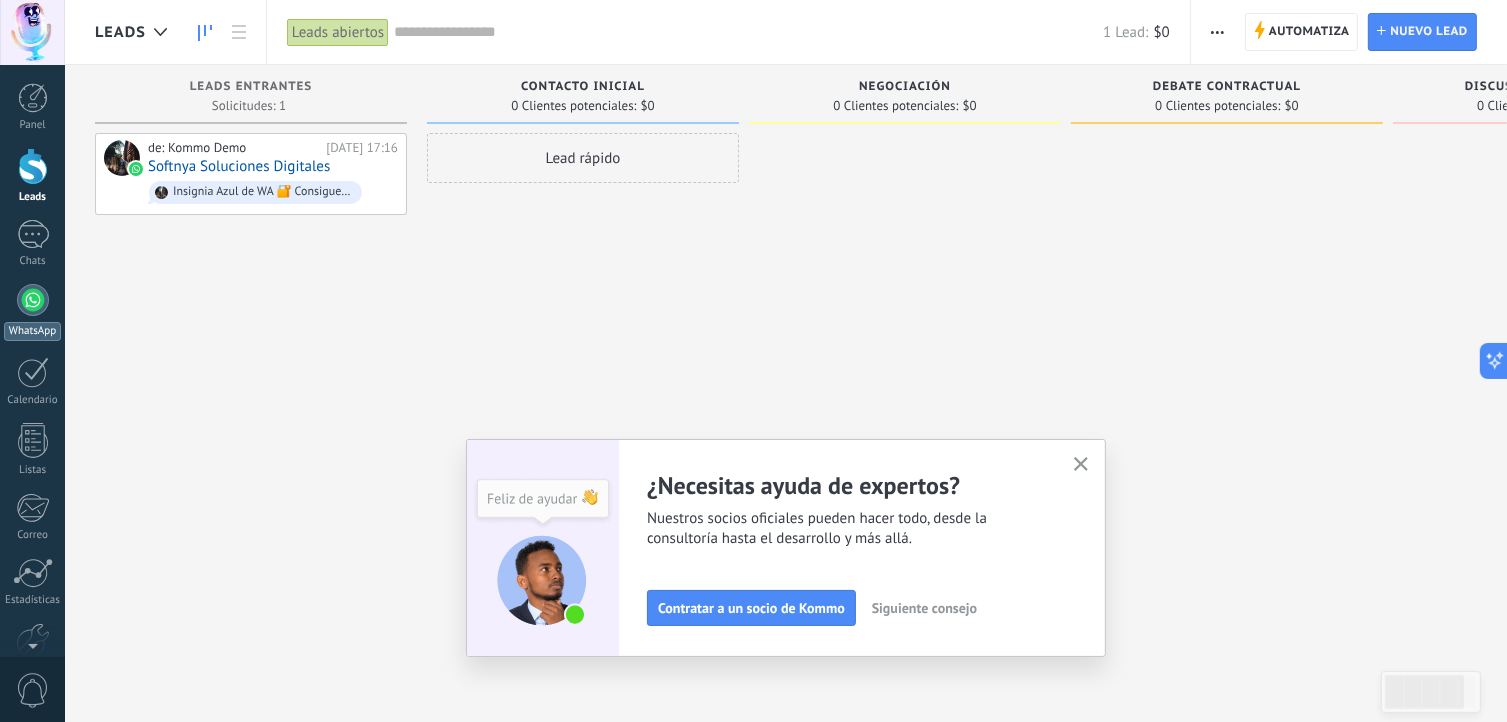 click at bounding box center (33, 300) 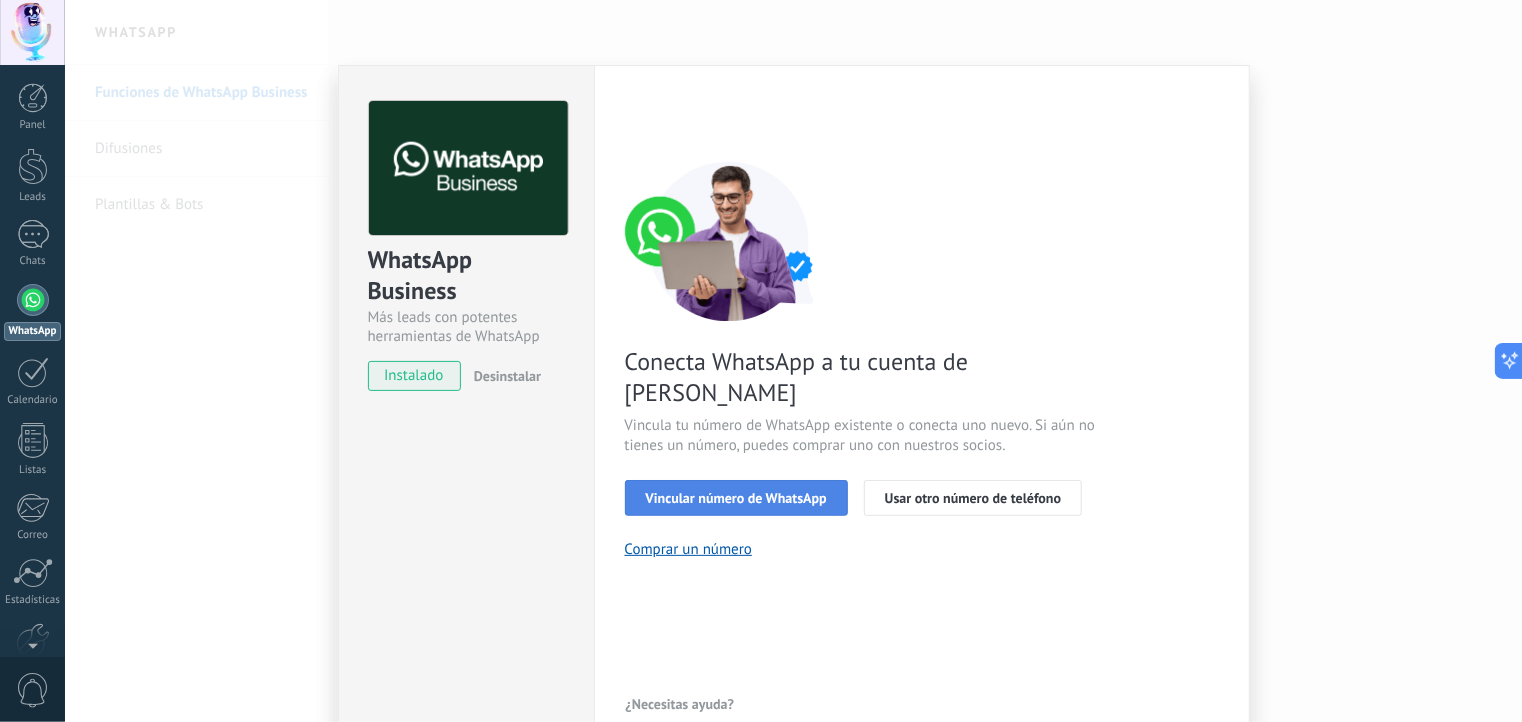 click on "Vincular número de WhatsApp" at bounding box center [736, 498] 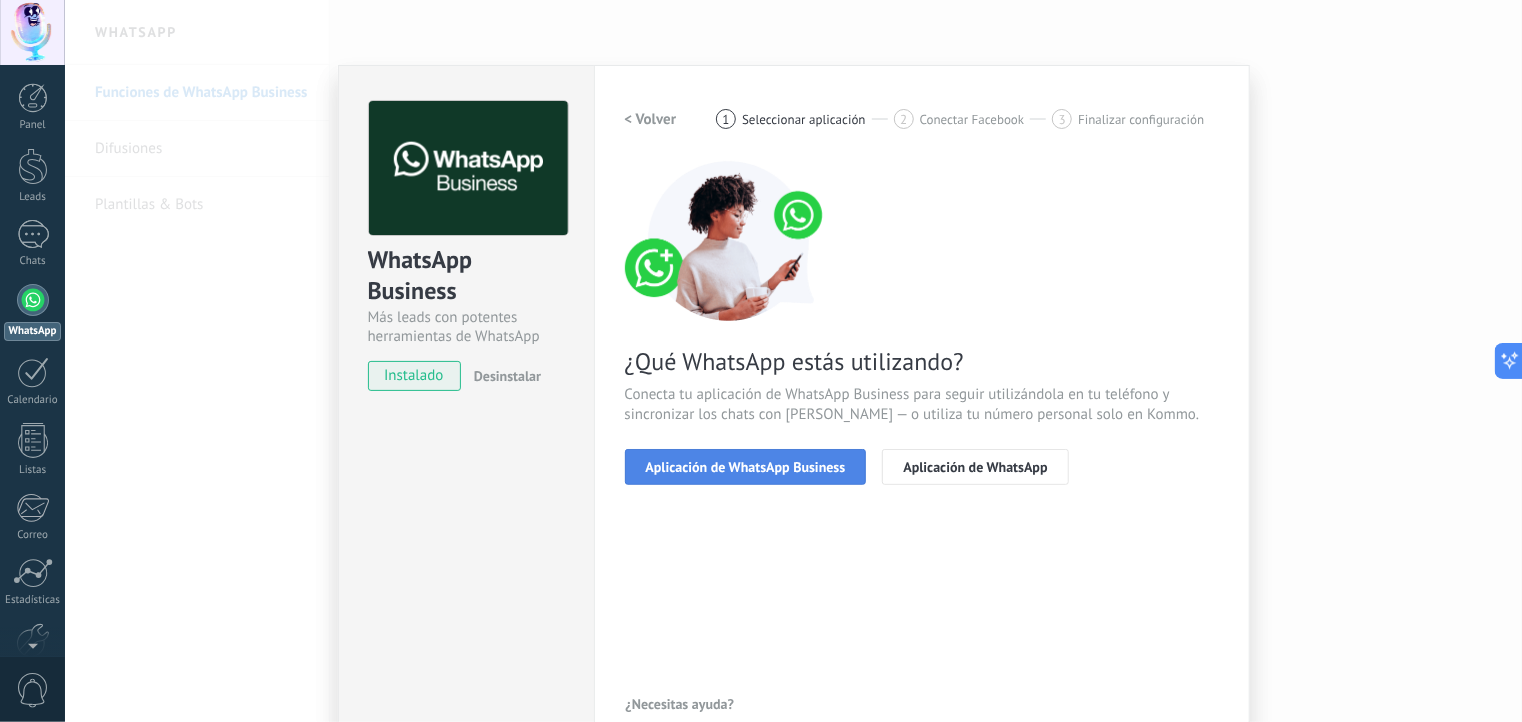click on "Aplicación de WhatsApp Business" at bounding box center [746, 467] 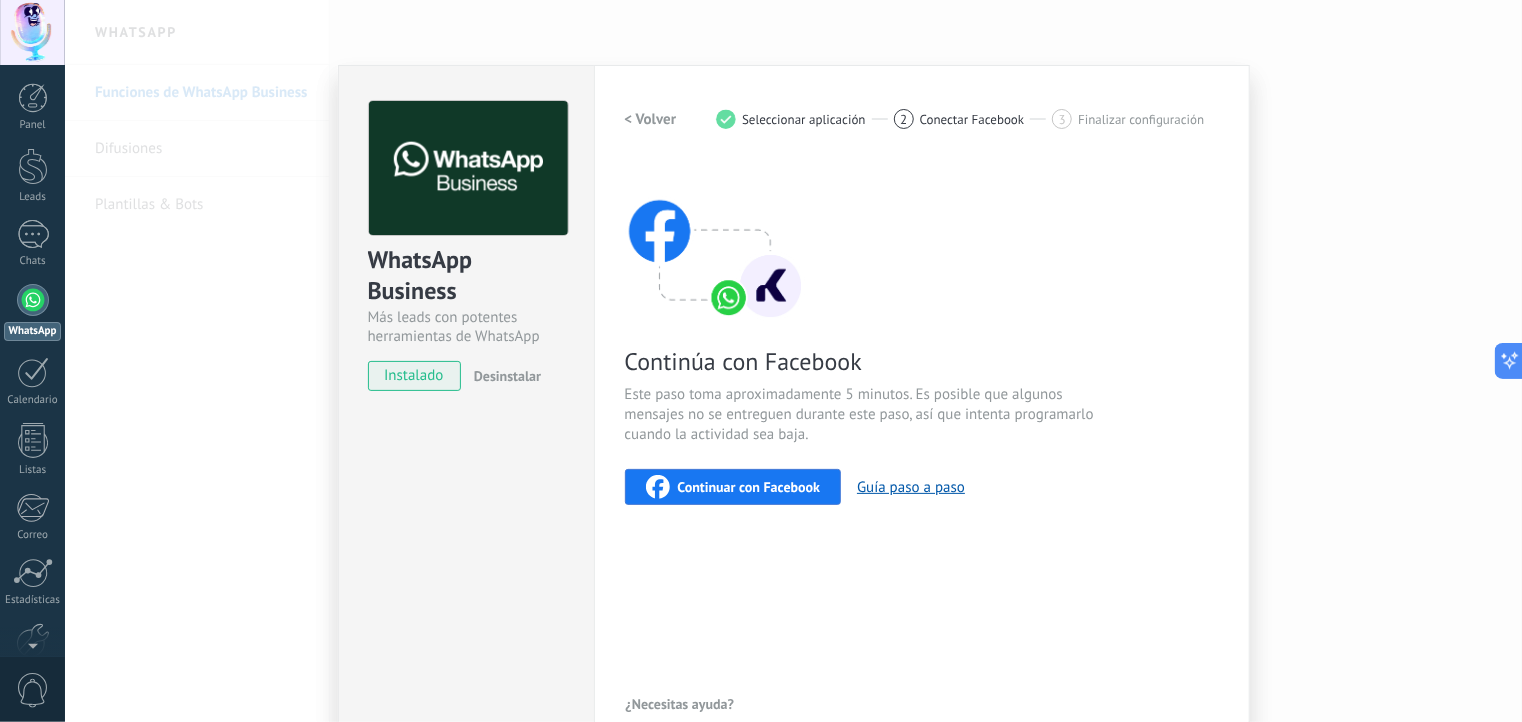 click on "Continuar con Facebook" at bounding box center (749, 487) 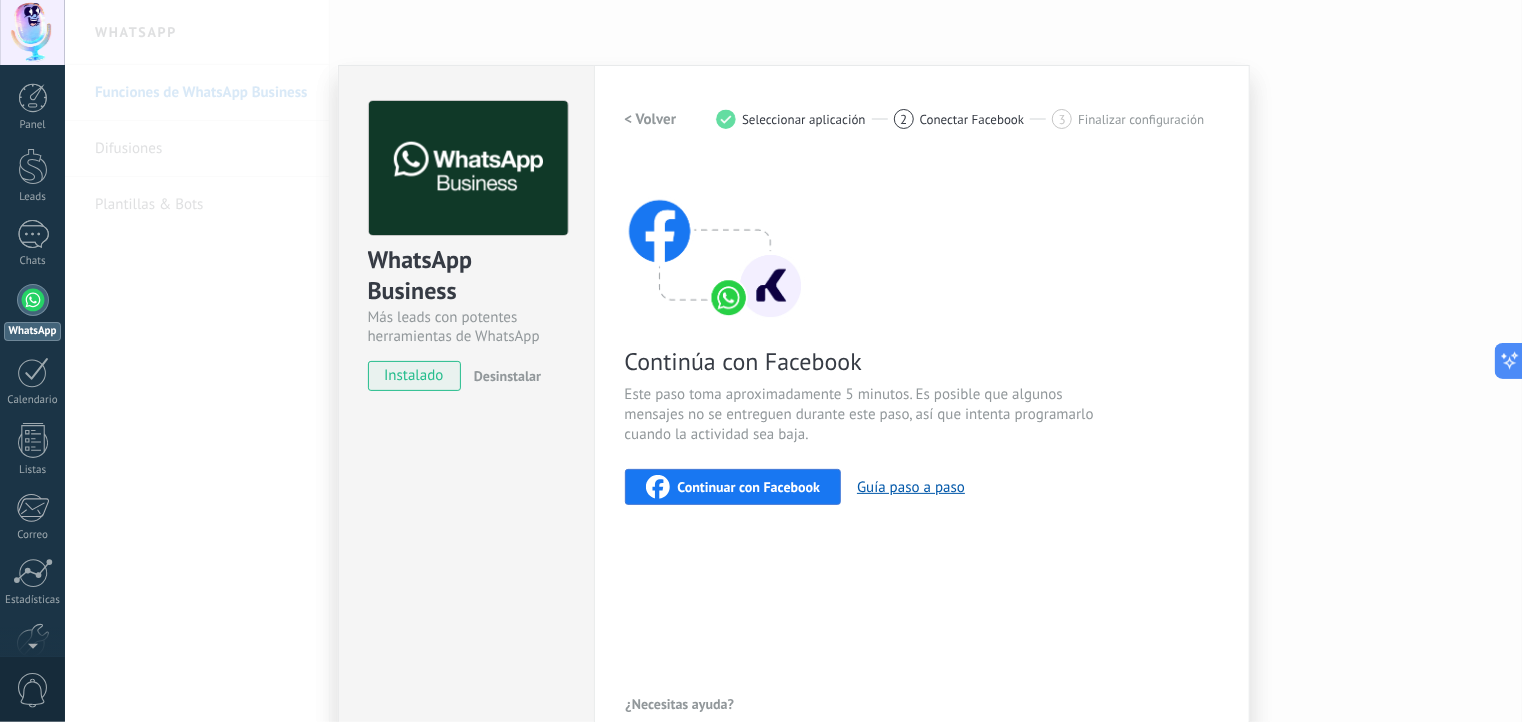click on "Continuar con Facebook" at bounding box center (749, 487) 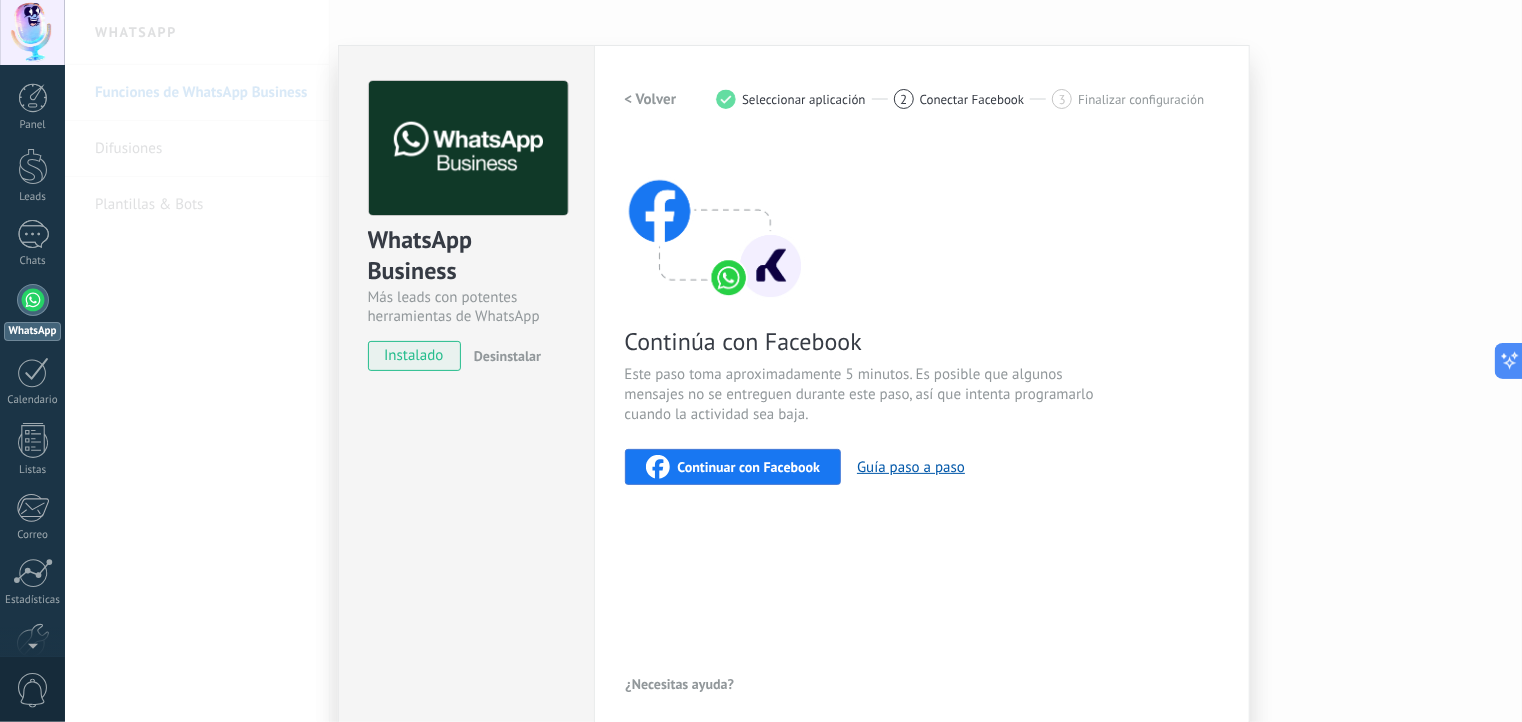 scroll, scrollTop: 0, scrollLeft: 0, axis: both 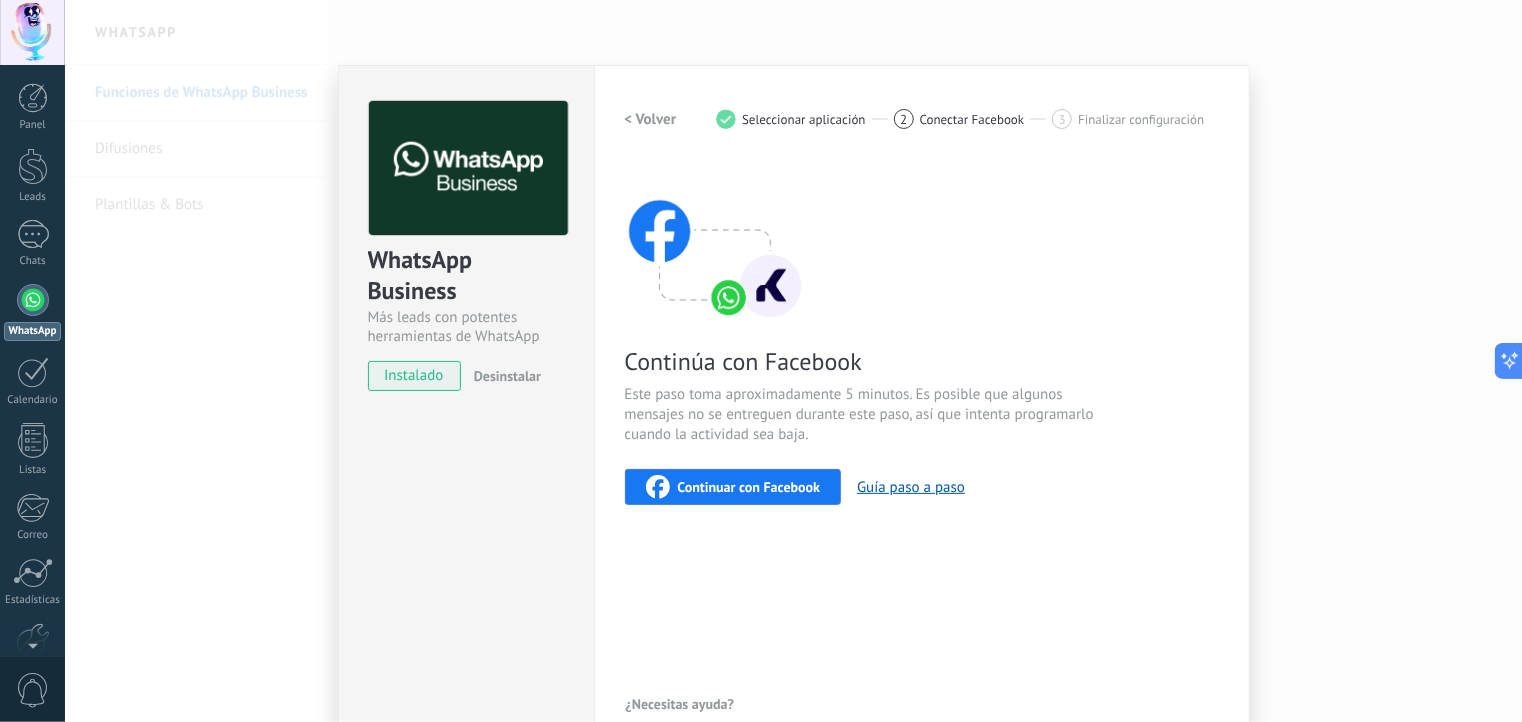 click on "WhatsApp Business Más leads con potentes herramientas de WhatsApp instalado Desinstalar Configuraciones Autorizaciones This tab logs the users who have granted integration access to this account. If you want to to remove a user's ability to send requests to the account on behalf of this integration, you can revoke access. If access is revoked from all users, the integration will stop working. This app is installed, but no one has given it access yet. WhatsApp Cloud API más _:  Guardar < Volver 1 Seleccionar aplicación 2 Conectar Facebook  3 Finalizar configuración Continúa con Facebook Este paso toma aproximadamente 5 minutos. Es posible que algunos mensajes no se entreguen durante este paso, así que intenta programarlo cuando la actividad sea baja. Continuar con Facebook Guía paso a paso ¿Necesitas ayuda?" at bounding box center (793, 361) 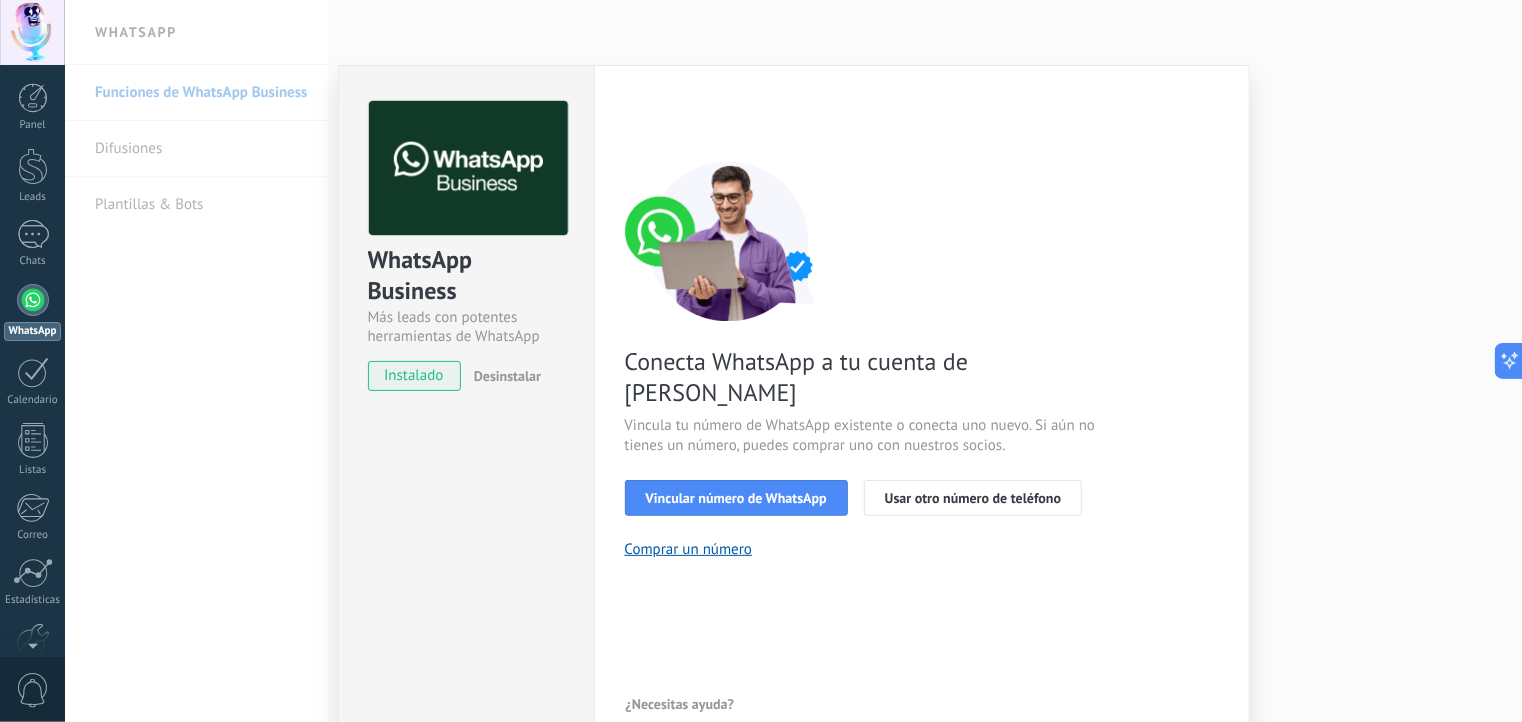 click on "WhatsApp Business Más leads con potentes herramientas de WhatsApp instalado Desinstalar Configuraciones Autorizaciones This tab logs the users who have granted integration access to this account. If you want to to remove a user's ability to send requests to the account on behalf of this integration, you can revoke access. If access is revoked from all users, the integration will stop working. This app is installed, but no one has given it access yet. WhatsApp Cloud API más _:  Guardar < Volver 1 Seleccionar aplicación 2 Conectar Facebook  3 Finalizar configuración Conecta WhatsApp a tu cuenta de Kommo Vincula tu número de WhatsApp existente o conecta uno nuevo. Si aún no tienes un número, puedes comprar uno con nuestros socios. Vincular número de WhatsApp Usar otro número de teléfono Comprar un número ¿Necesitas ayuda?" at bounding box center (793, 361) 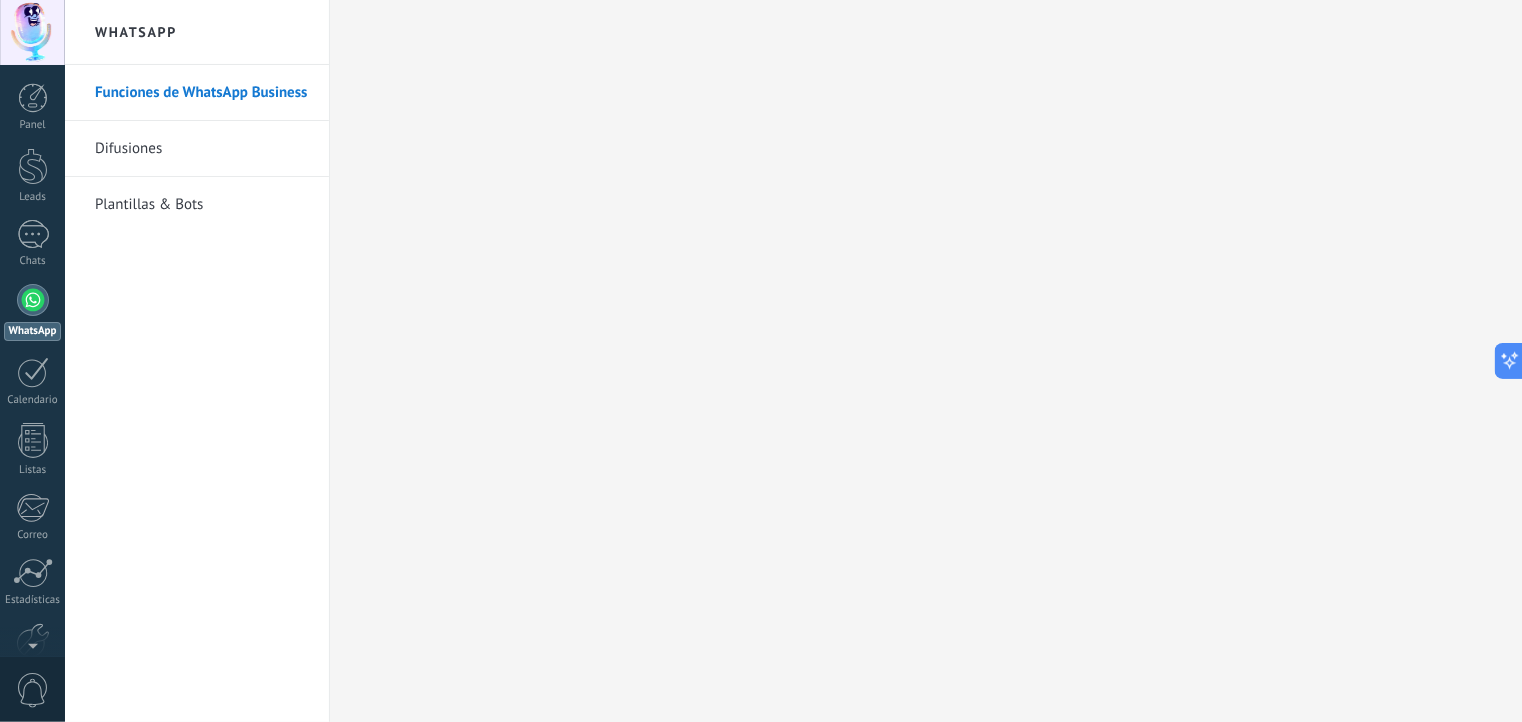 click at bounding box center [33, 300] 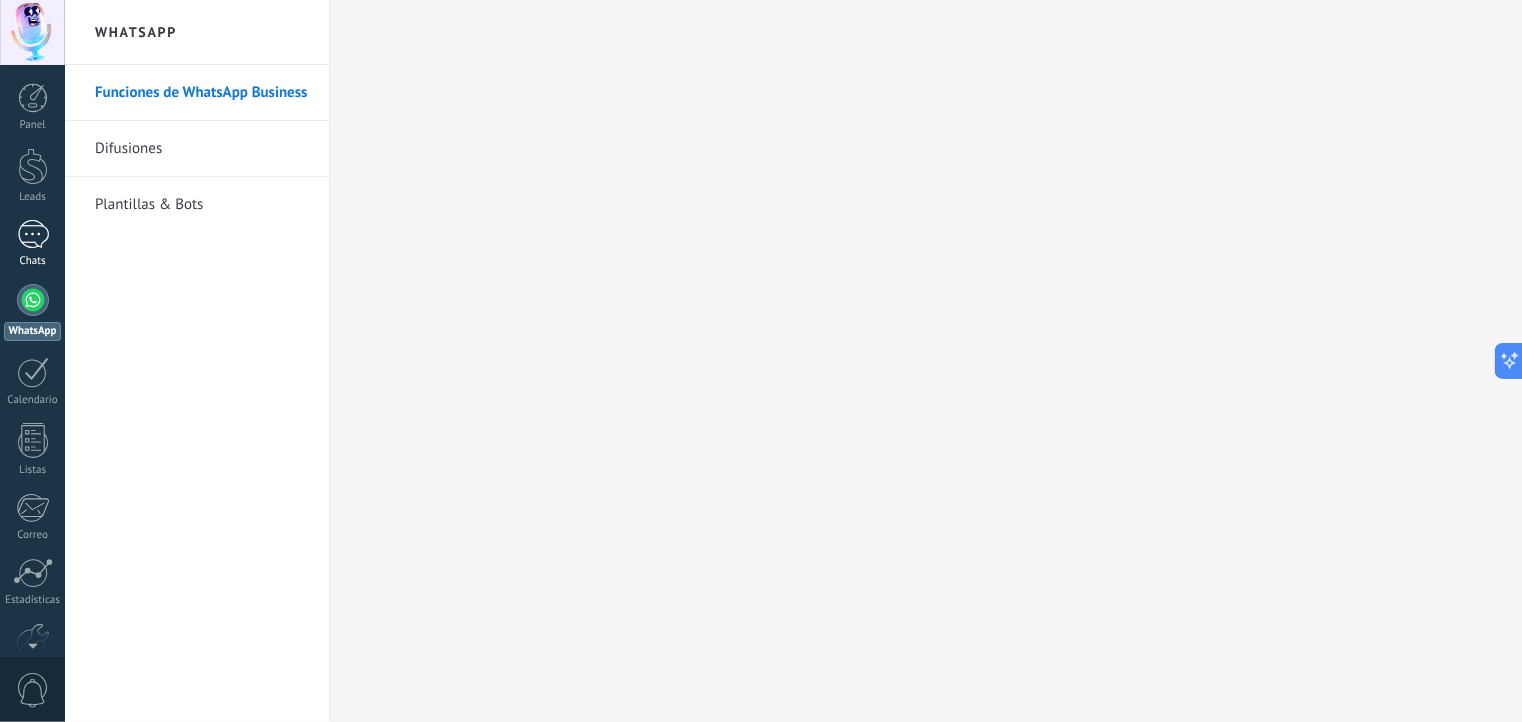 click on "1" at bounding box center (33, 234) 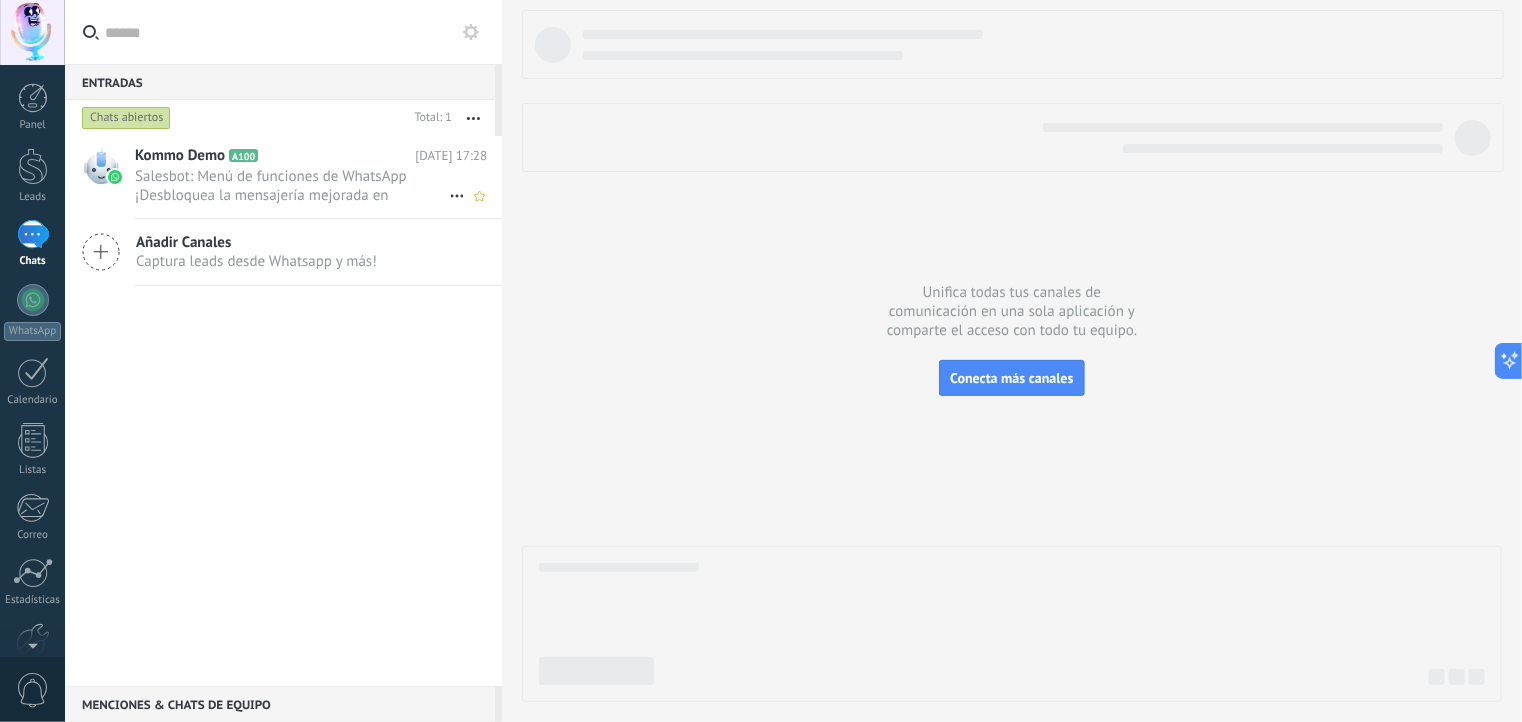 click on "Salesbot: Menú de funciones de WhatsApp
¡Desbloquea la mensajería mejorada en WhatsApp! Haz clic en «Más información» pa..." at bounding box center (292, 186) 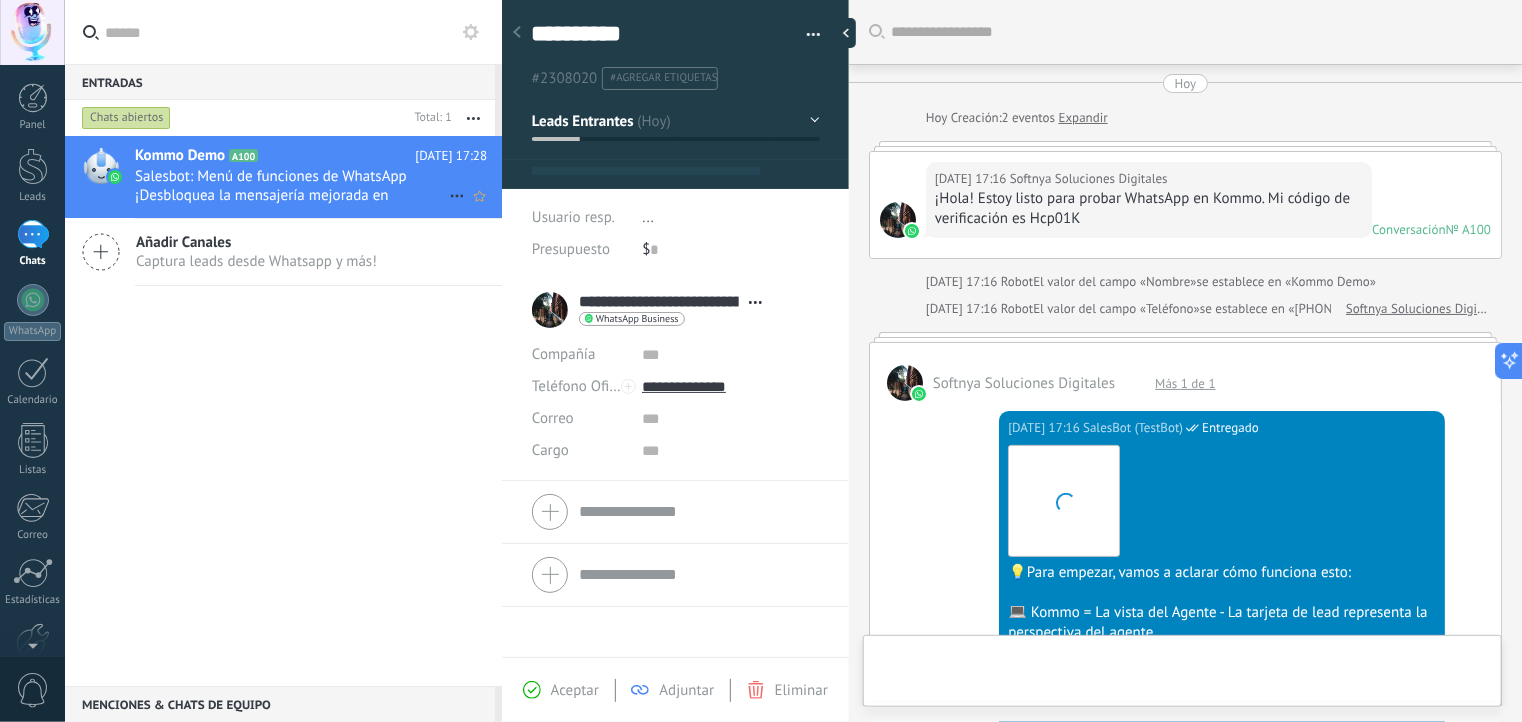 type on "**********" 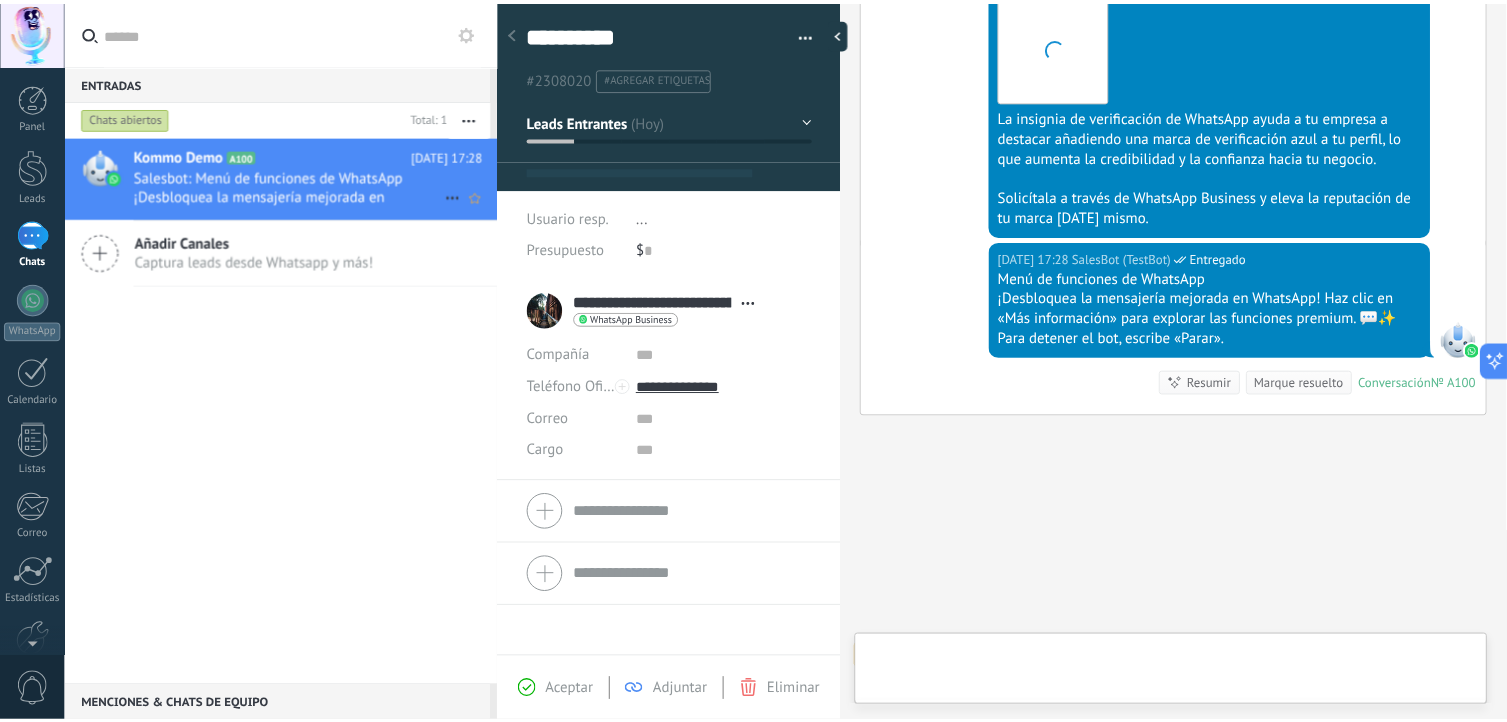 scroll, scrollTop: 29, scrollLeft: 0, axis: vertical 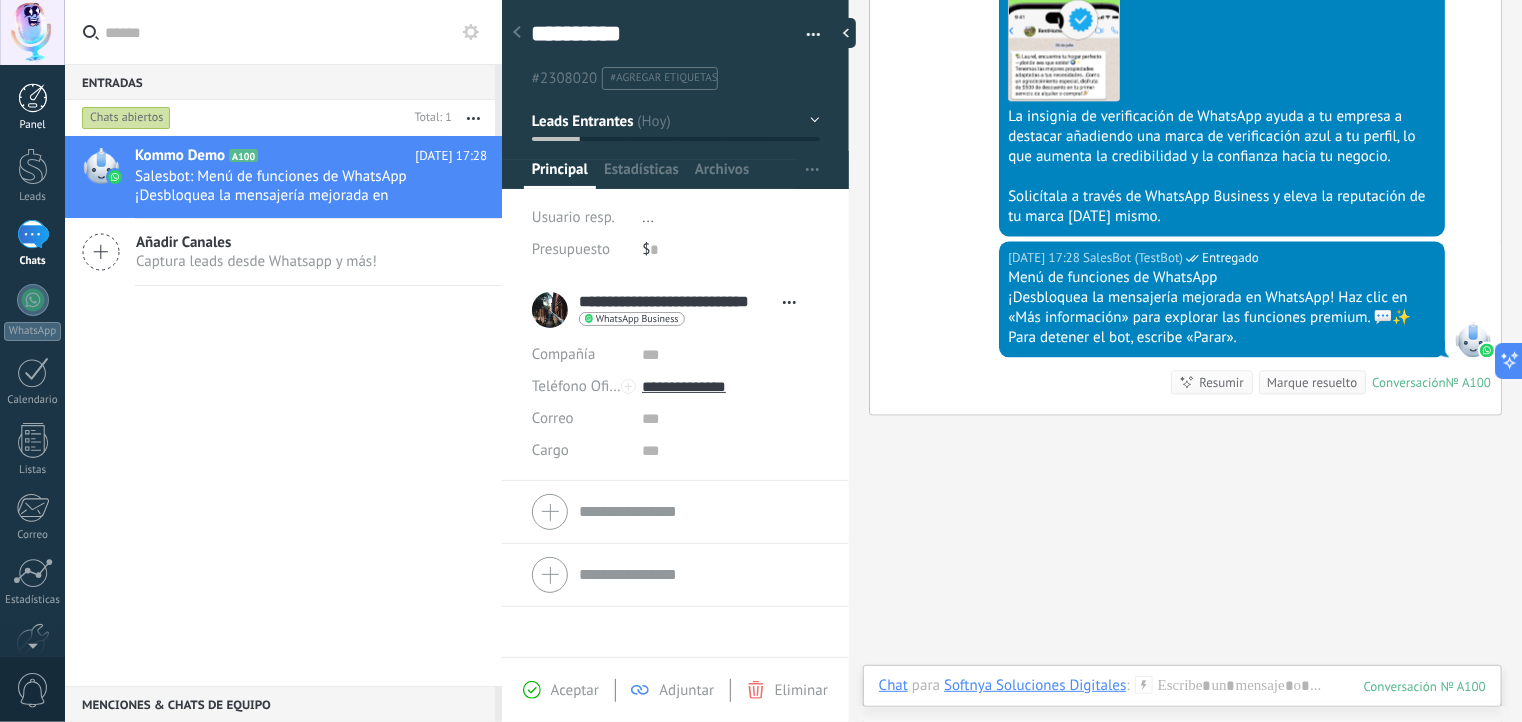 click at bounding box center (33, 98) 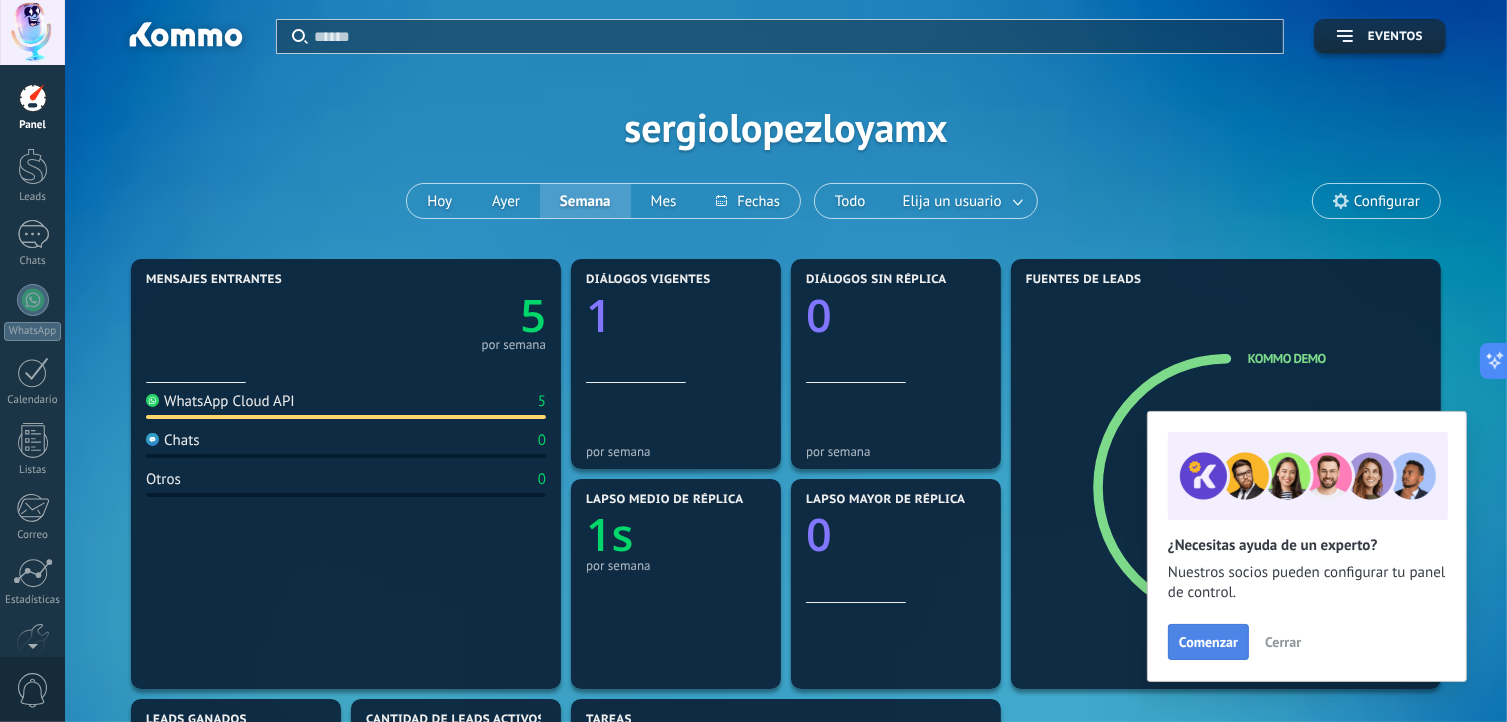click on "Comenzar" at bounding box center (1208, 642) 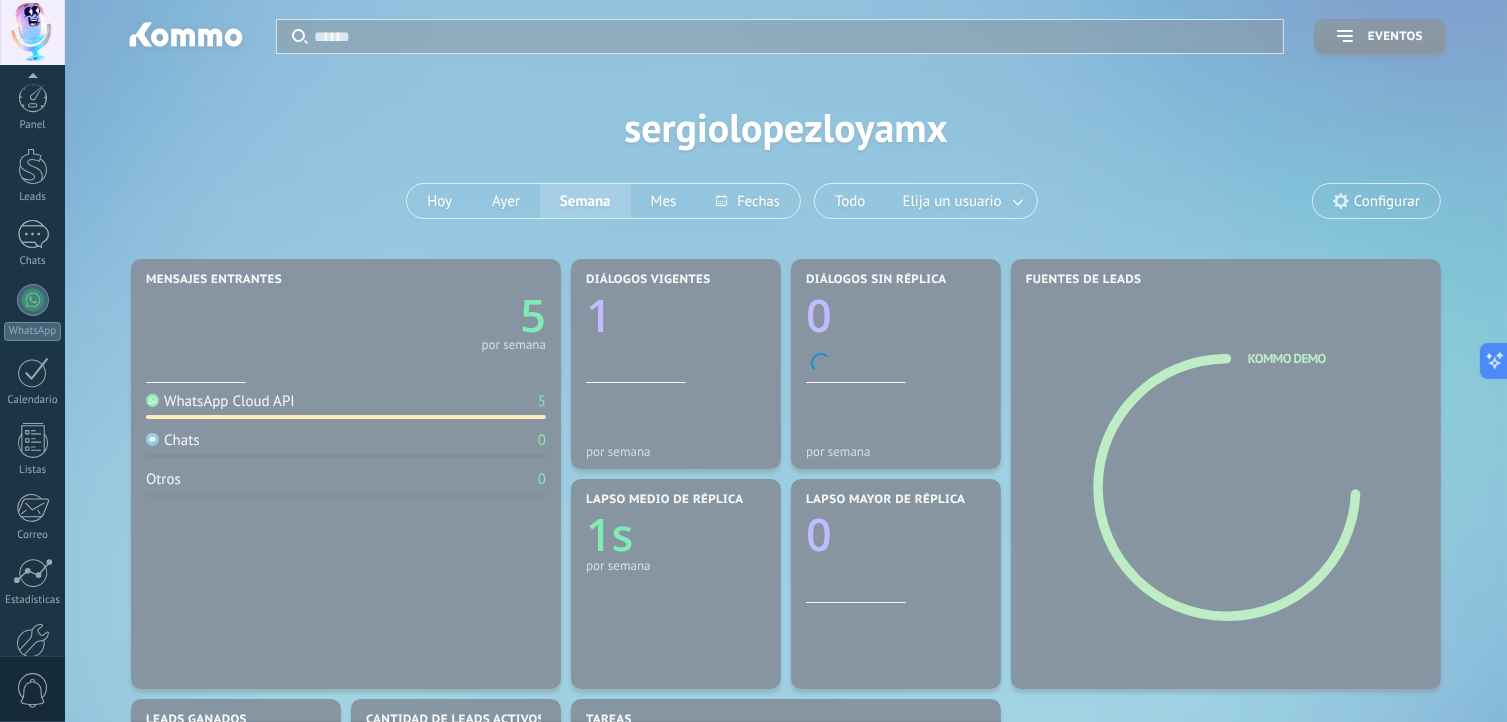 scroll, scrollTop: 108, scrollLeft: 0, axis: vertical 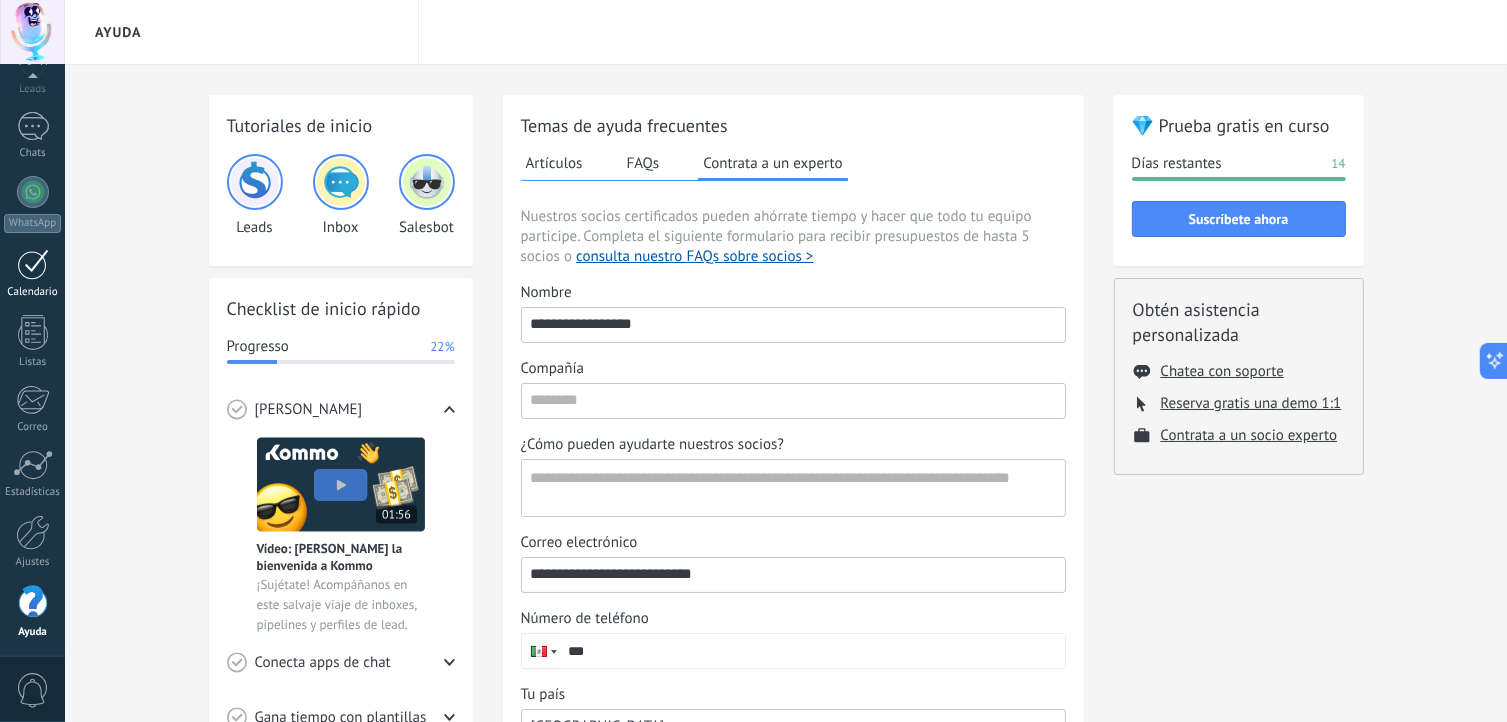 click at bounding box center [33, 264] 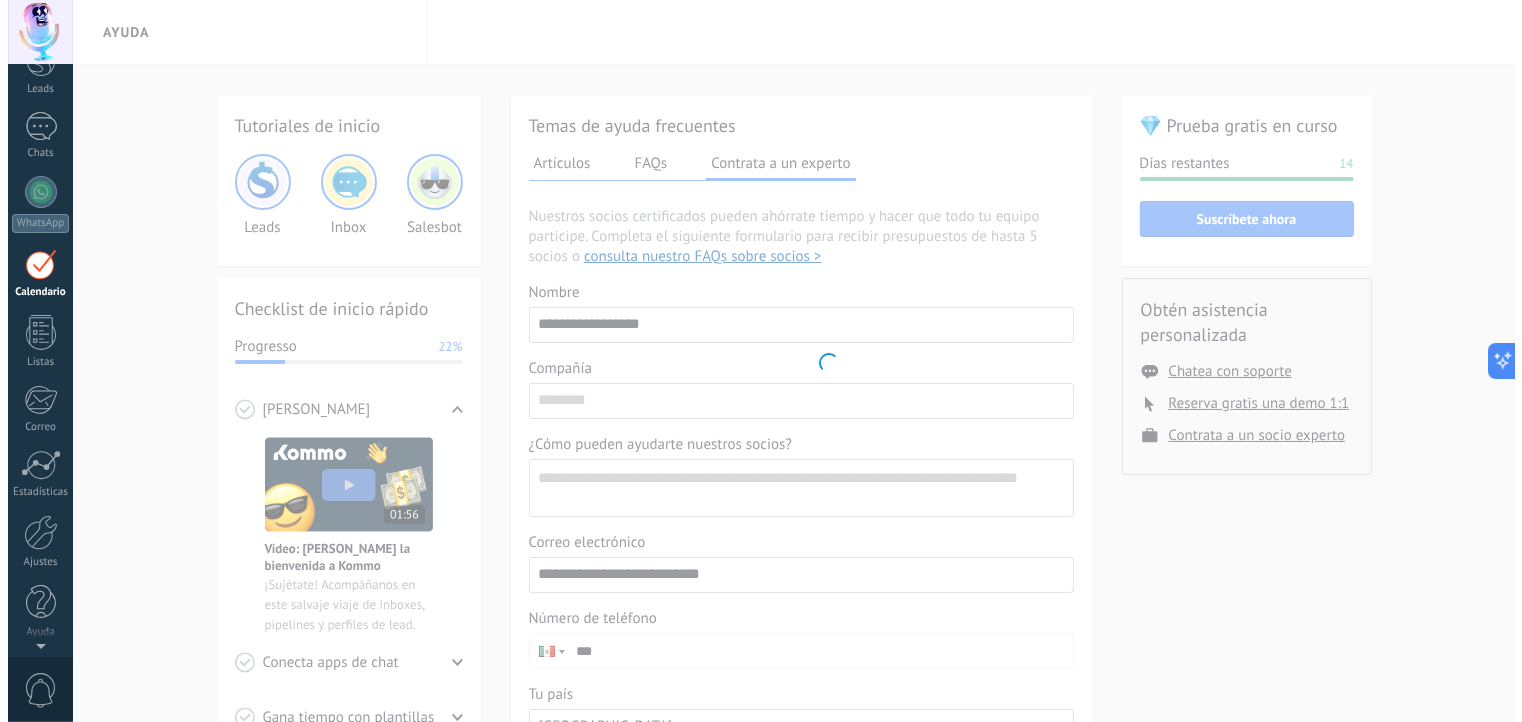 scroll, scrollTop: 0, scrollLeft: 0, axis: both 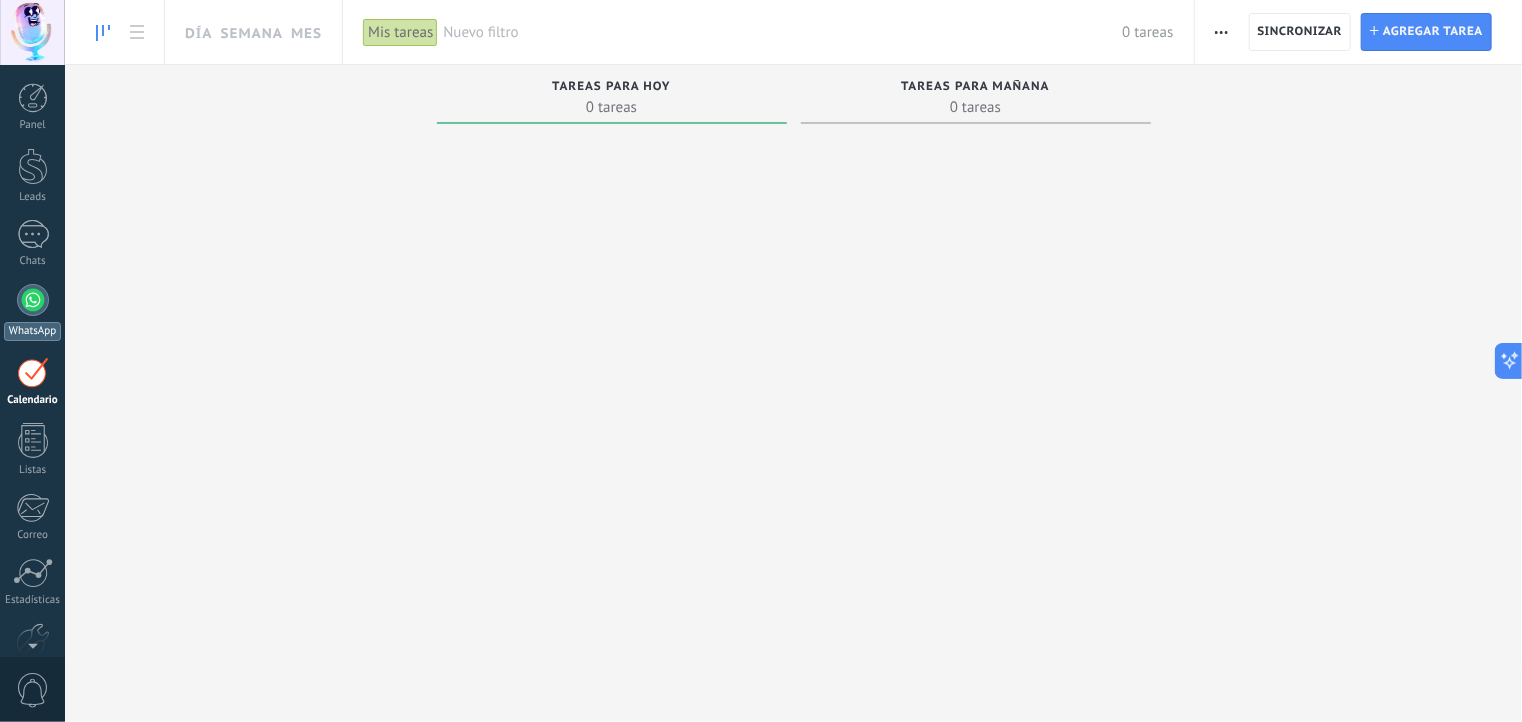 click at bounding box center [33, 300] 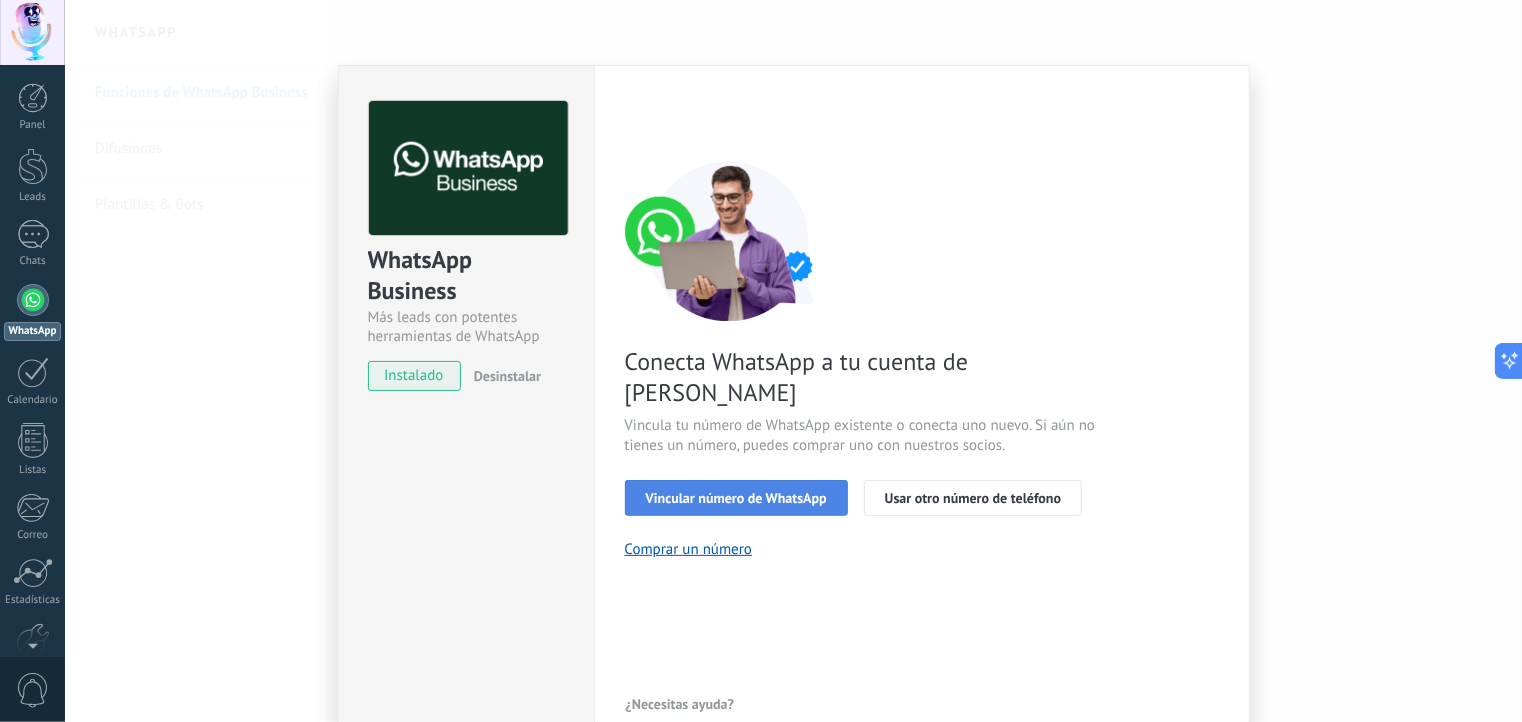 click on "Vincular número de WhatsApp" at bounding box center [736, 498] 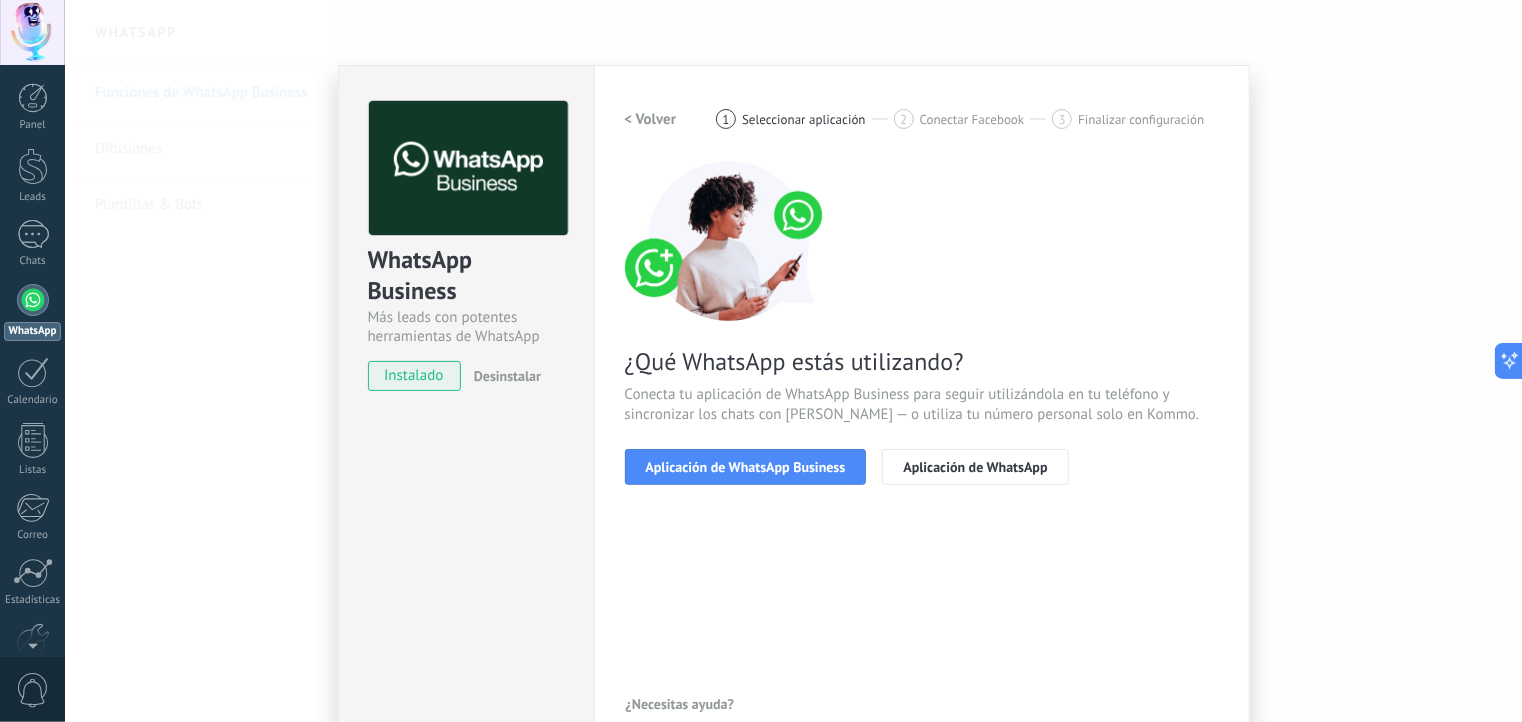 click on "Aplicación de WhatsApp Business" at bounding box center (746, 467) 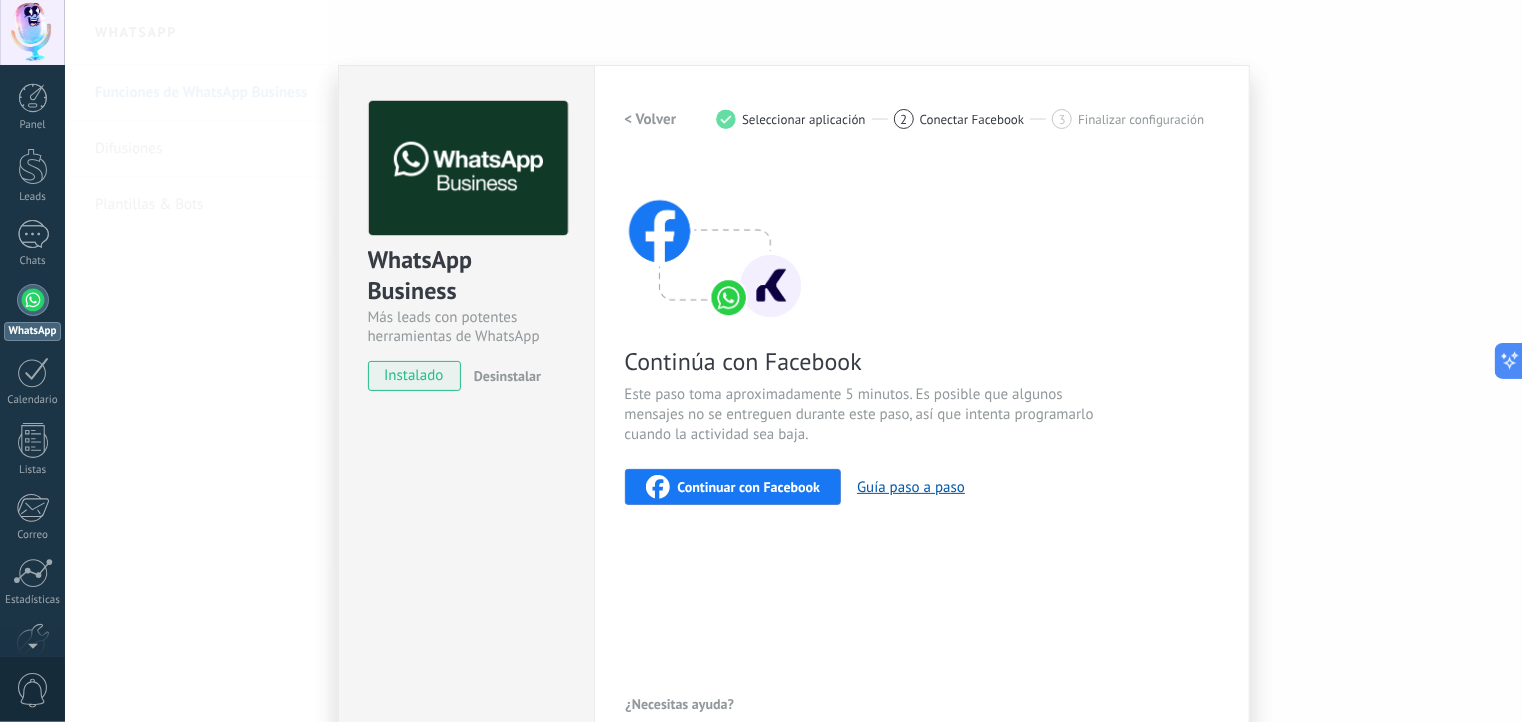 click on "Continuar con Facebook" at bounding box center [749, 487] 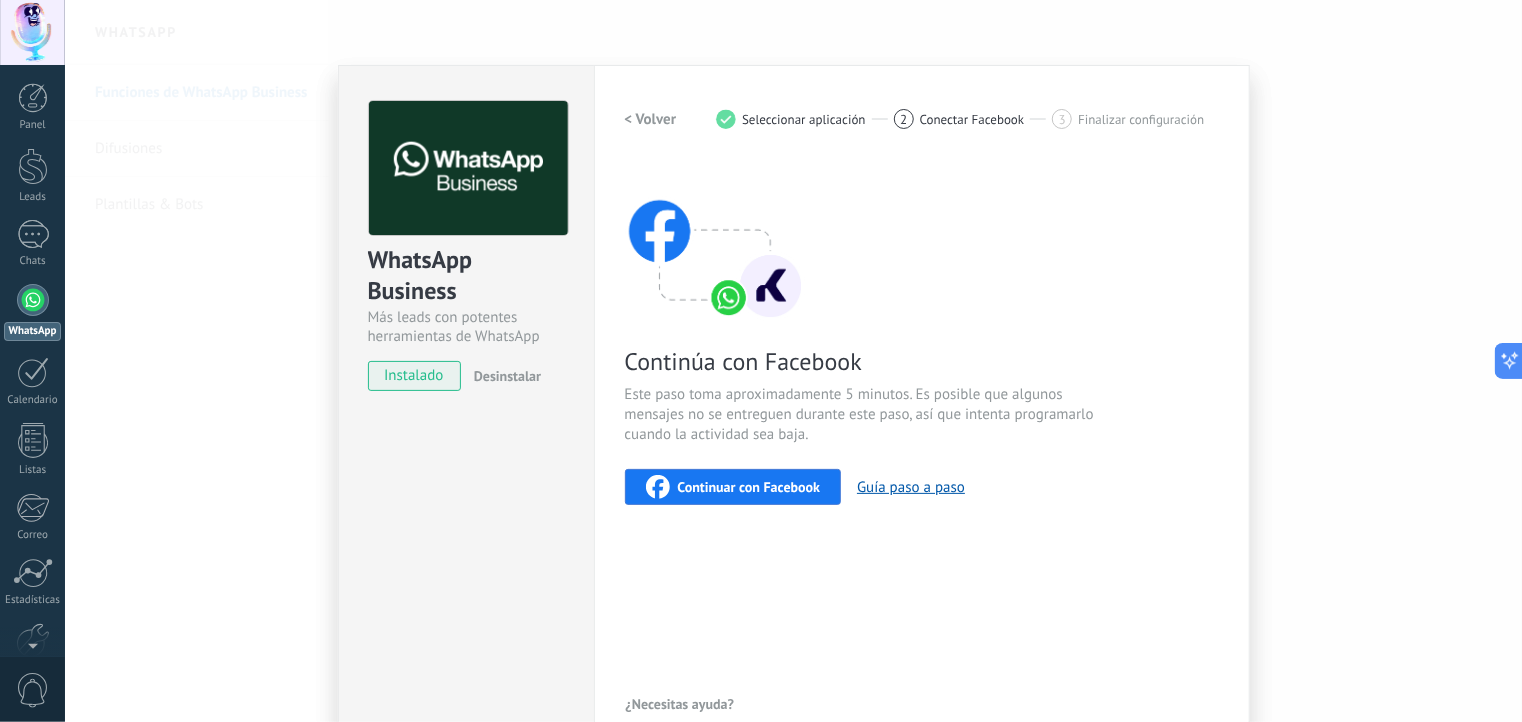 click on "WhatsApp Business Más leads con potentes herramientas de WhatsApp instalado Desinstalar Configuraciones Autorizaciones This tab logs the users who have granted integration access to this account. If you want to to remove a user's ability to send requests to the account on behalf of this integration, you can revoke access. If access is revoked from all users, the integration will stop working. This app is installed, but no one has given it access yet. WhatsApp Cloud API más _:  Guardar < Volver 1 Seleccionar aplicación 2 Conectar Facebook  3 Finalizar configuración Continúa con Facebook Este paso toma aproximadamente 5 minutos. Es posible que algunos mensajes no se entreguen durante este paso, así que intenta programarlo cuando la actividad sea baja. Continuar con Facebook Guía paso a paso ¿Necesitas ayuda?" at bounding box center (793, 361) 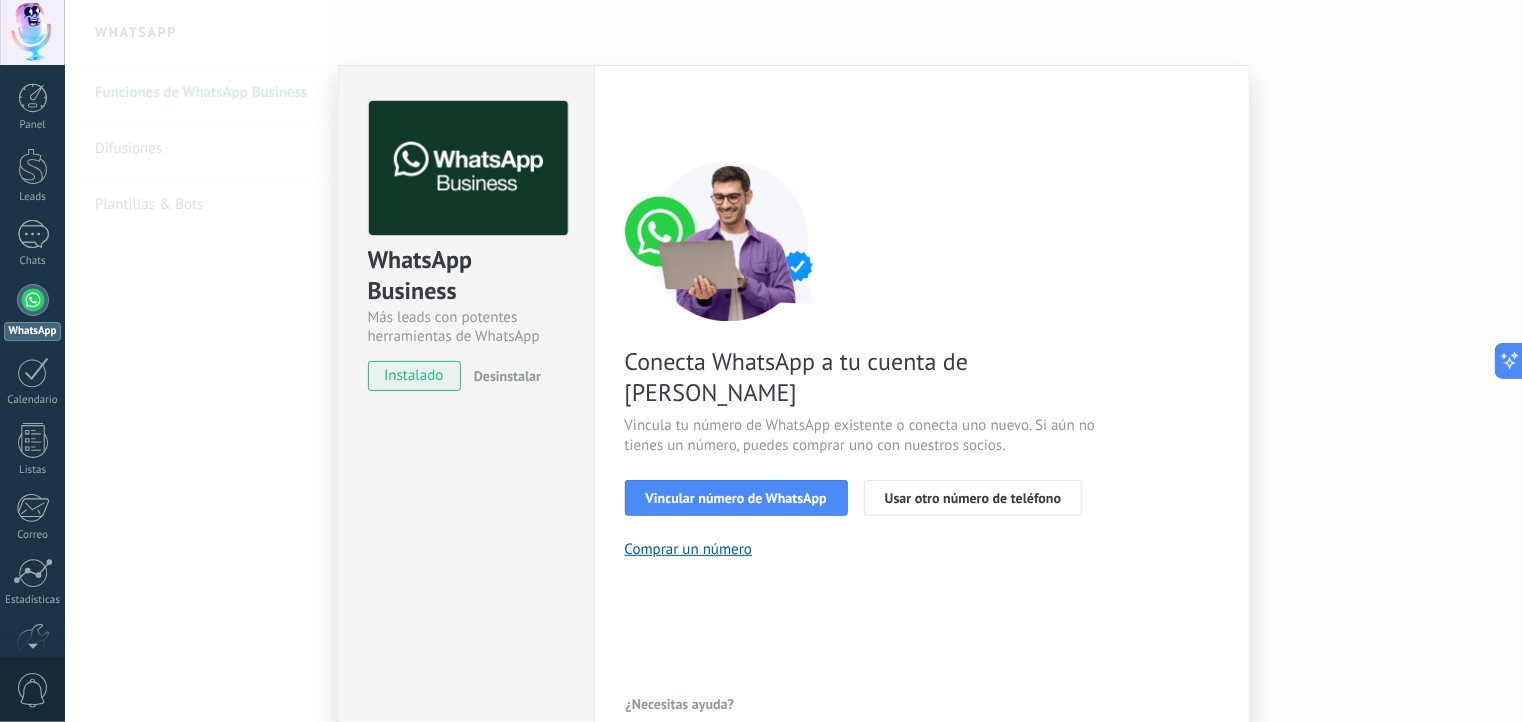 click on "WhatsApp Business Más leads con potentes herramientas de WhatsApp instalado Desinstalar Configuraciones Autorizaciones This tab logs the users who have granted integration access to this account. If you want to to remove a user's ability to send requests to the account on behalf of this integration, you can revoke access. If access is revoked from all users, the integration will stop working. This app is installed, but no one has given it access yet. WhatsApp Cloud API más _:  Guardar < Volver 1 Seleccionar aplicación 2 Conectar Facebook  3 Finalizar configuración Conecta WhatsApp a tu cuenta de Kommo Vincula tu número de WhatsApp existente o conecta uno nuevo. Si aún no tienes un número, puedes comprar uno con nuestros socios. Vincular número de WhatsApp Usar otro número de teléfono Comprar un número ¿Necesitas ayuda?" at bounding box center (793, 361) 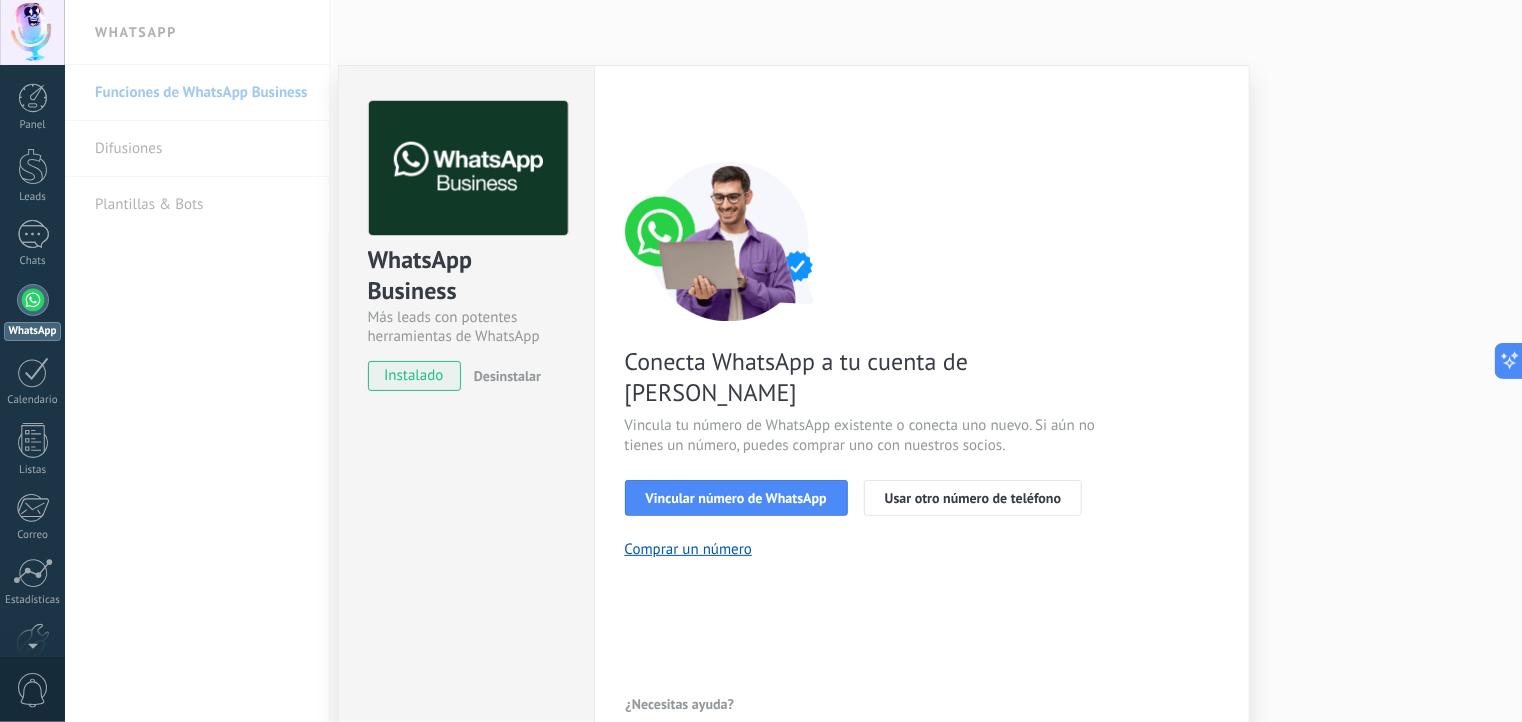 click on "WhatsApp Business Más leads con potentes herramientas de WhatsApp instalado Desinstalar Configuraciones Autorizaciones This tab logs the users who have granted integration access to this account. If you want to to remove a user's ability to send requests to the account on behalf of this integration, you can revoke access. If access is revoked from all users, the integration will stop working. This app is installed, but no one has given it access yet. WhatsApp Cloud API más _:  Guardar < Volver 1 Seleccionar aplicación 2 Conectar Facebook  3 Finalizar configuración Conecta WhatsApp a tu cuenta de Kommo Vincula tu número de WhatsApp existente o conecta uno nuevo. Si aún no tienes un número, puedes comprar uno con nuestros socios. Vincular número de WhatsApp Usar otro número de teléfono Comprar un número ¿Necesitas ayuda?" at bounding box center [793, 361] 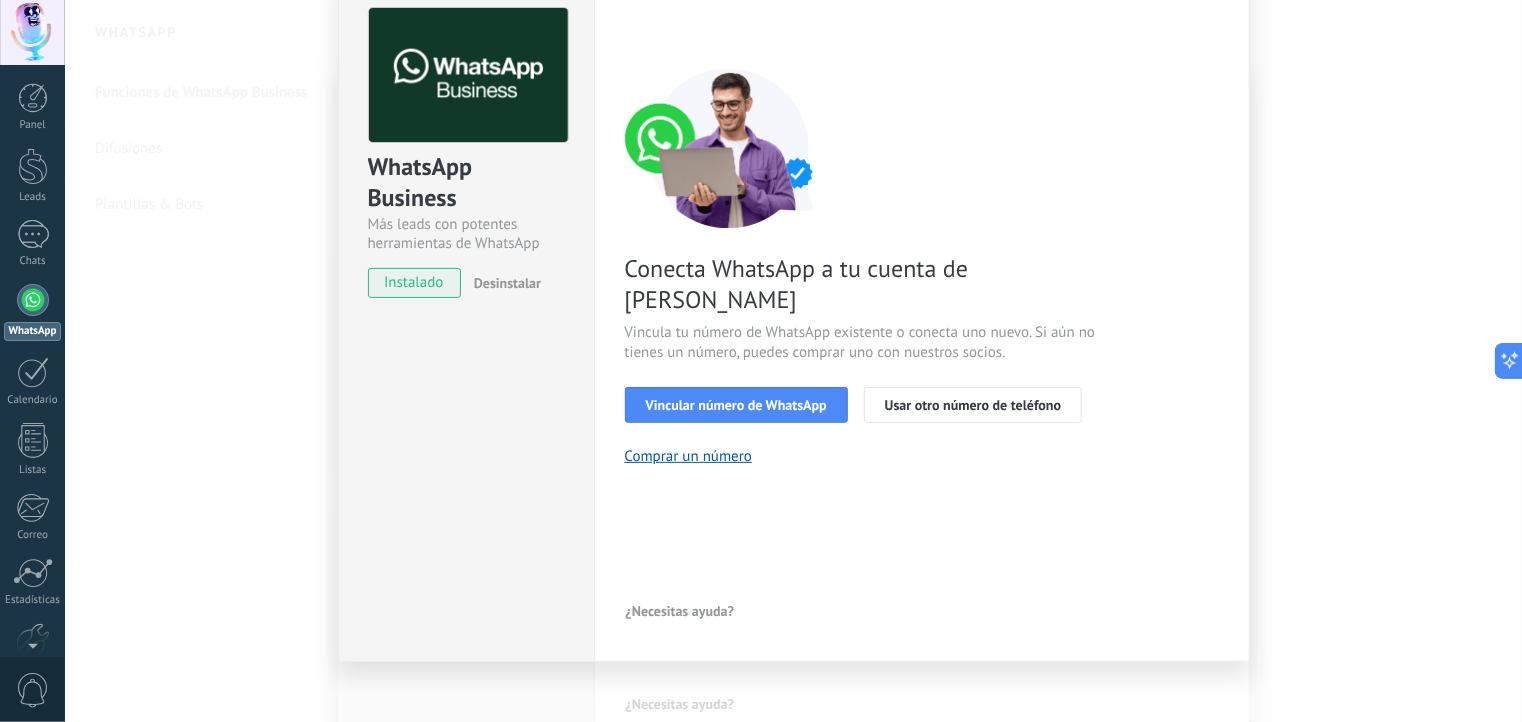 scroll, scrollTop: 100, scrollLeft: 0, axis: vertical 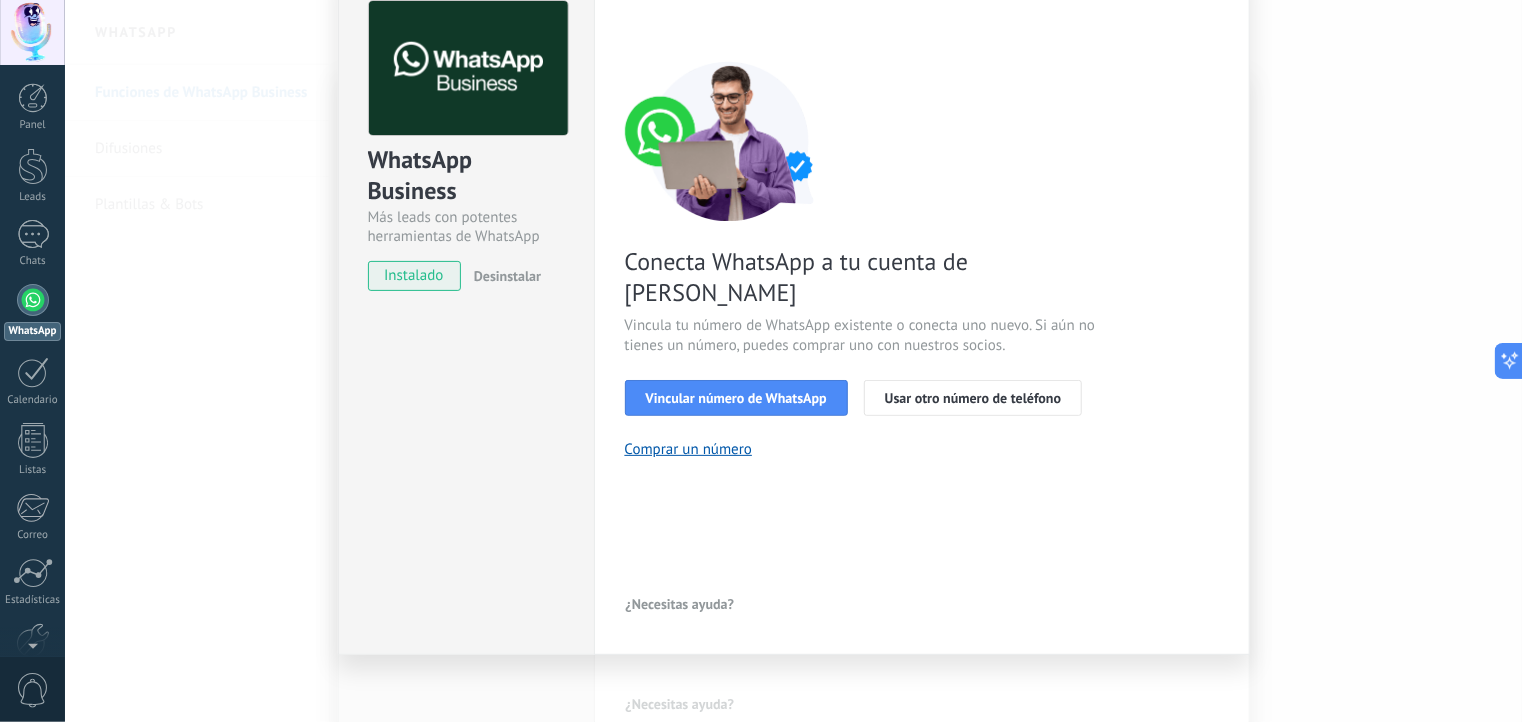 click on "¿Necesitas ayuda?" at bounding box center (680, 604) 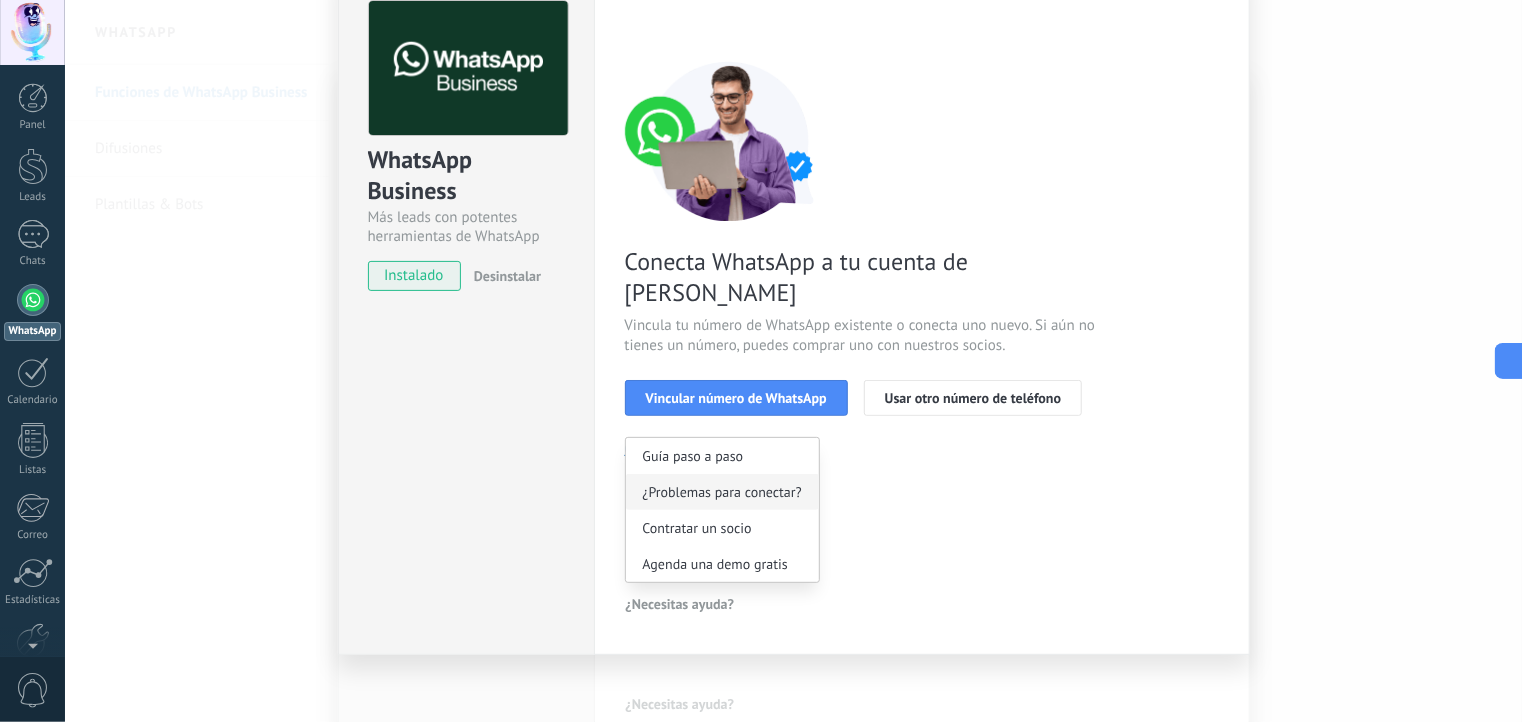click on "¿Problemas para conectar?" at bounding box center [722, 492] 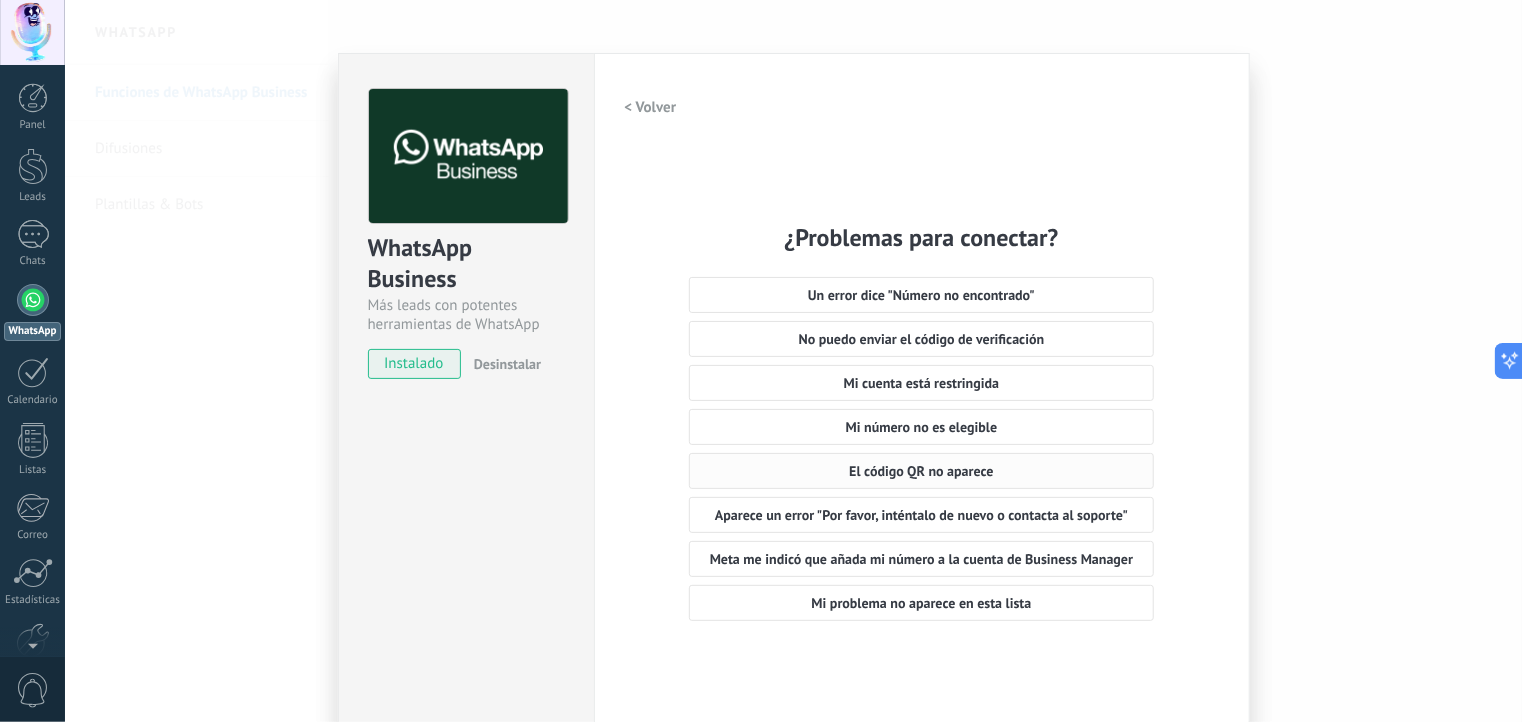 click on "El código QR no aparece" at bounding box center (921, 471) 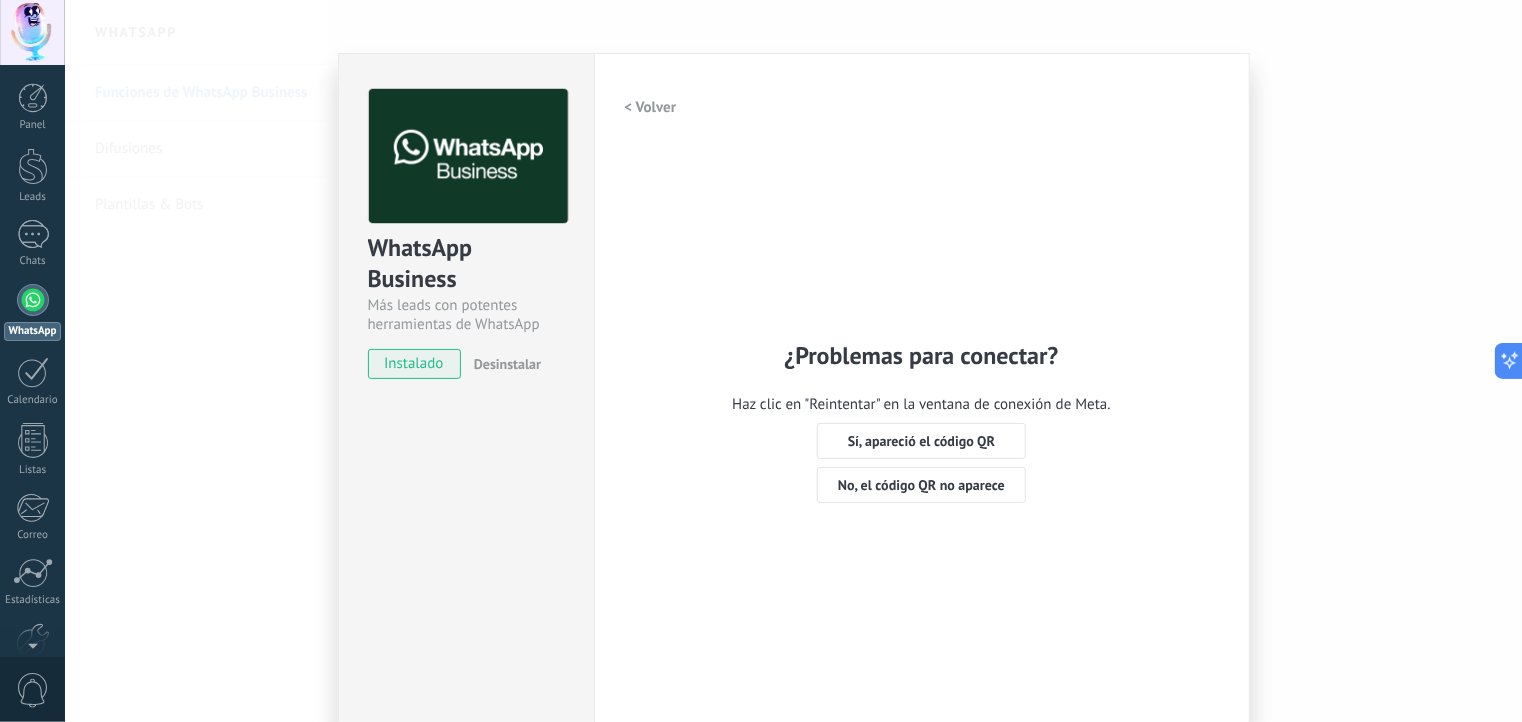 click on "< Volver" at bounding box center [651, 107] 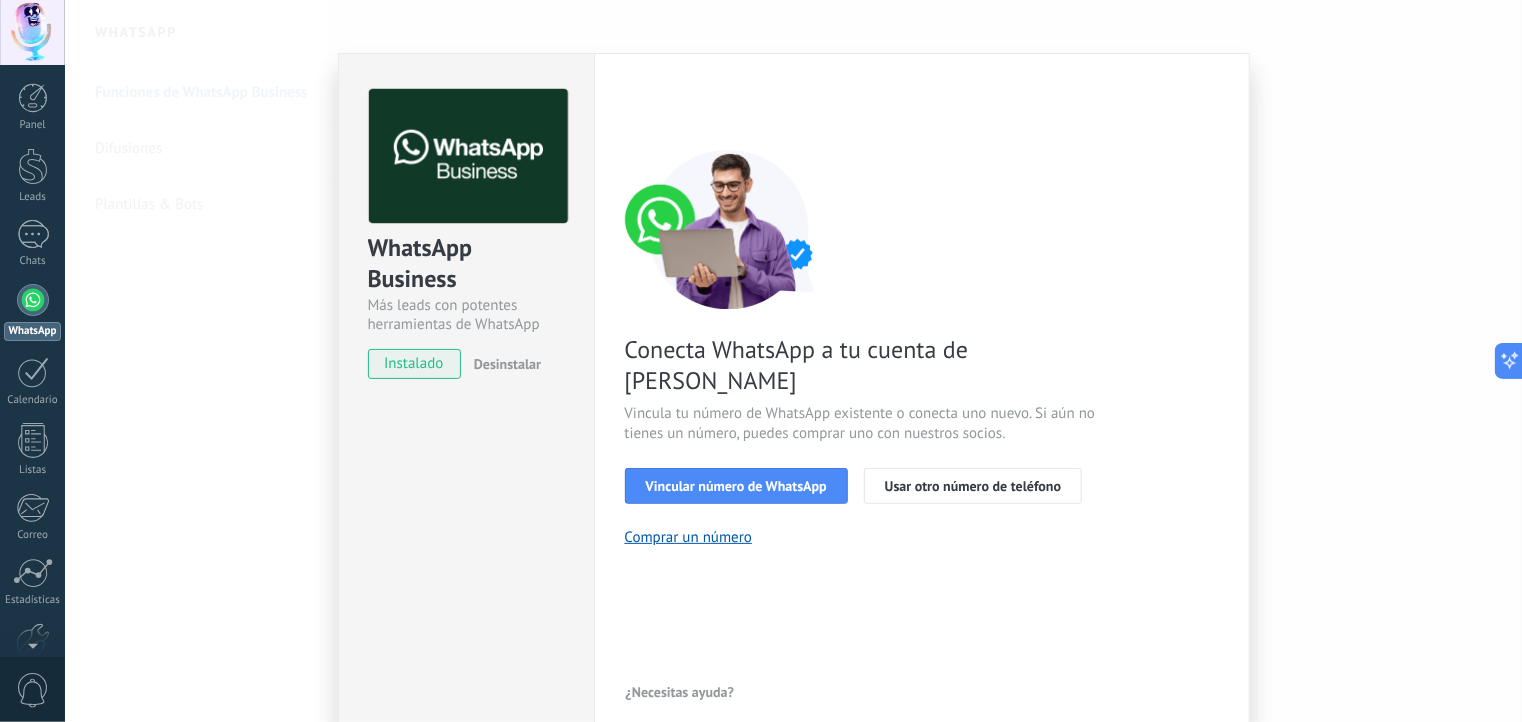 click on "¿Necesitas ayuda?" at bounding box center (680, 692) 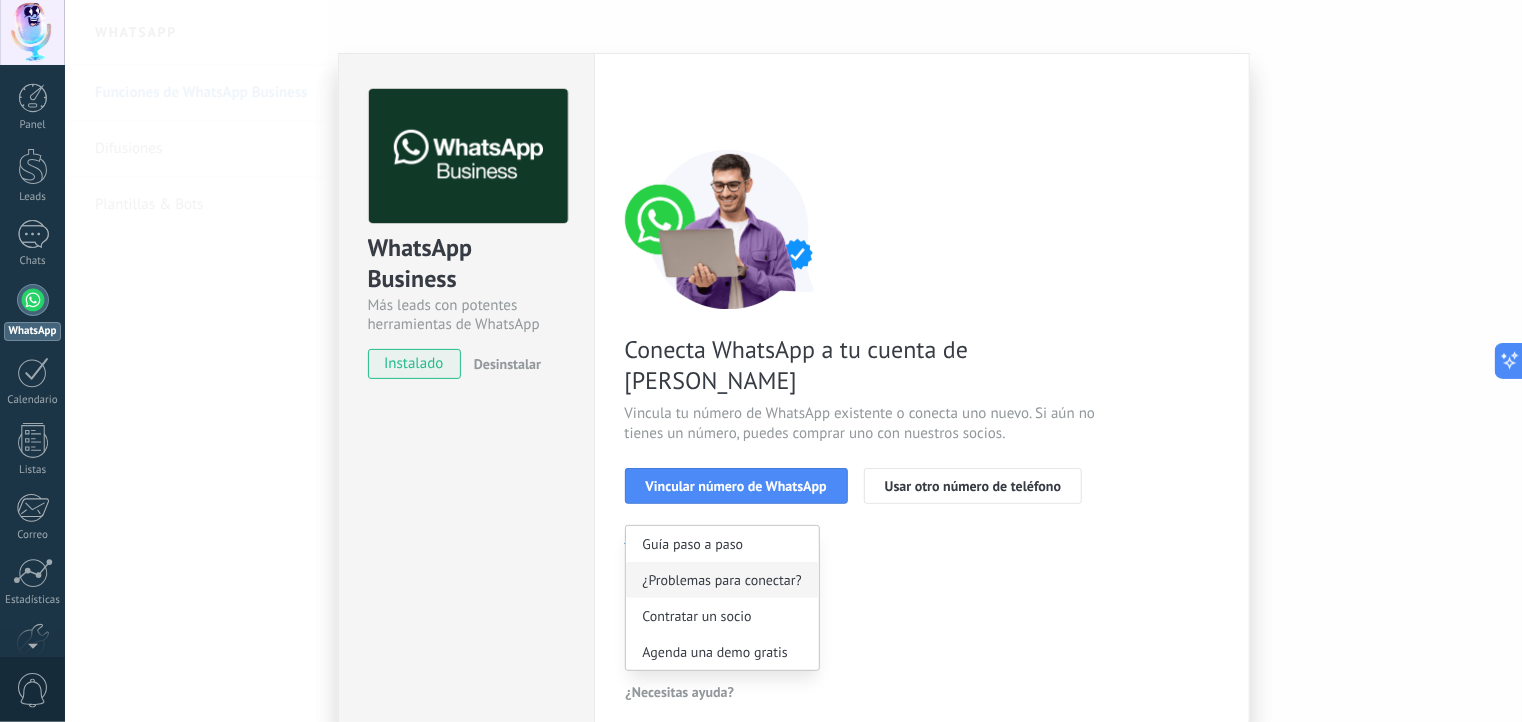 click on "¿Problemas para conectar?" at bounding box center [722, 580] 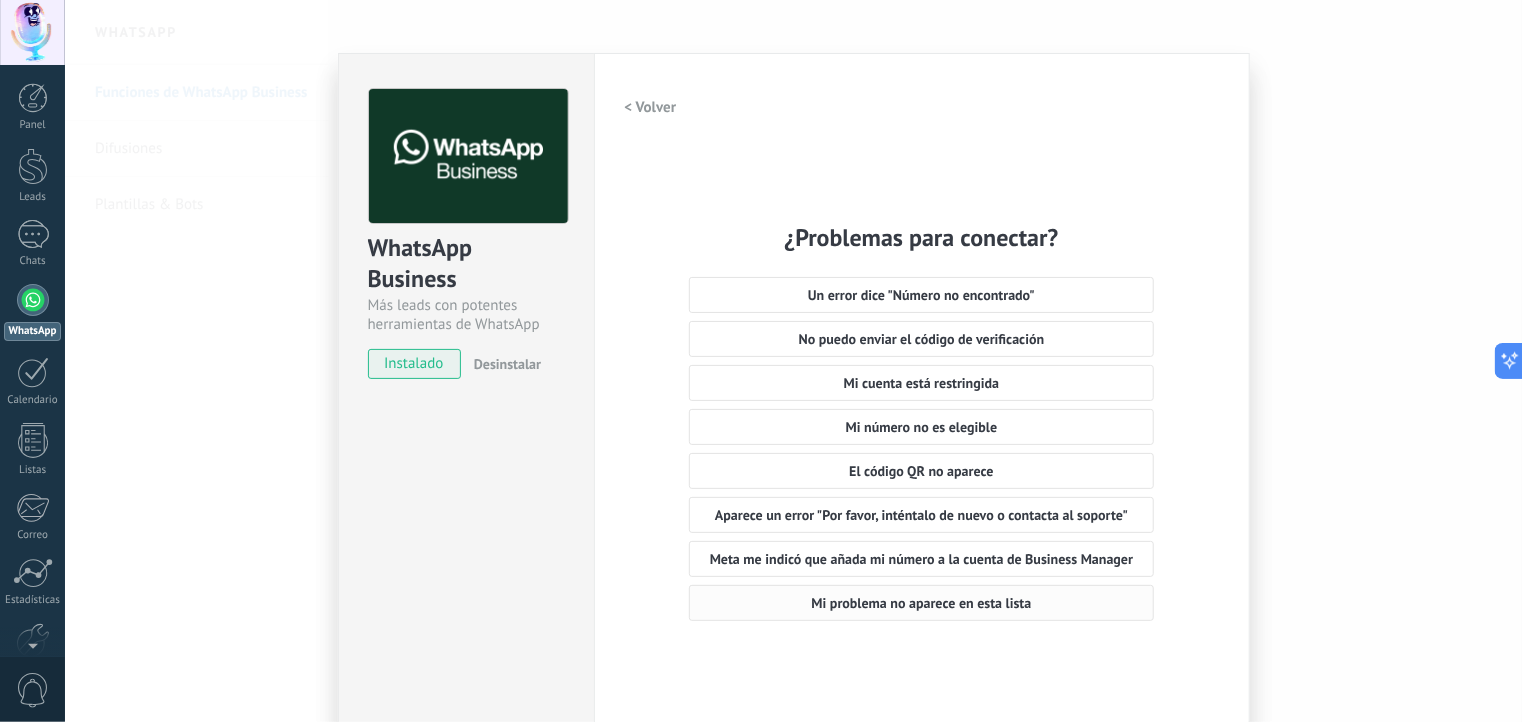 click on "Mi problema no aparece en esta lista" at bounding box center (922, 603) 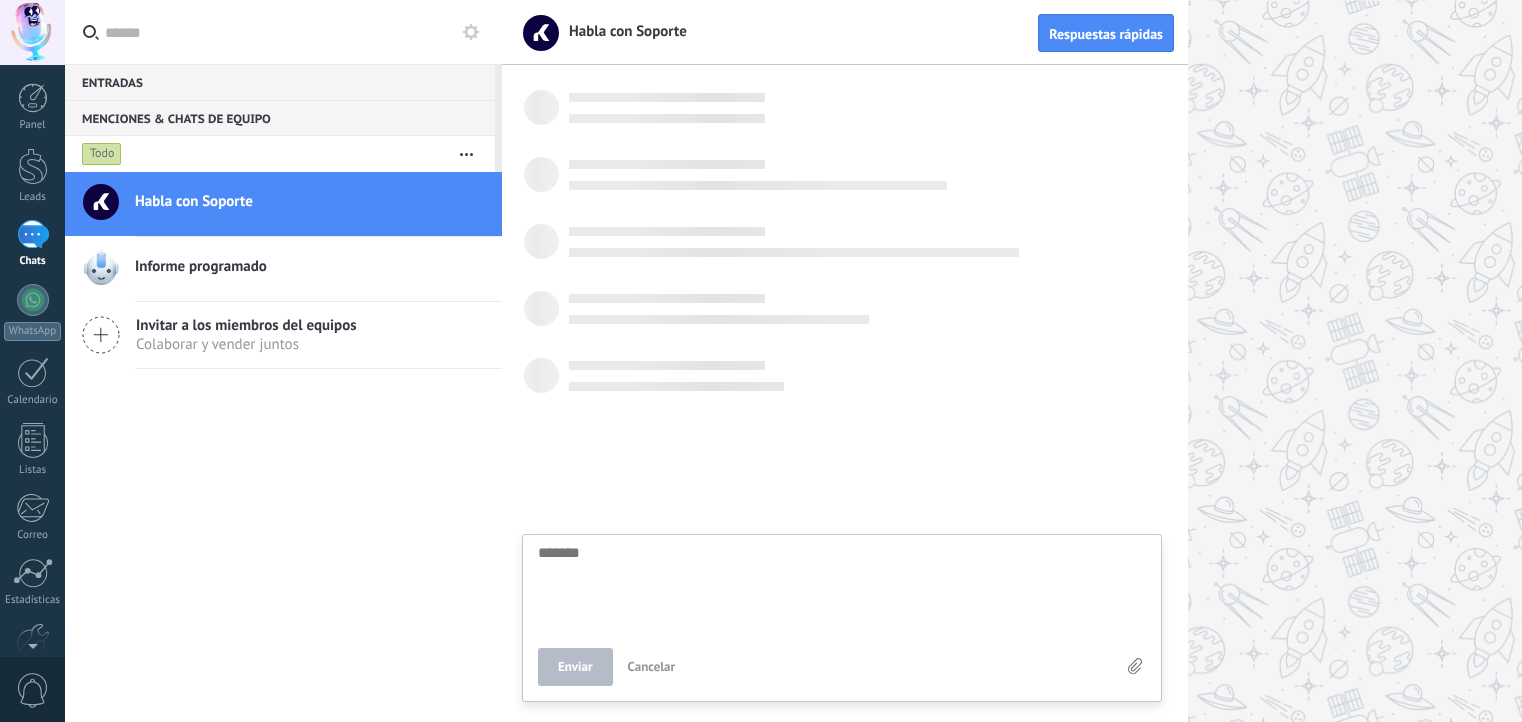 scroll, scrollTop: 0, scrollLeft: 0, axis: both 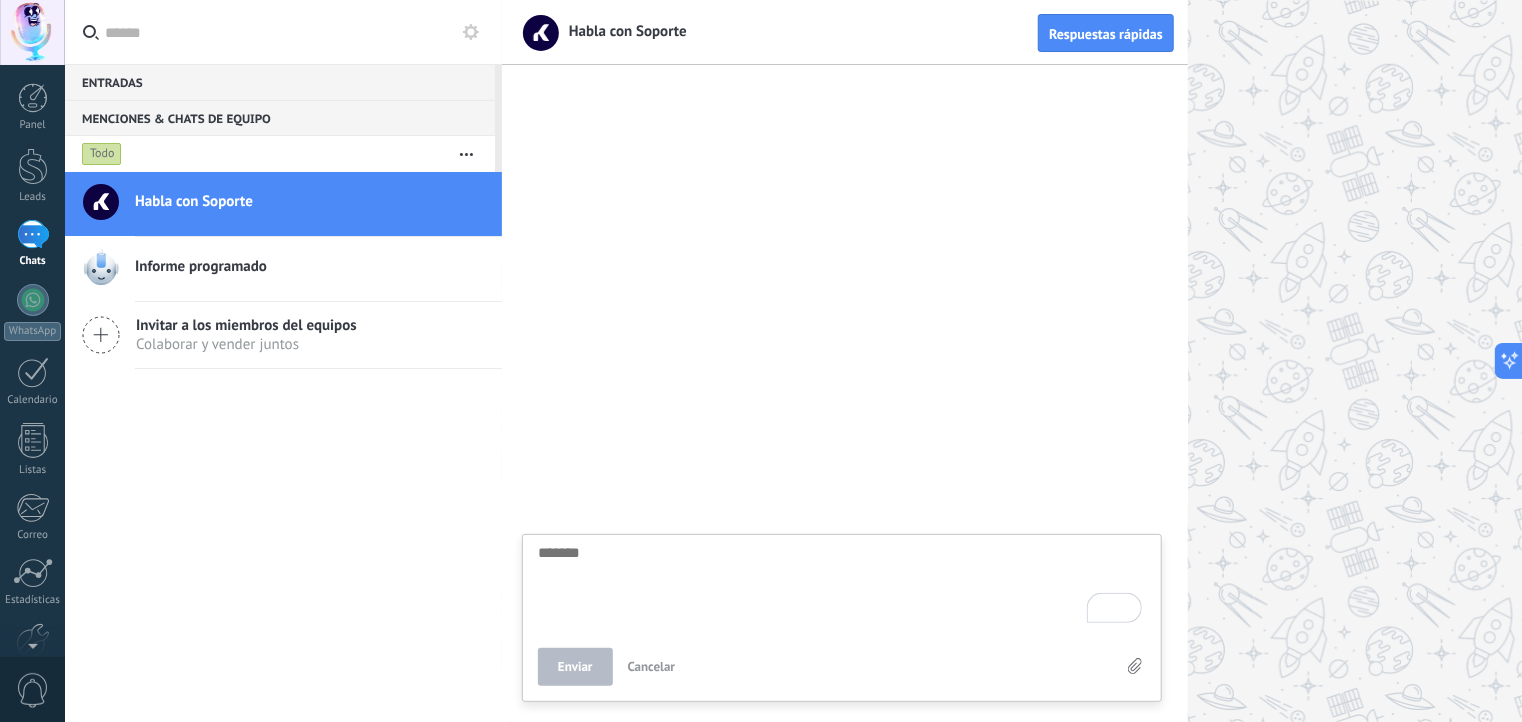 click at bounding box center [842, 586] 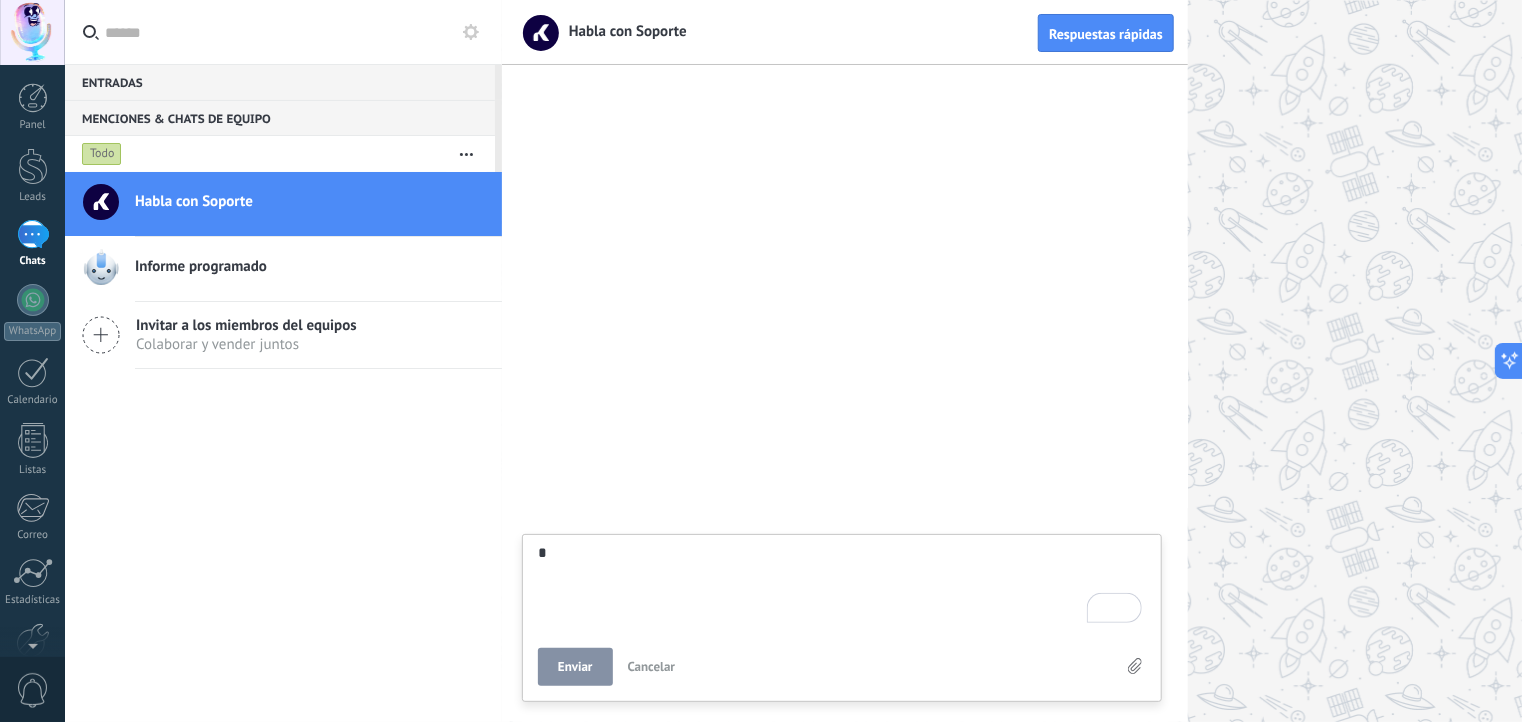type on "**" 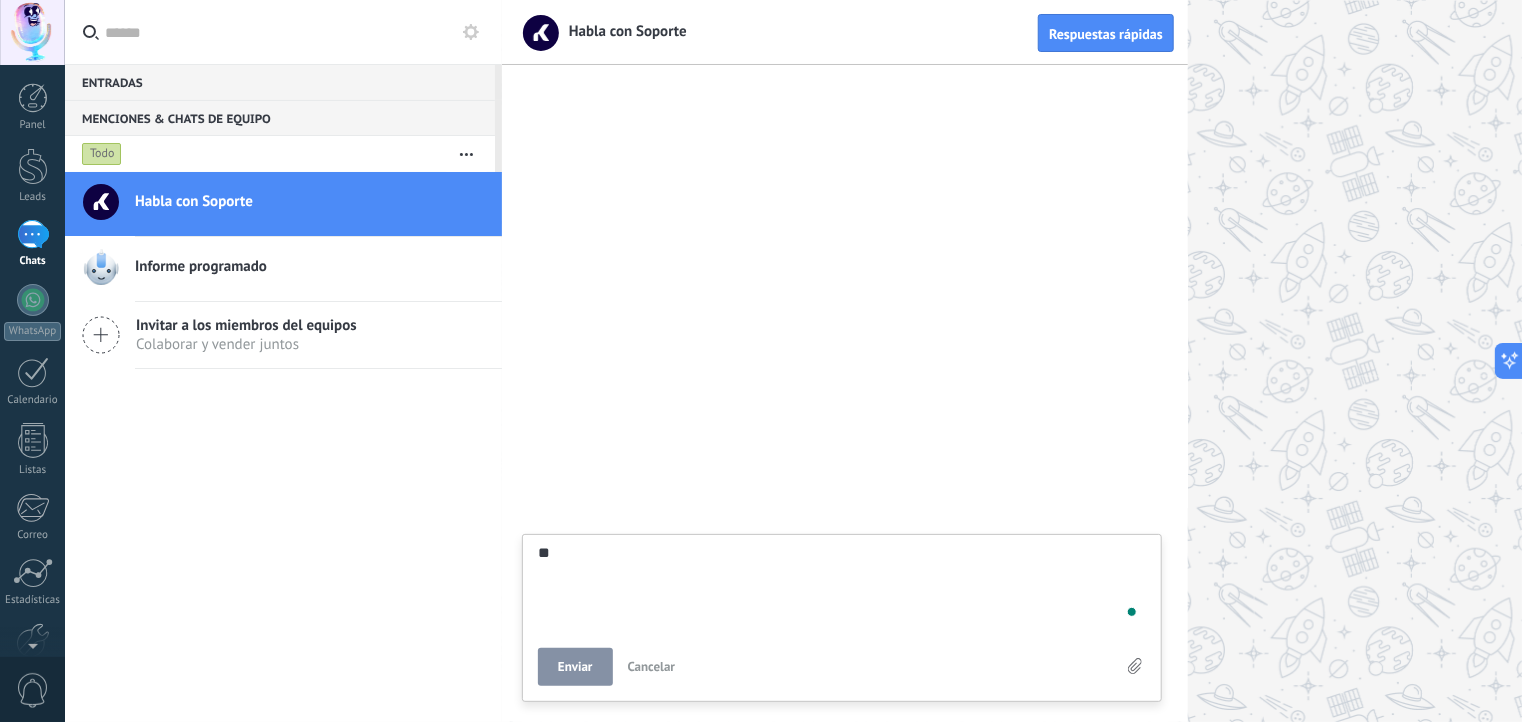 type on "***" 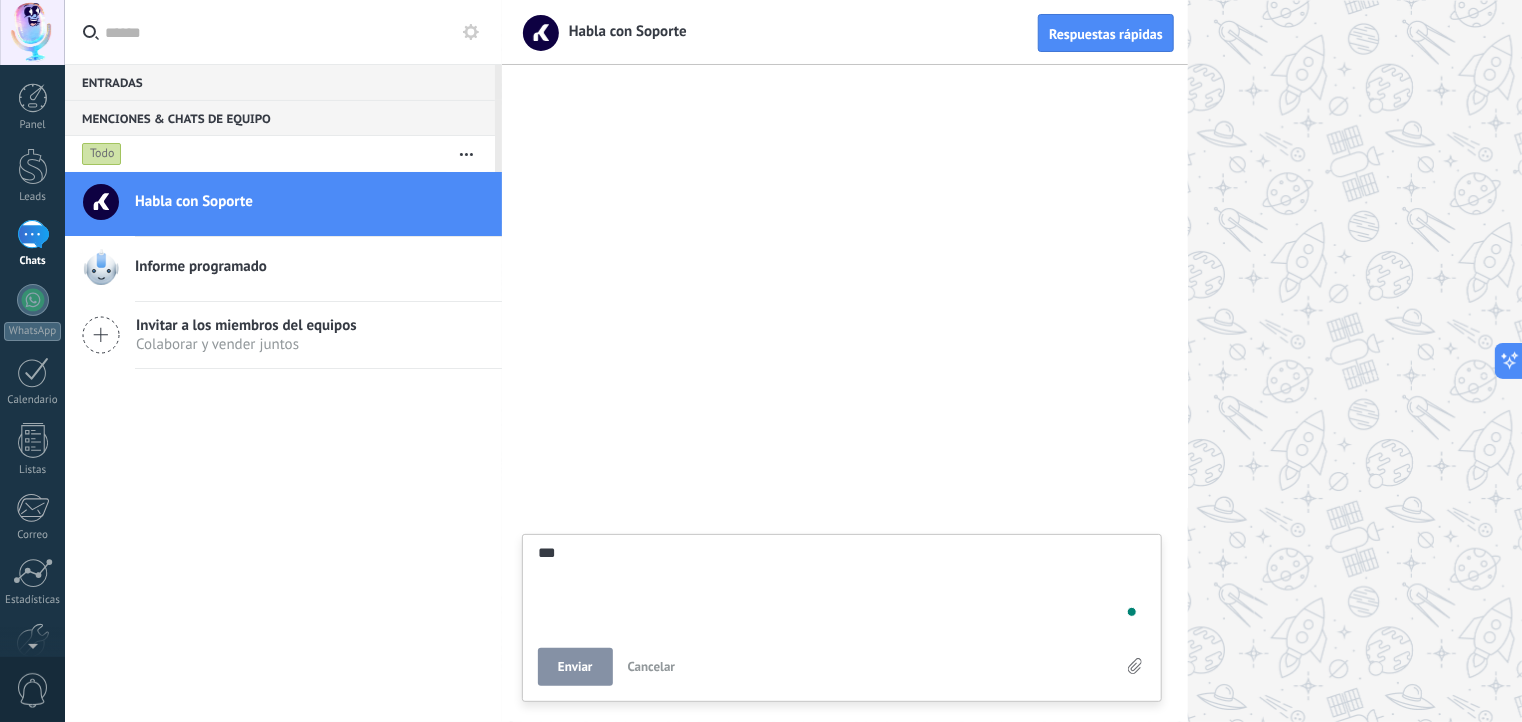 type on "****" 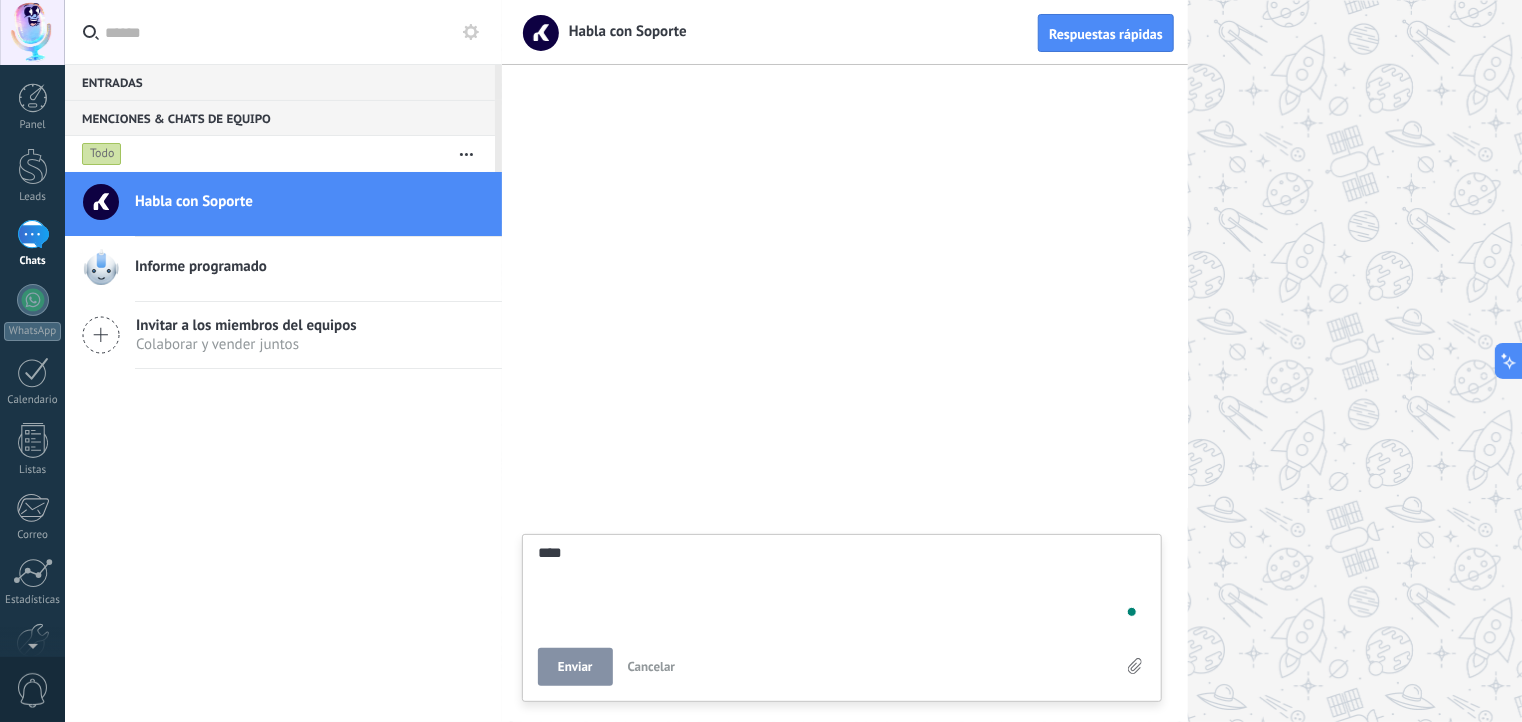 type on "*****" 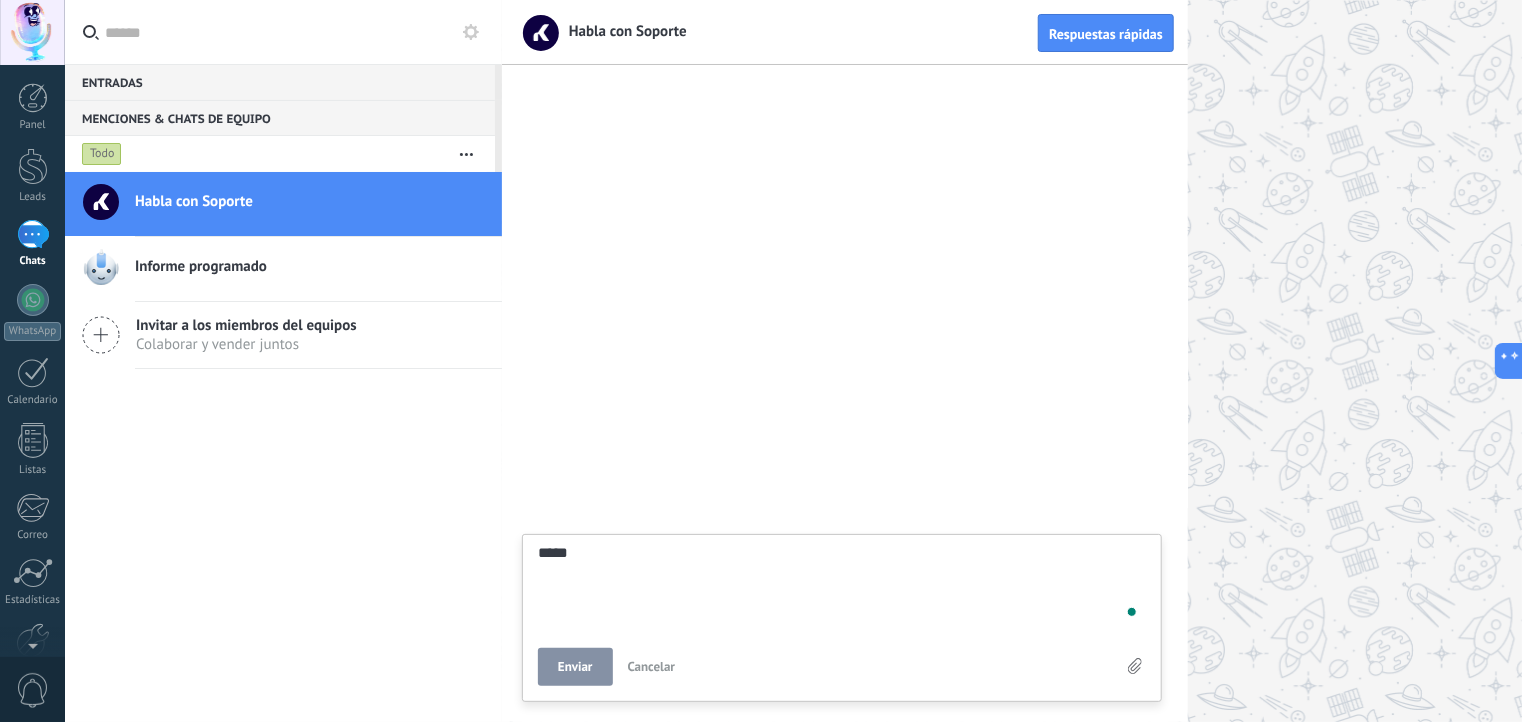 type on "*****" 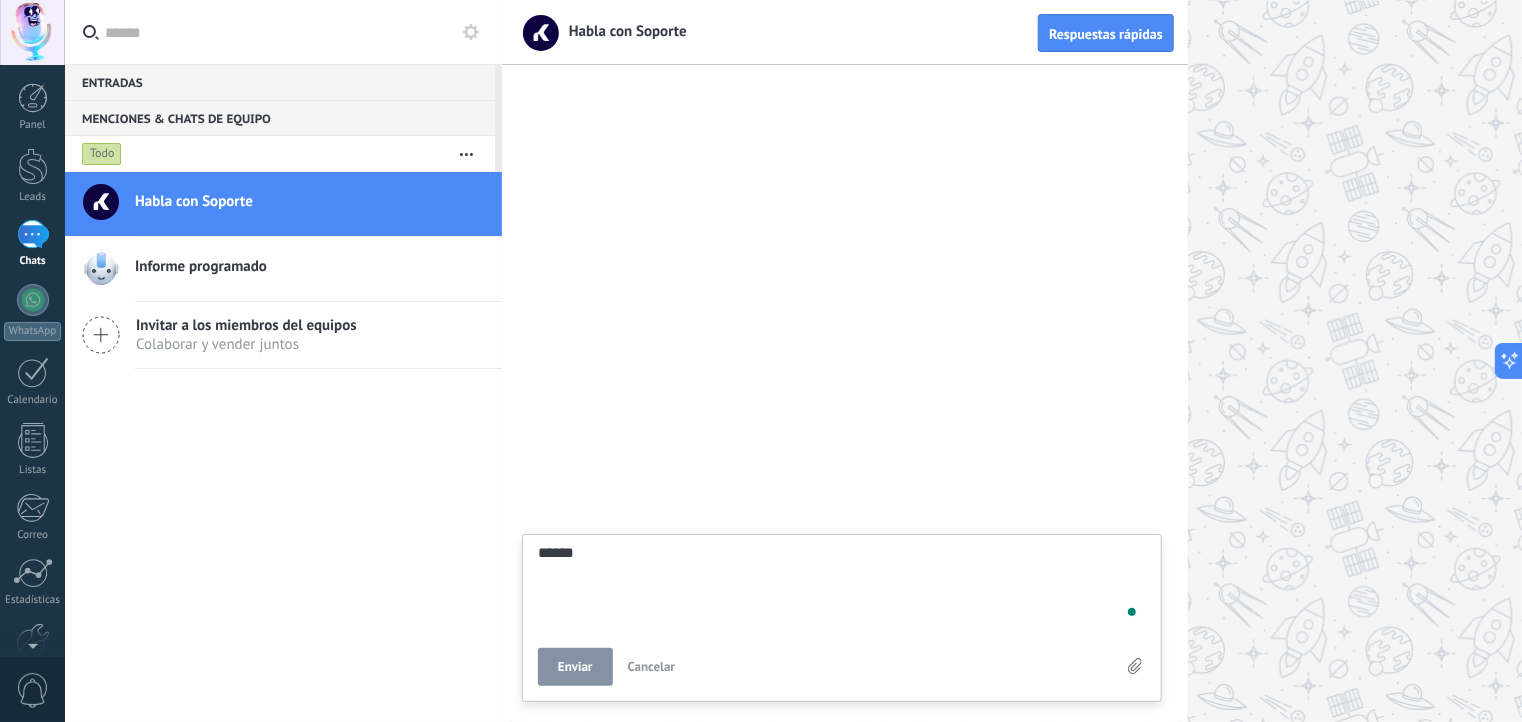 type on "*******" 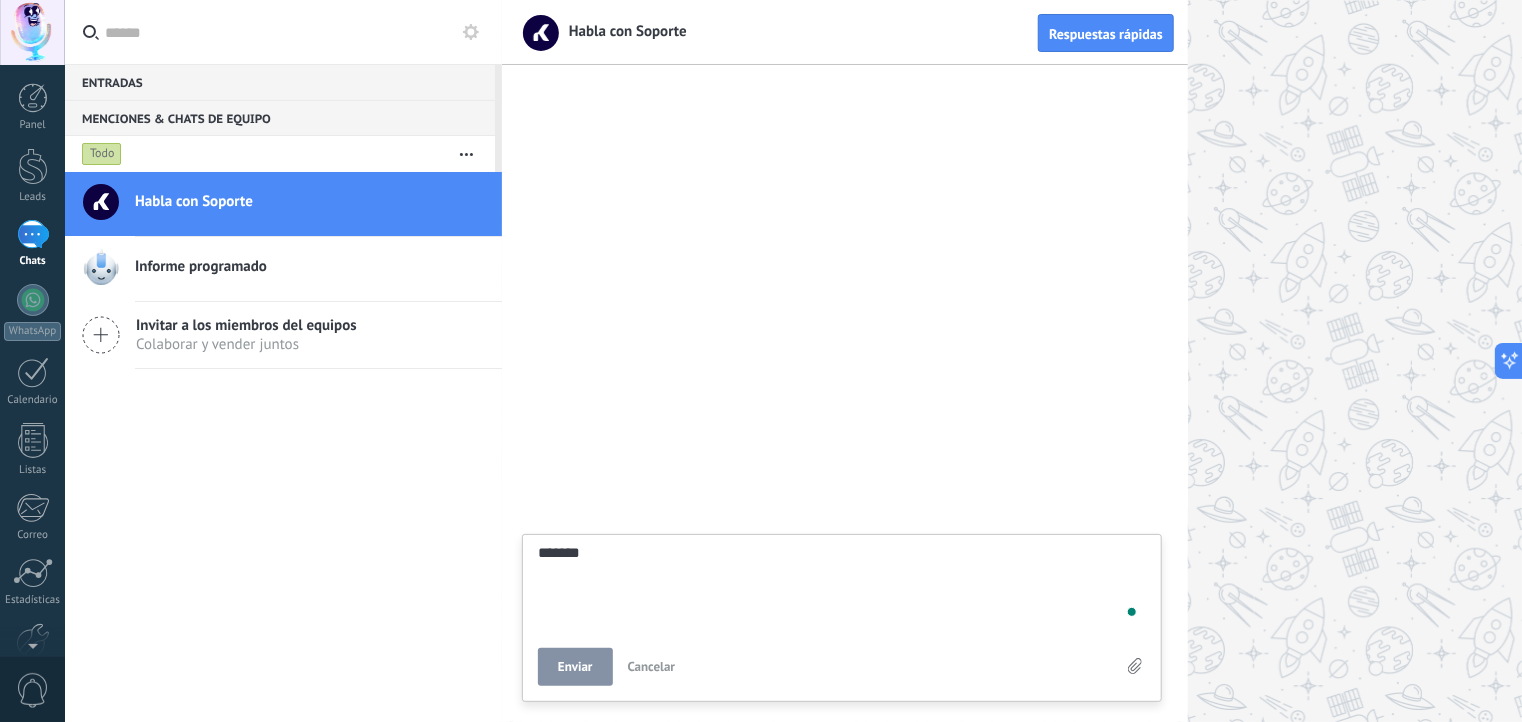 type on "********" 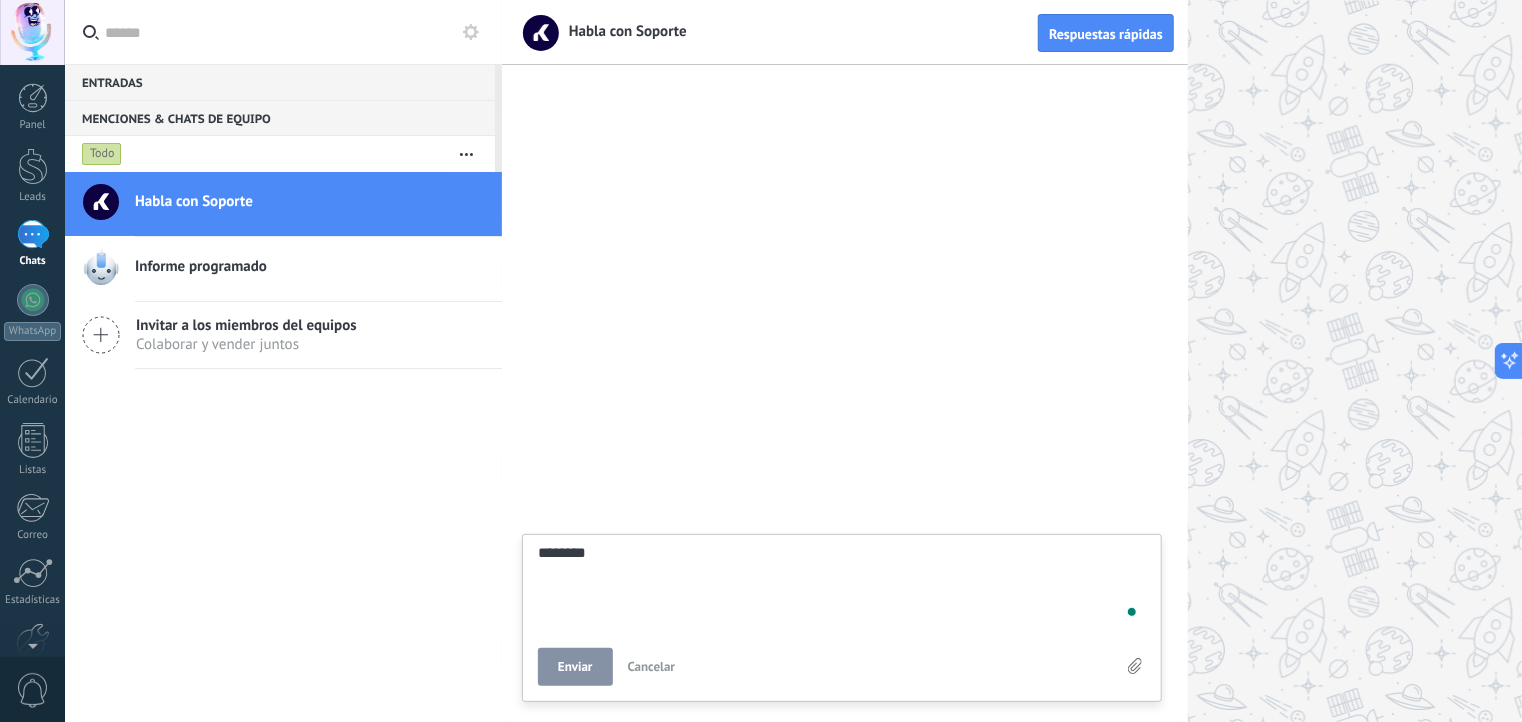 type on "*********" 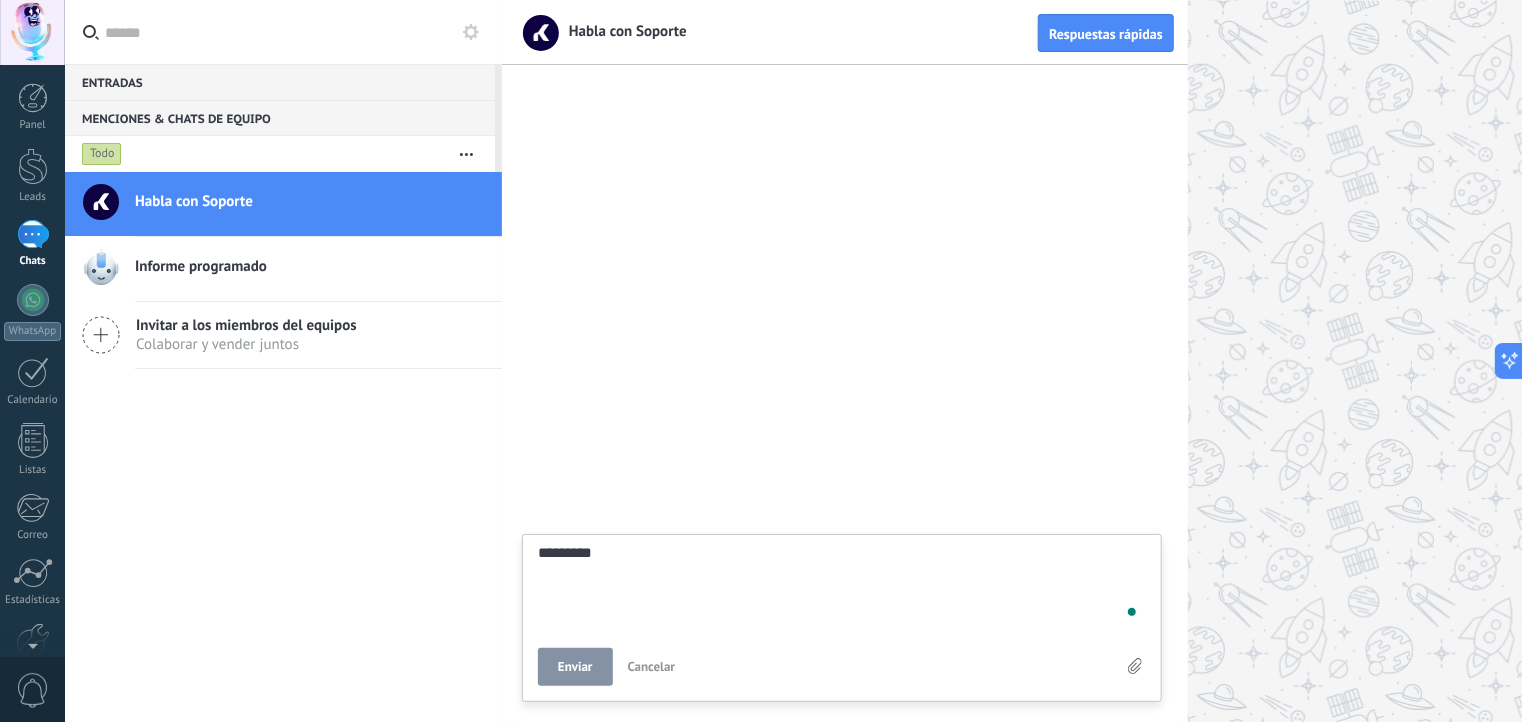 type on "**********" 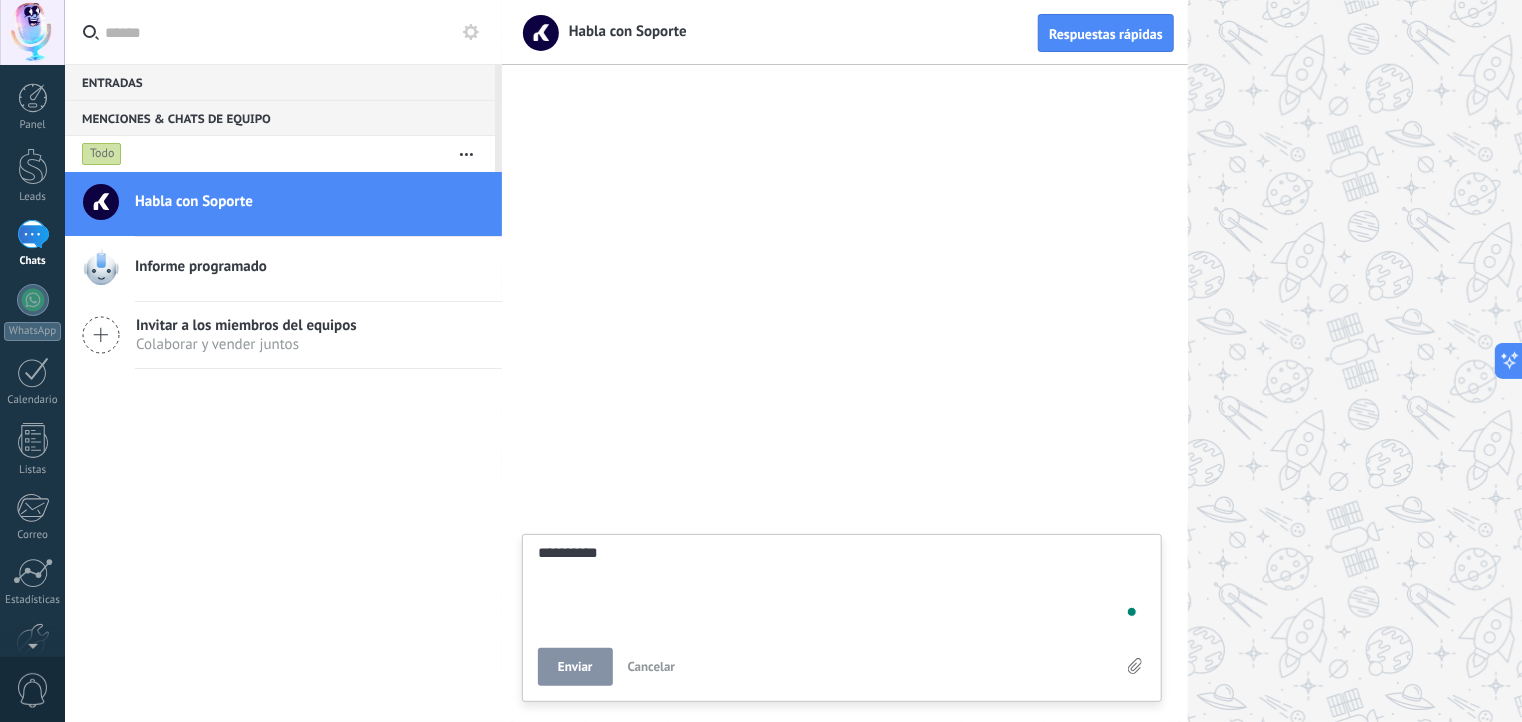 type on "**********" 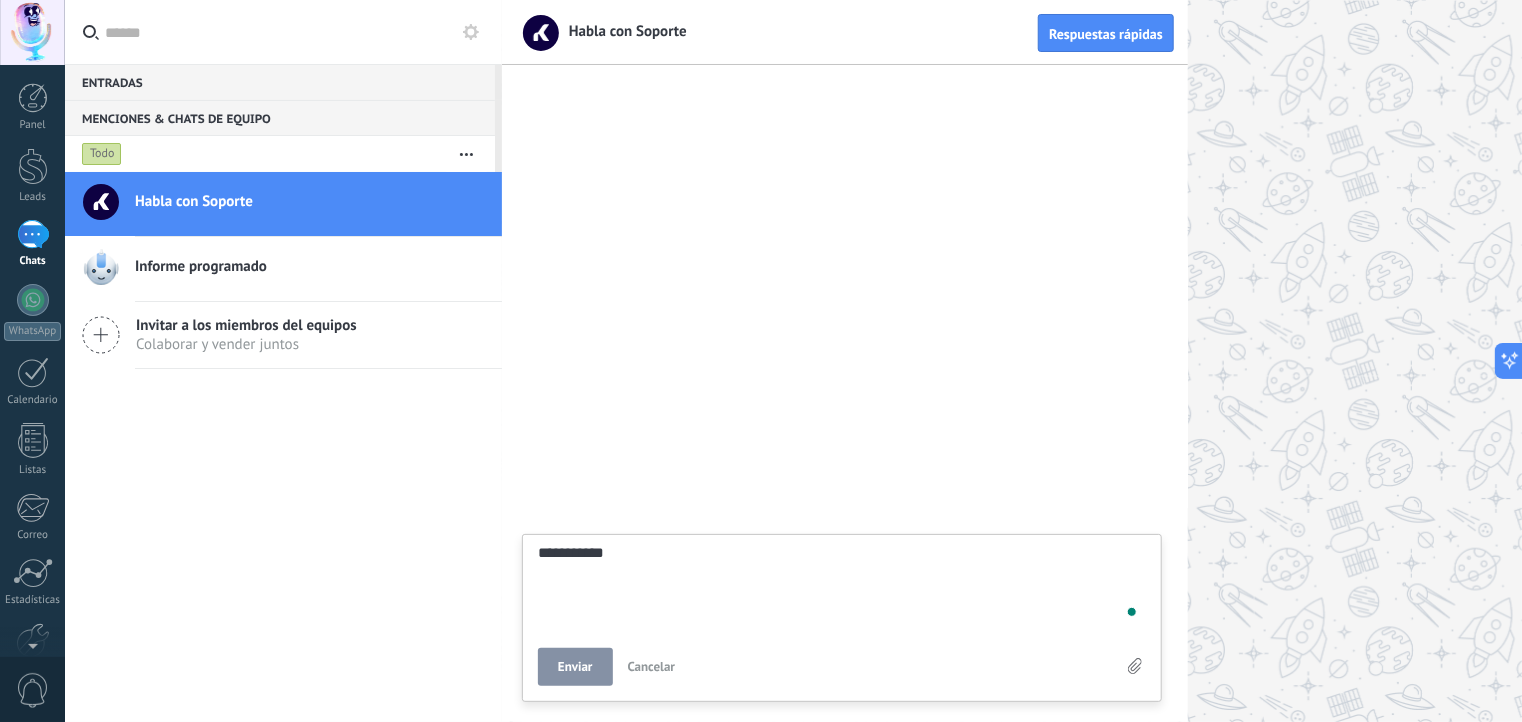 type on "**********" 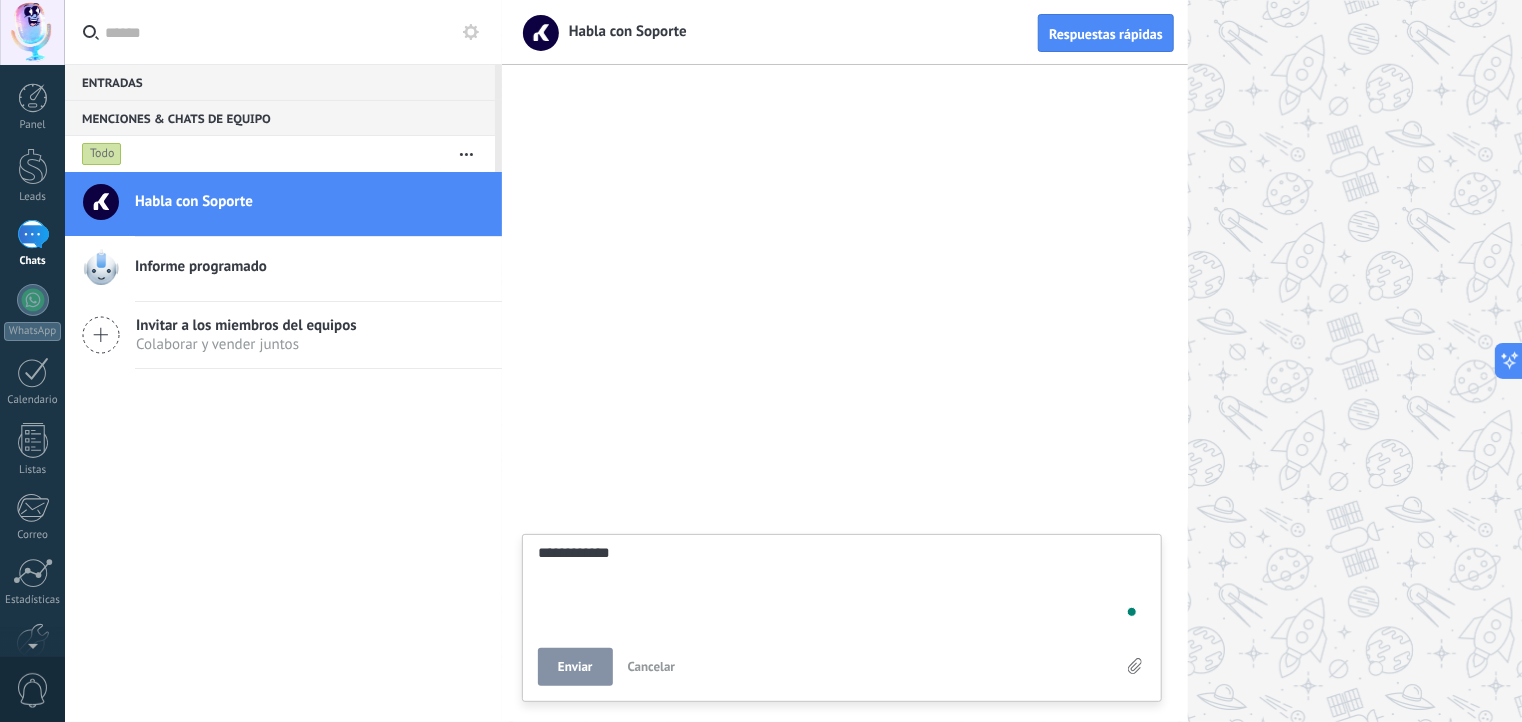 type on "**********" 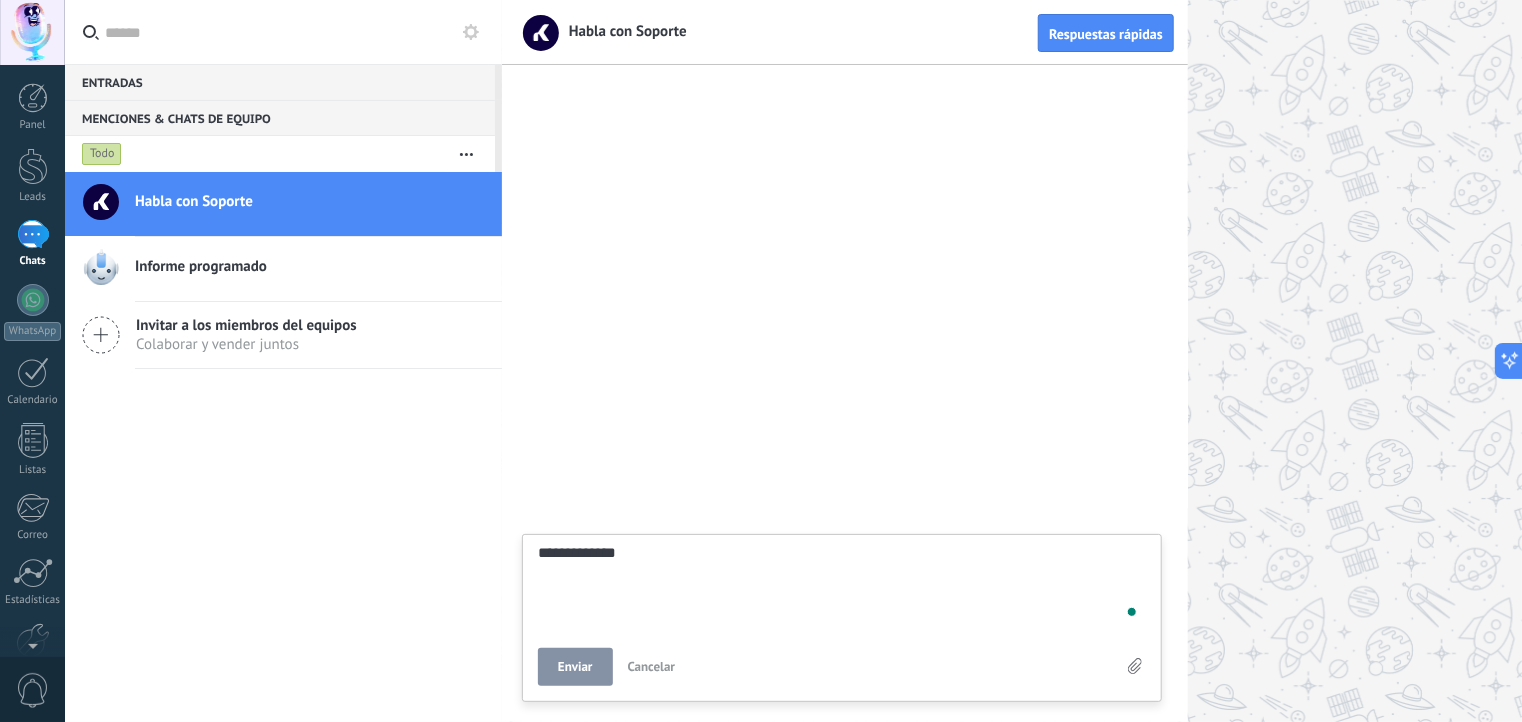 type on "**********" 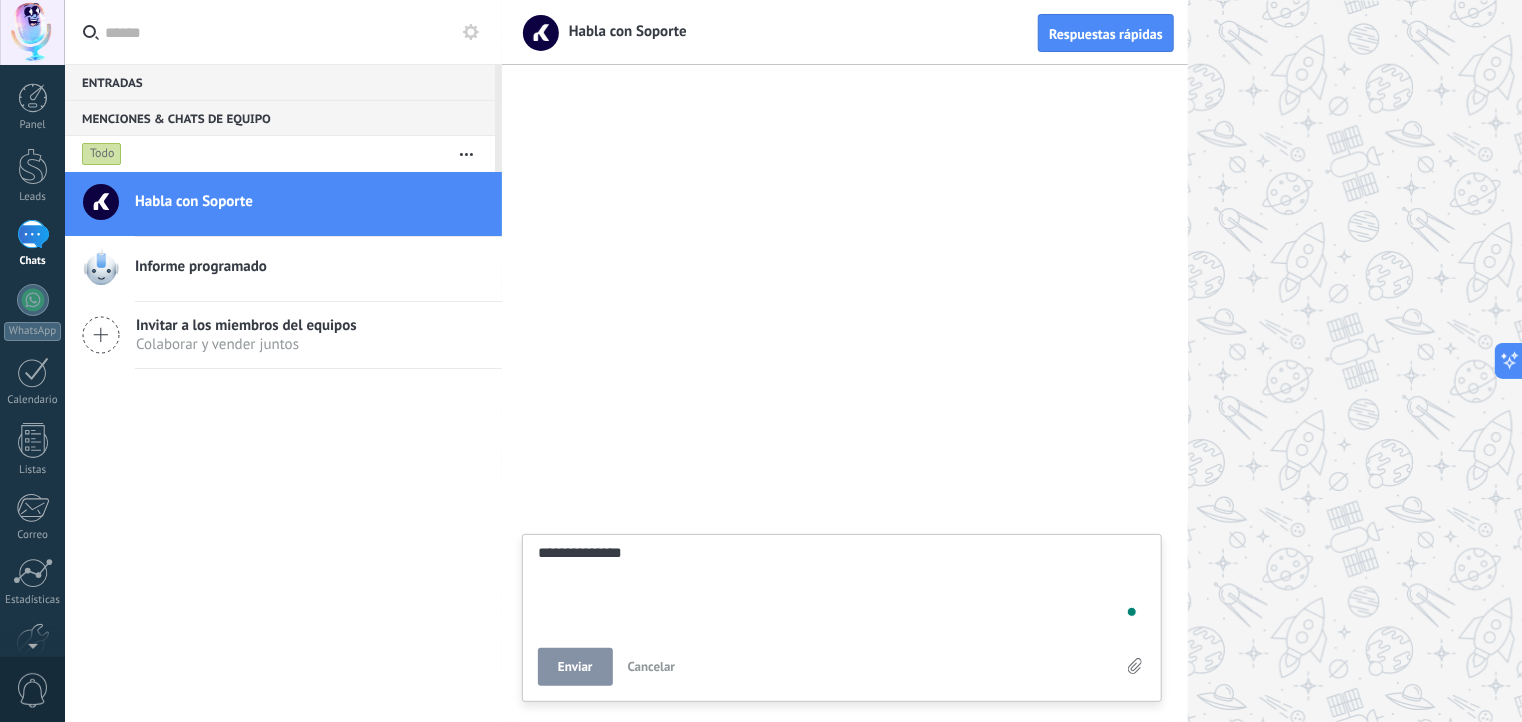 type on "**********" 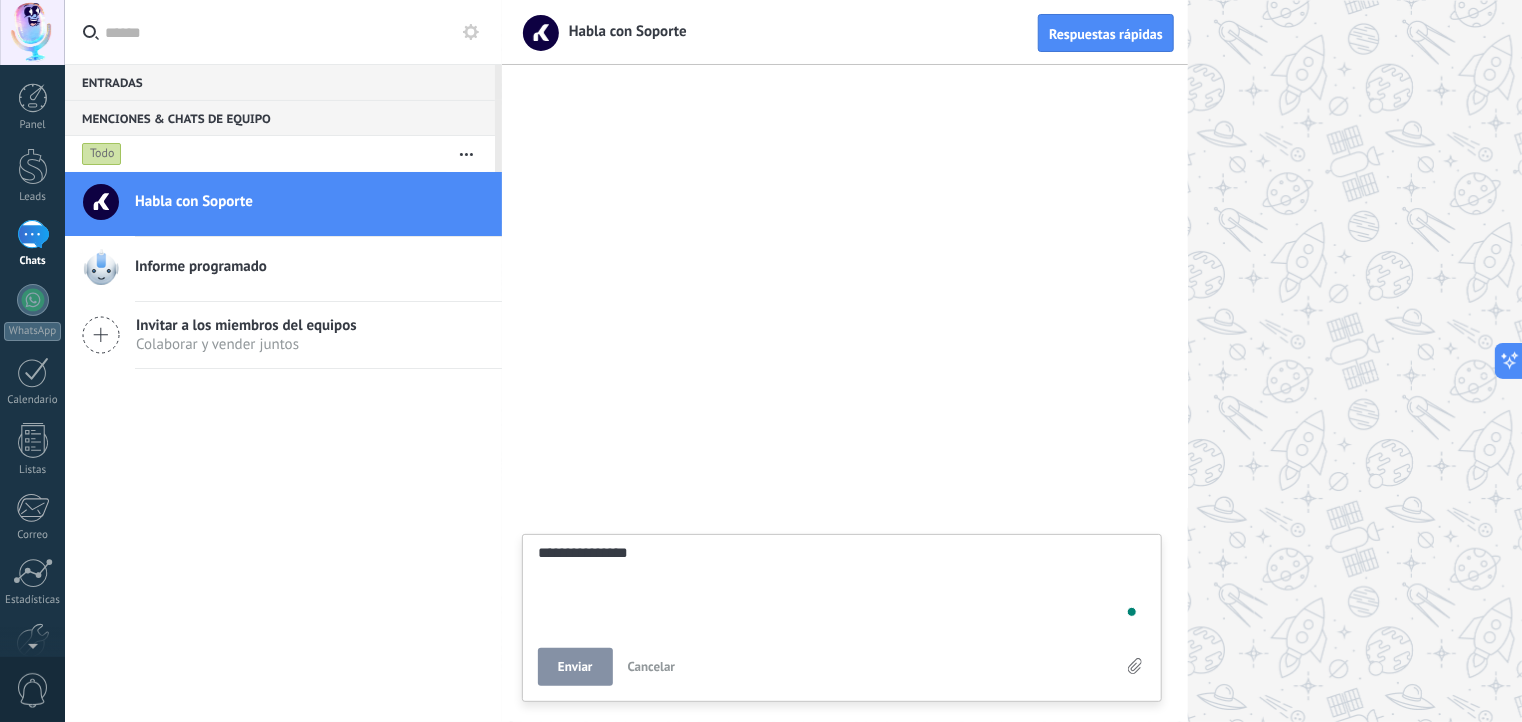 type on "**********" 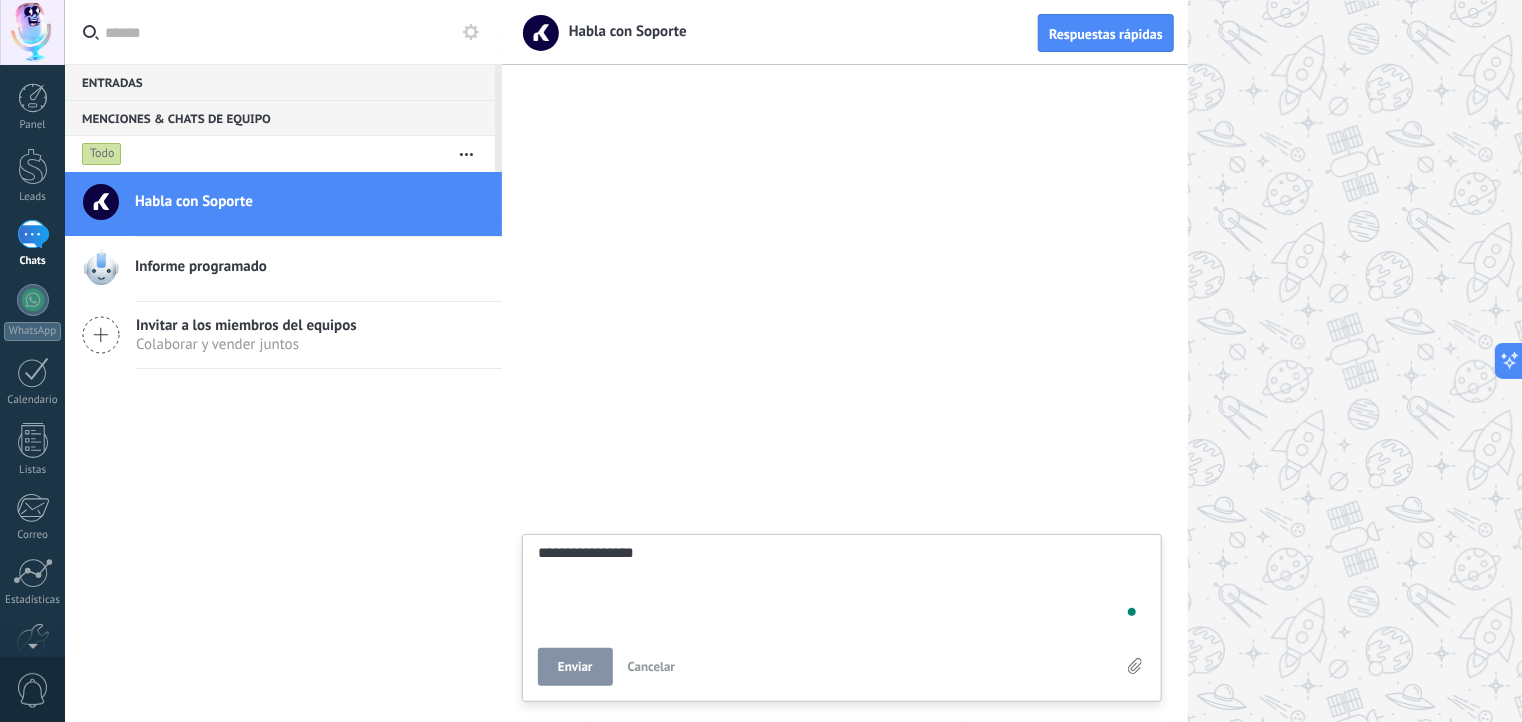 type on "**********" 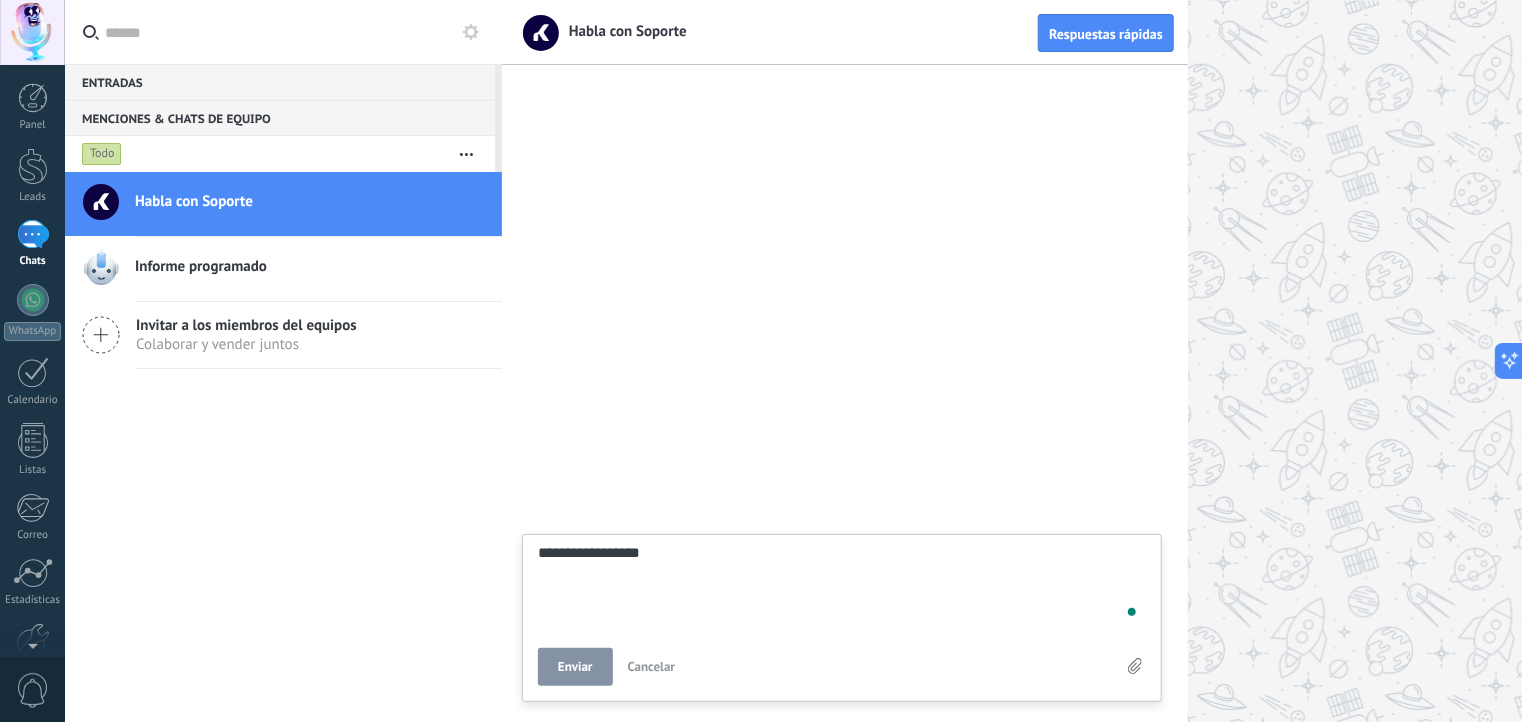 type on "**********" 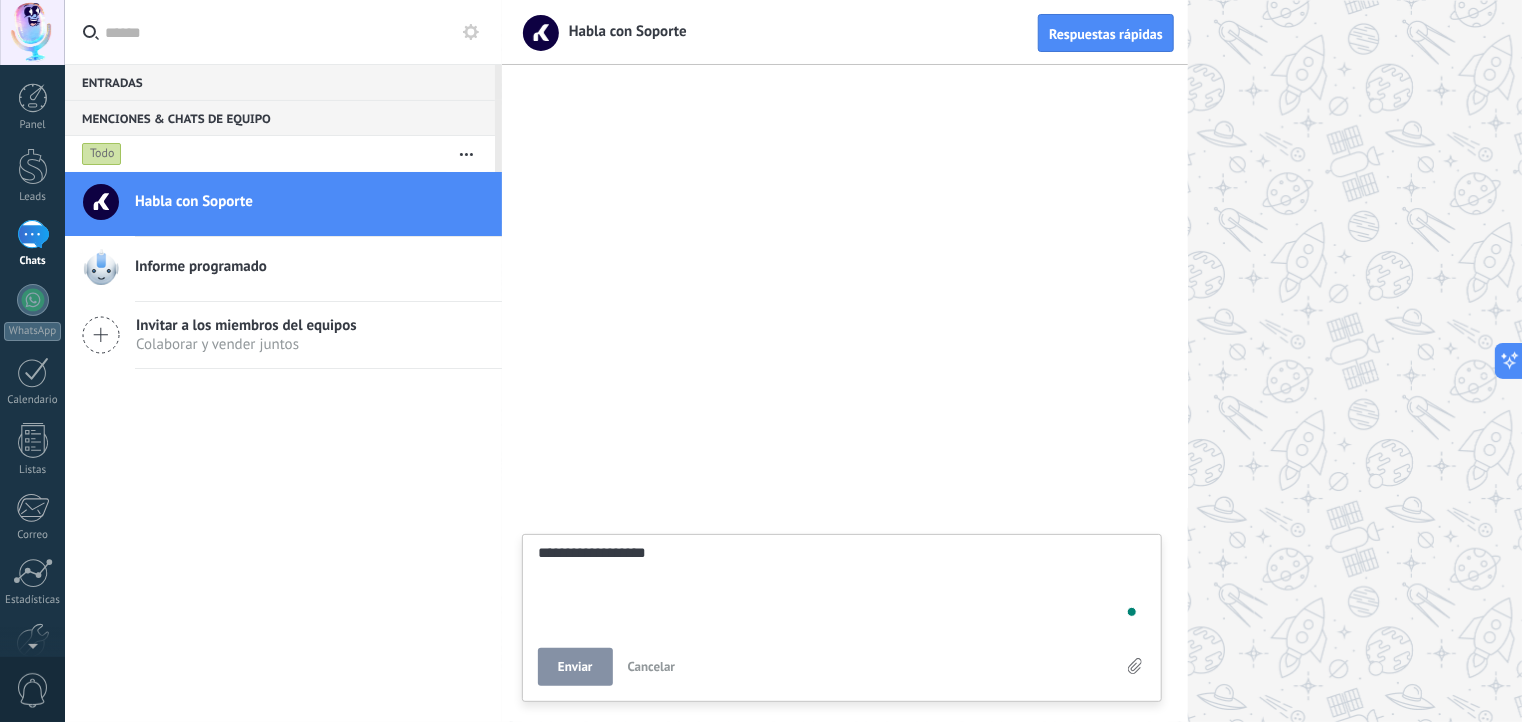 type on "**********" 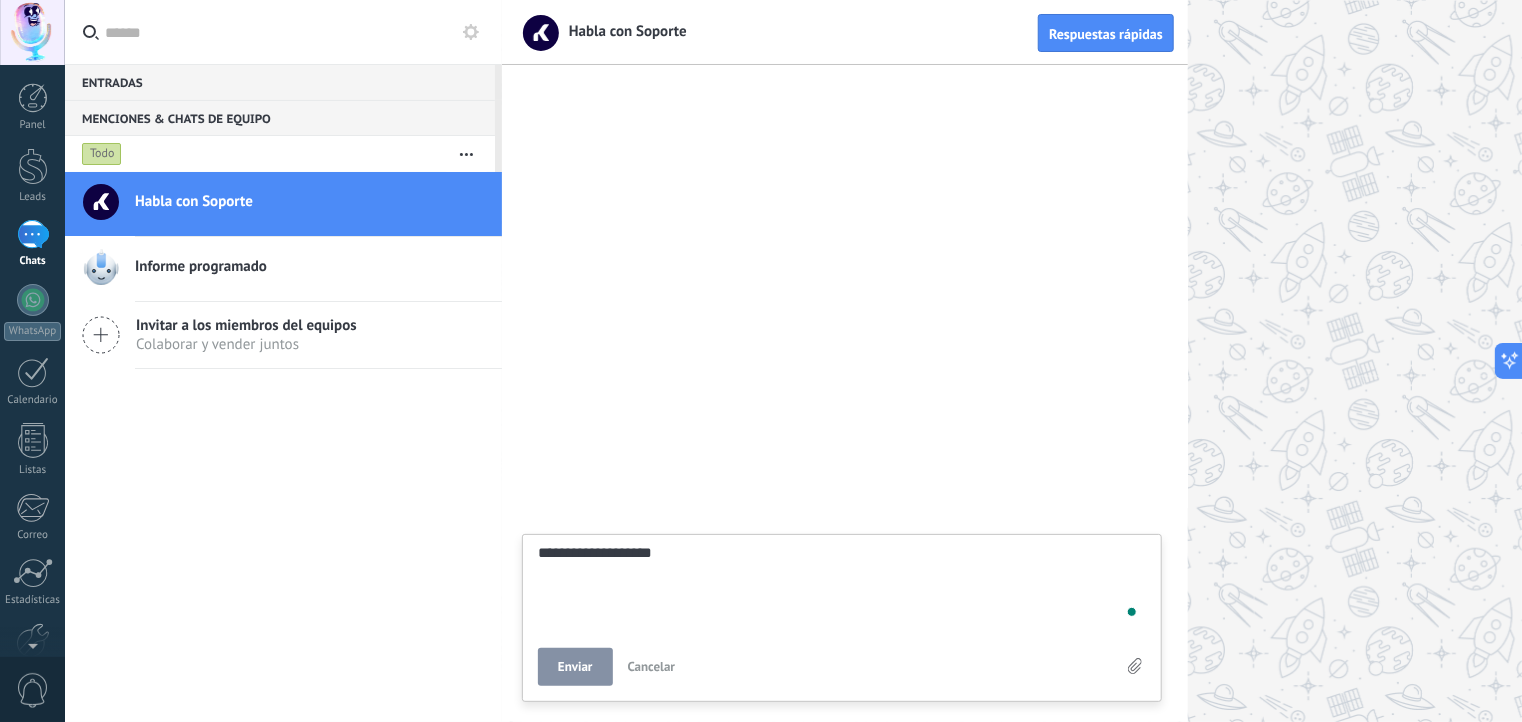 type on "**********" 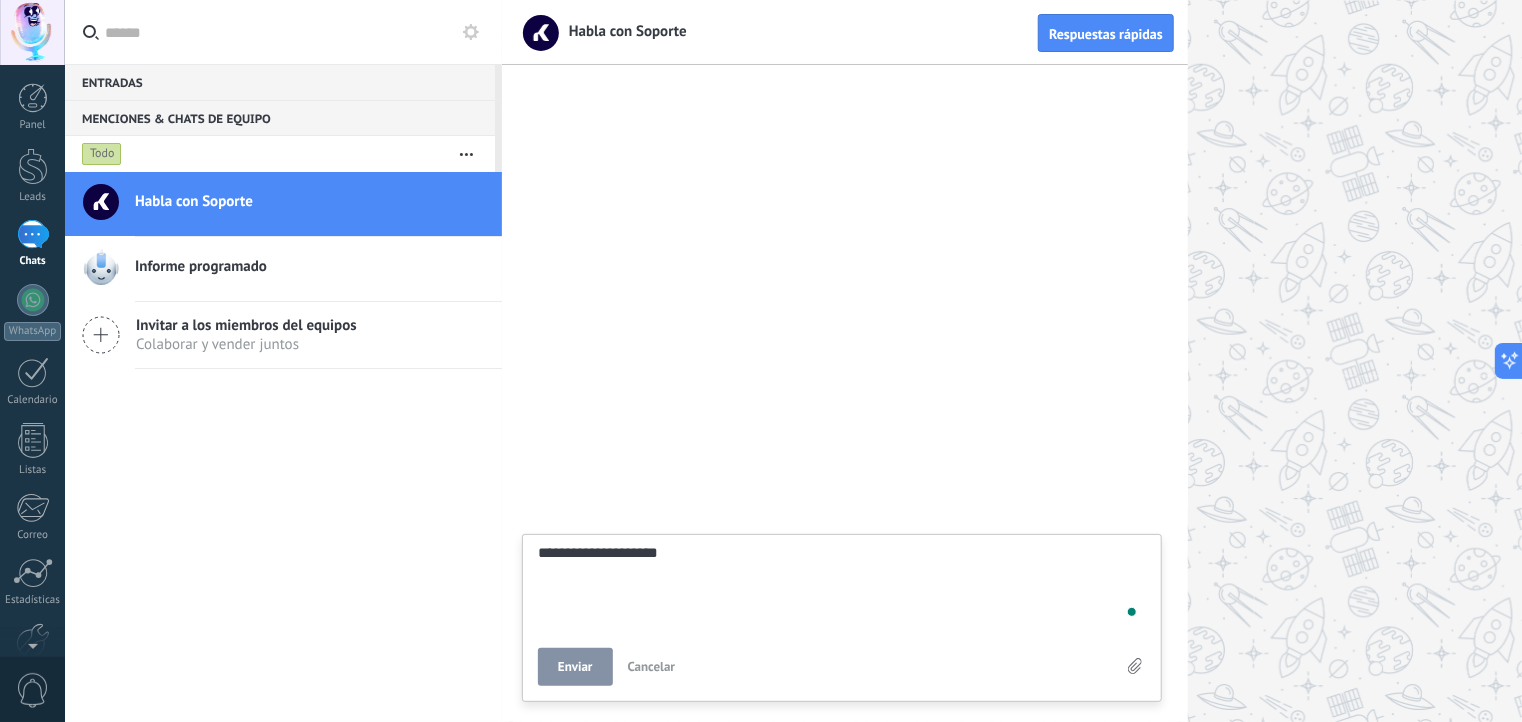 type on "**********" 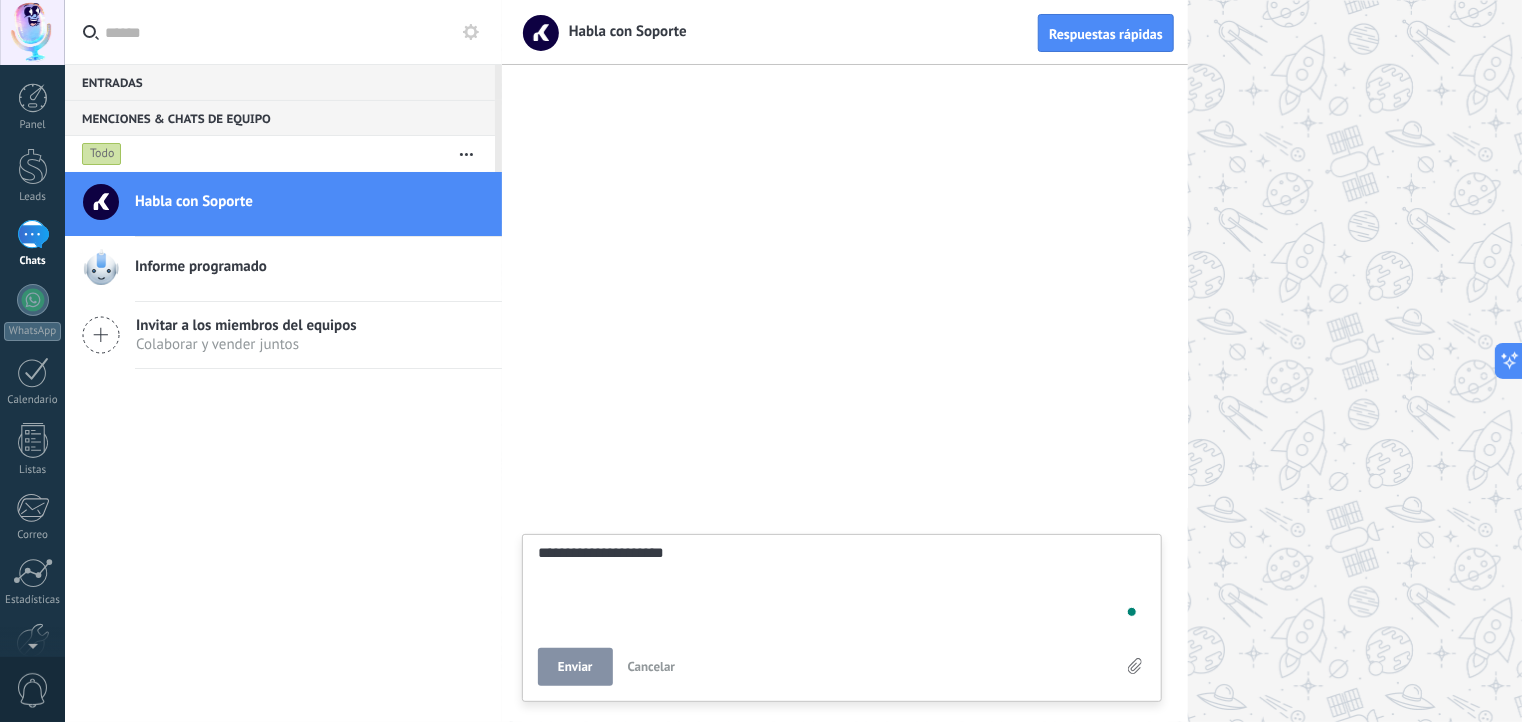 type on "**********" 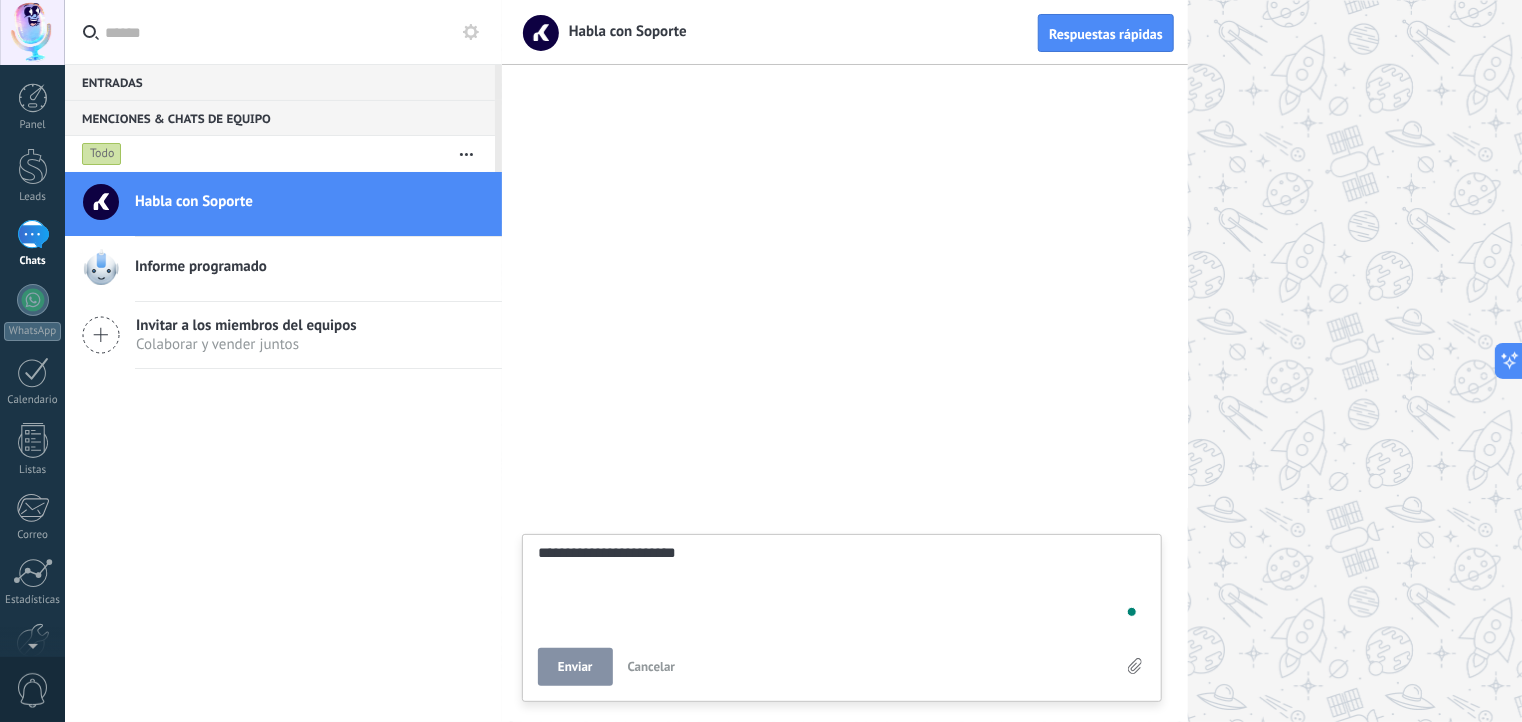 type on "**********" 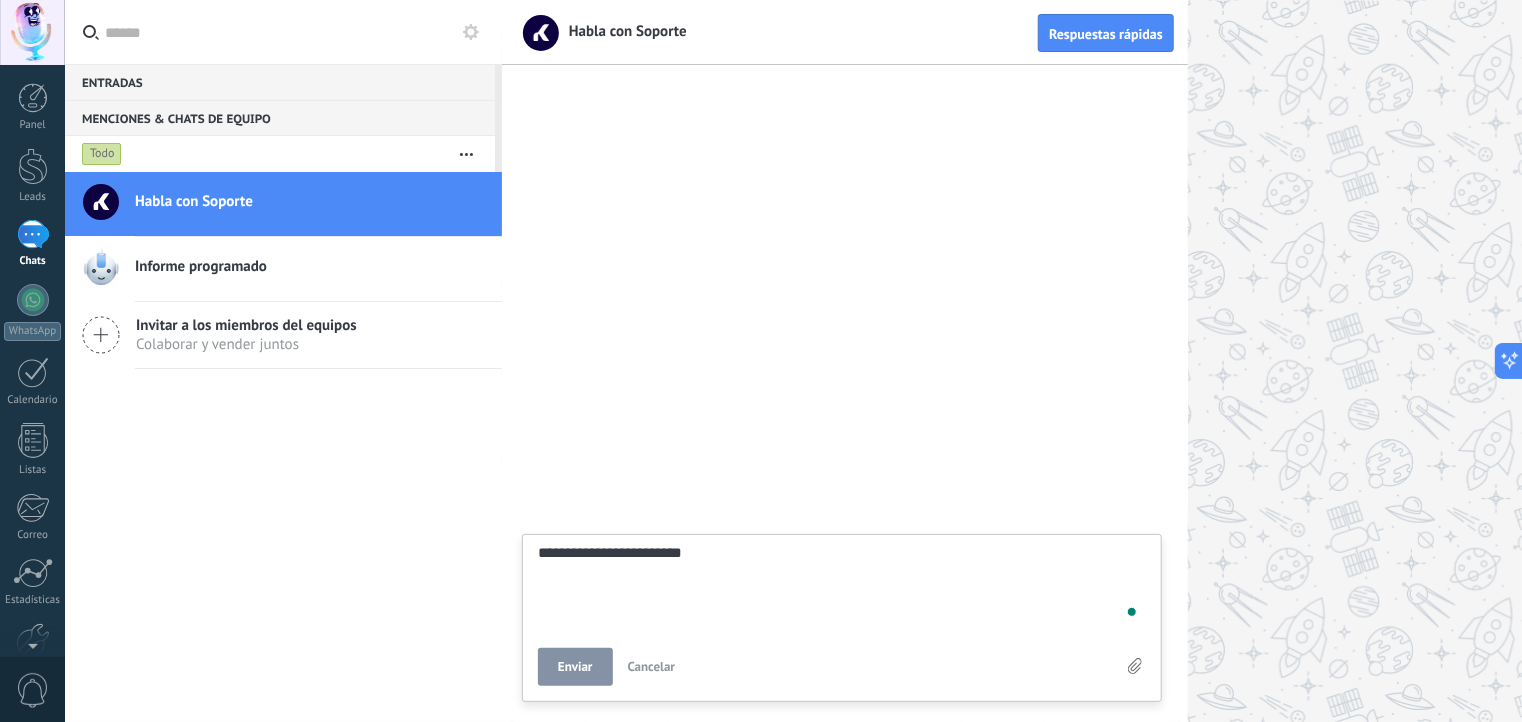 type on "**********" 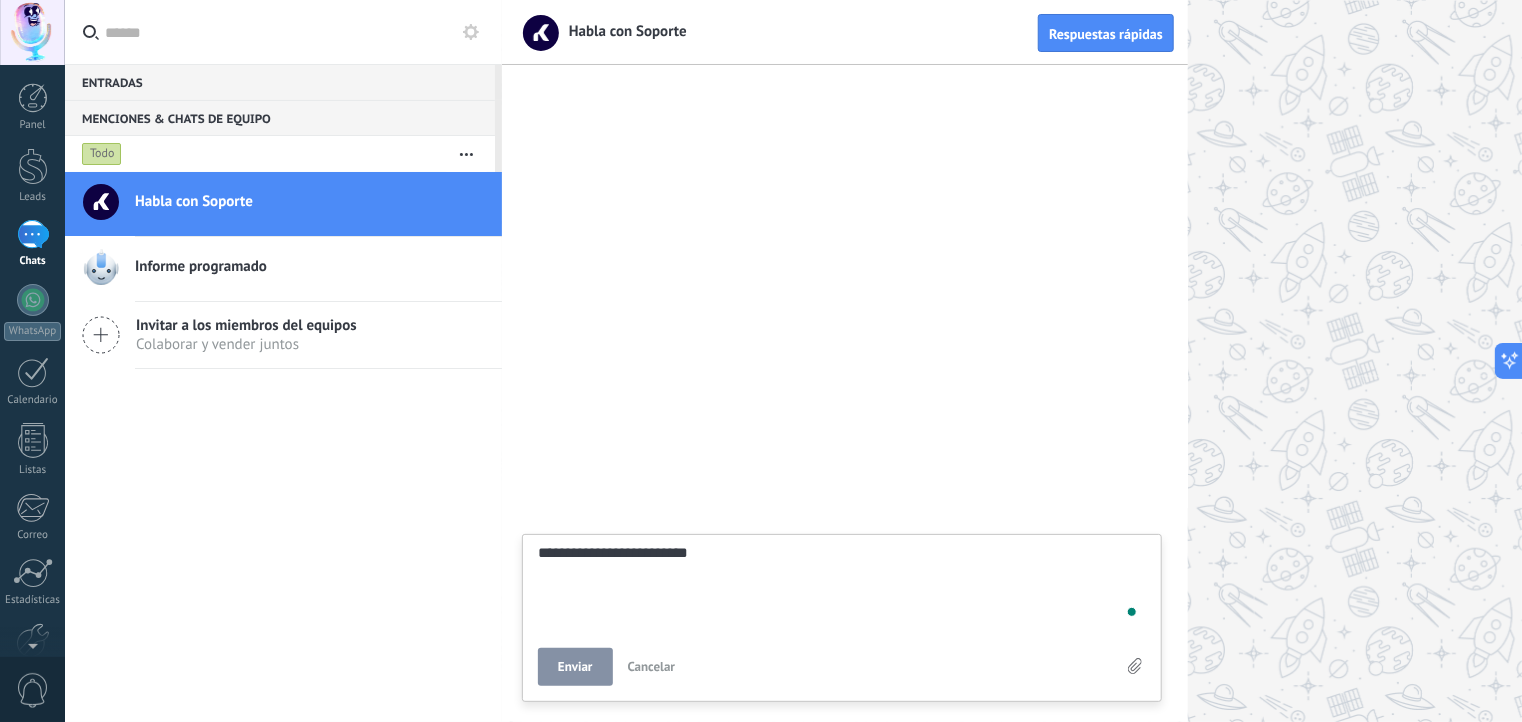 type on "**********" 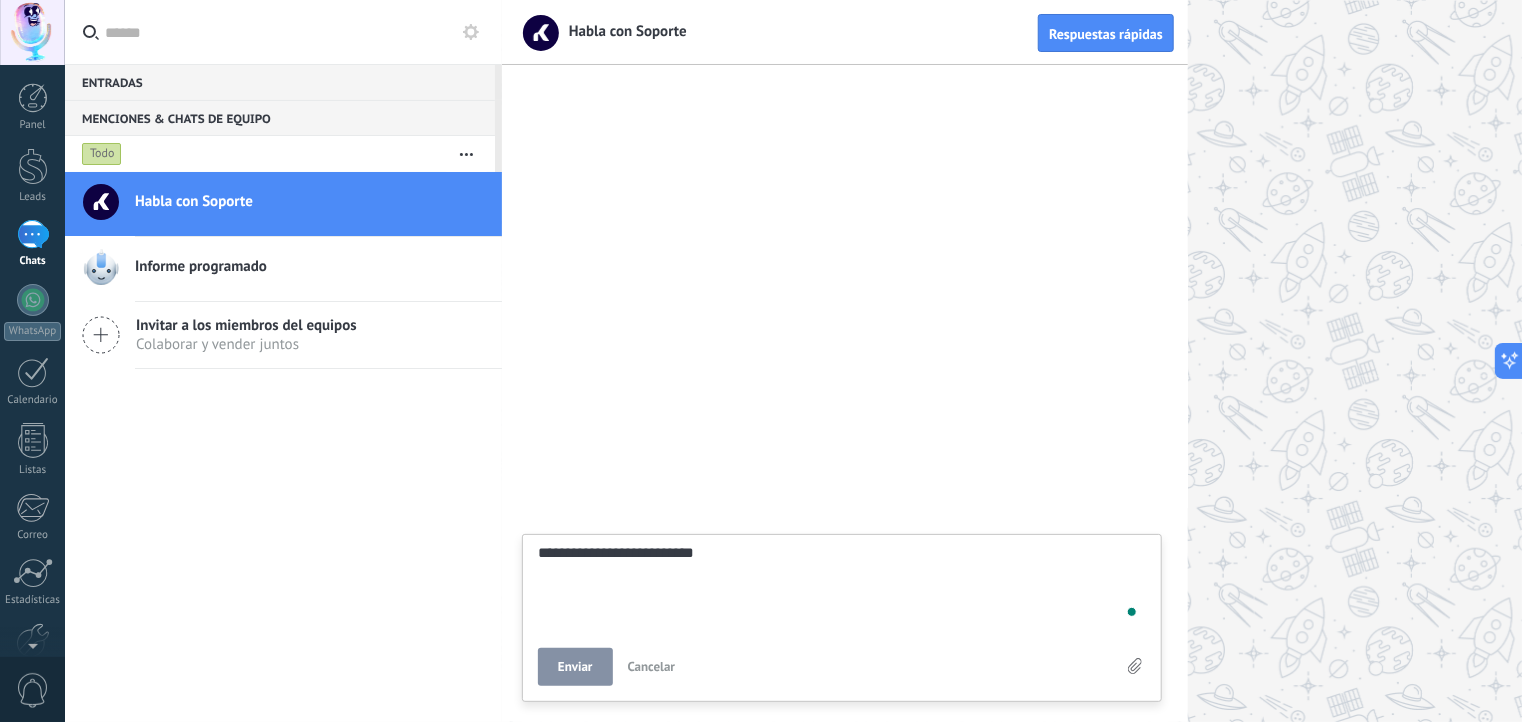 type on "**********" 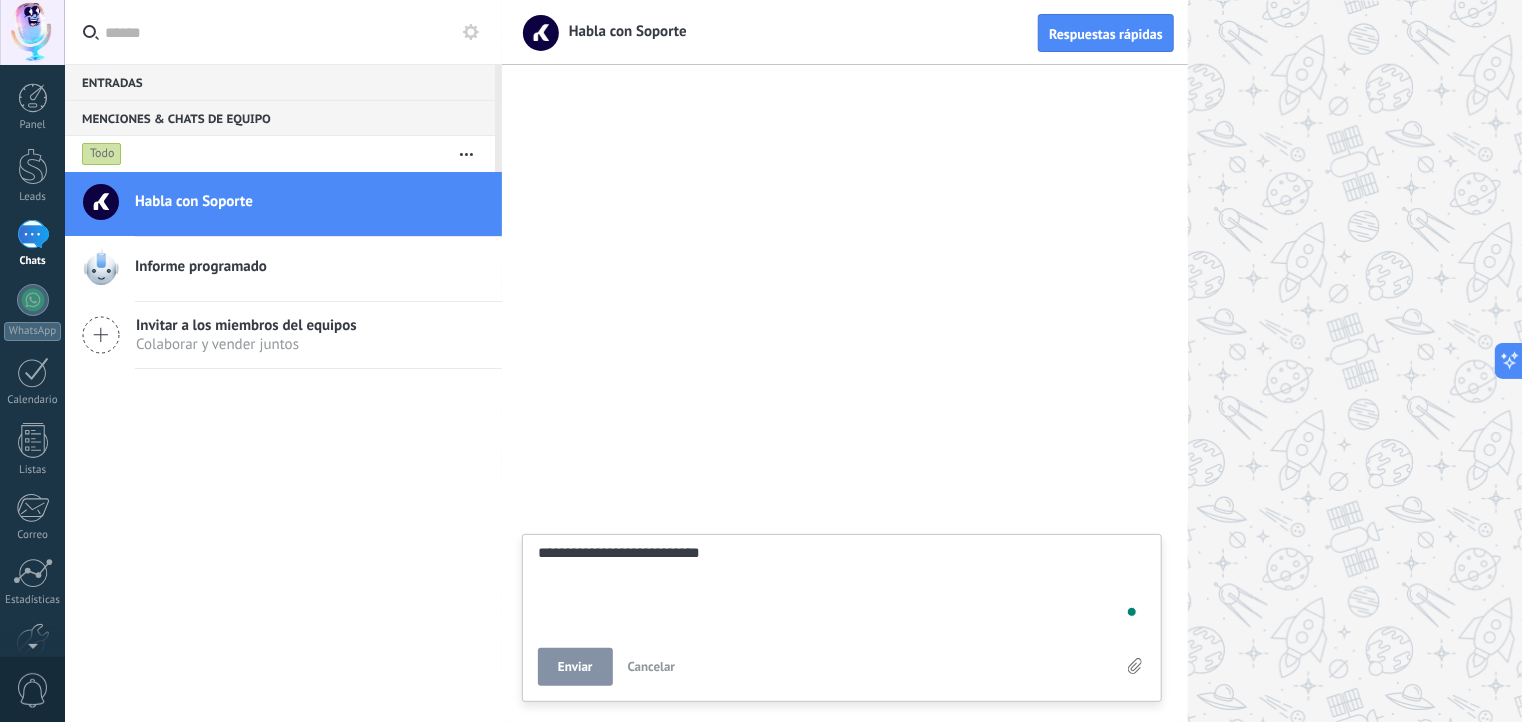 type on "**********" 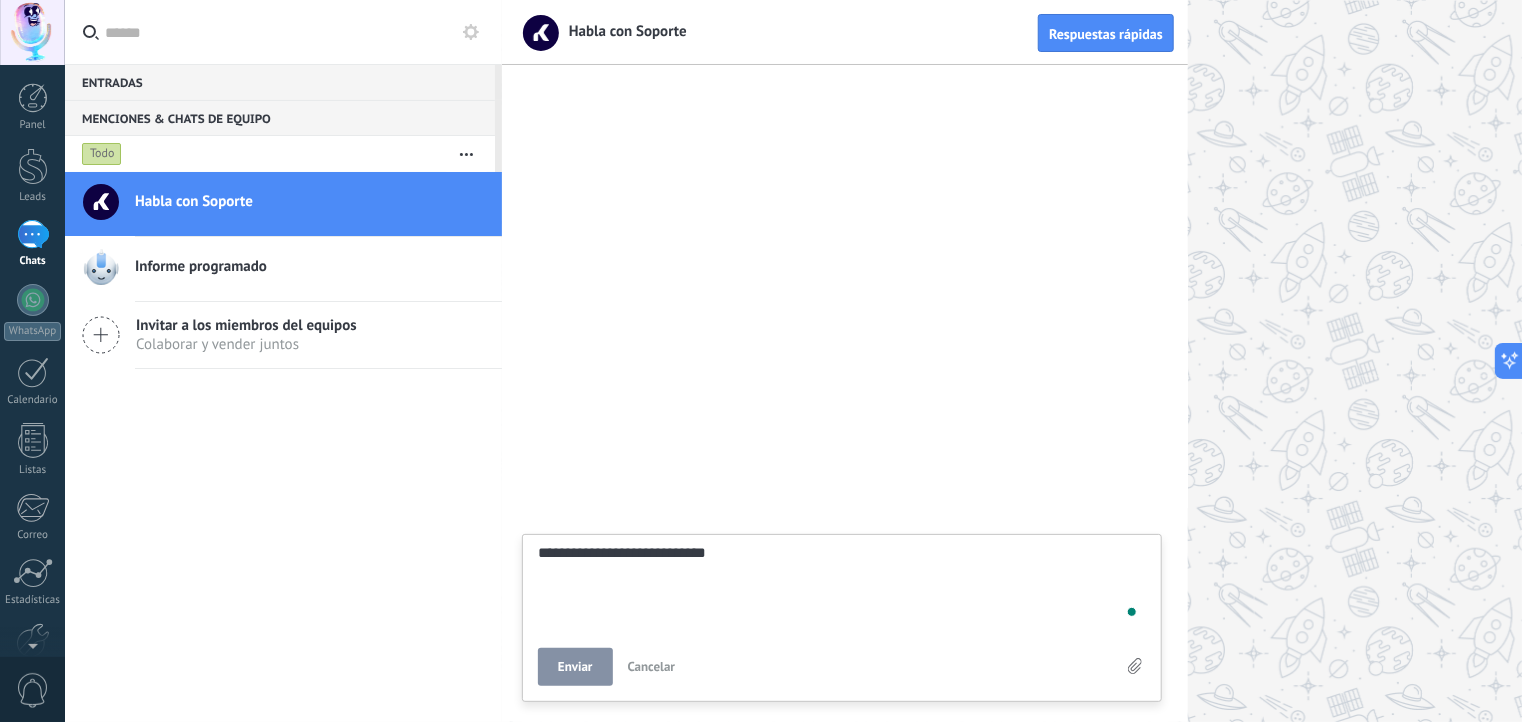 type on "**********" 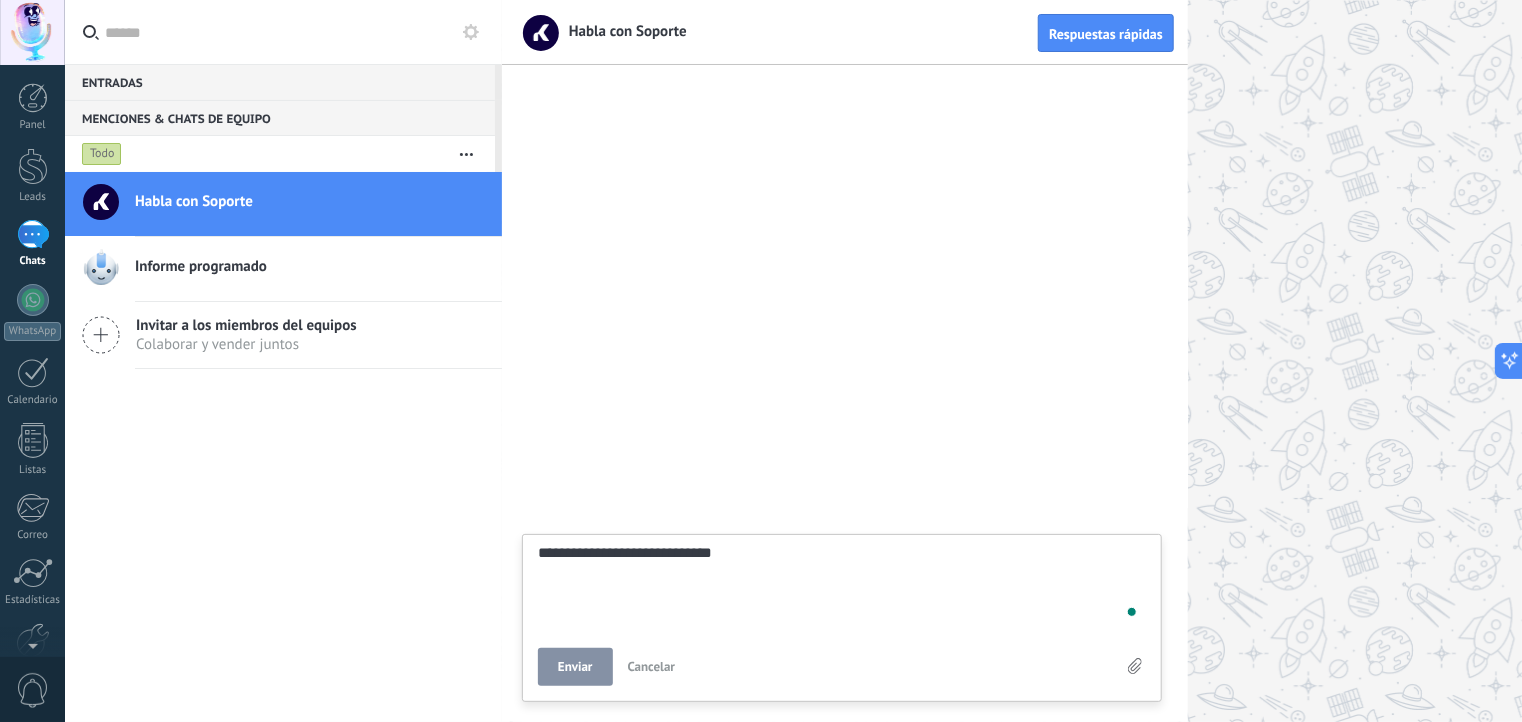 type on "**********" 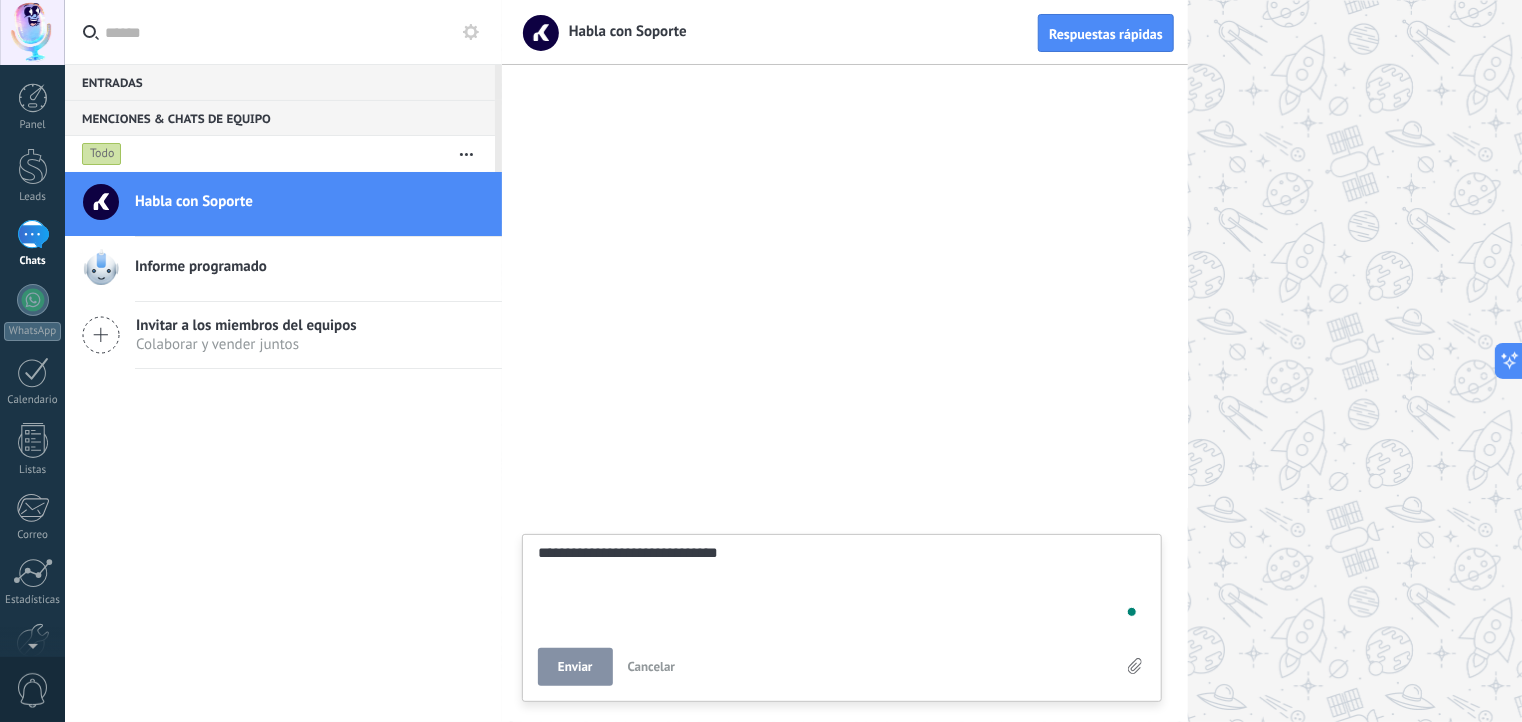 type on "**********" 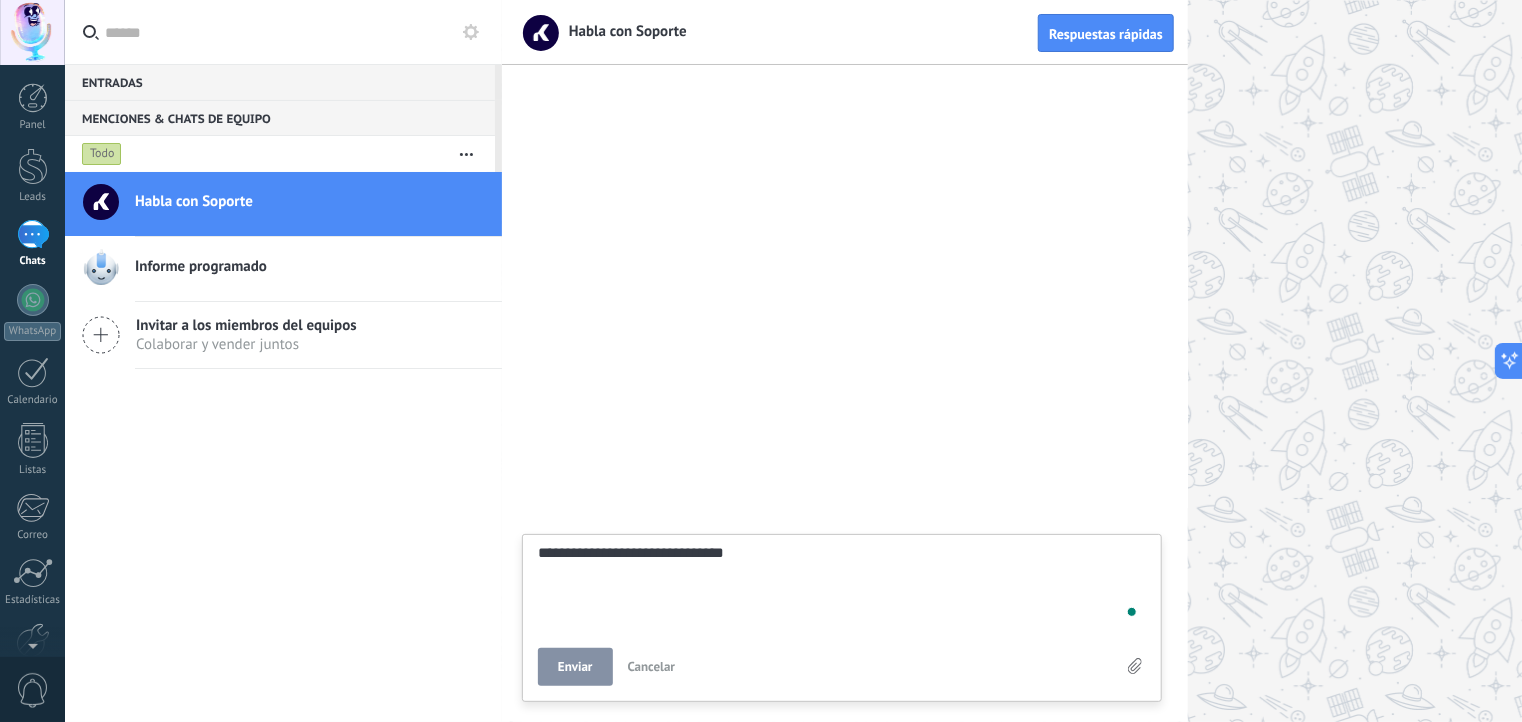 type on "**********" 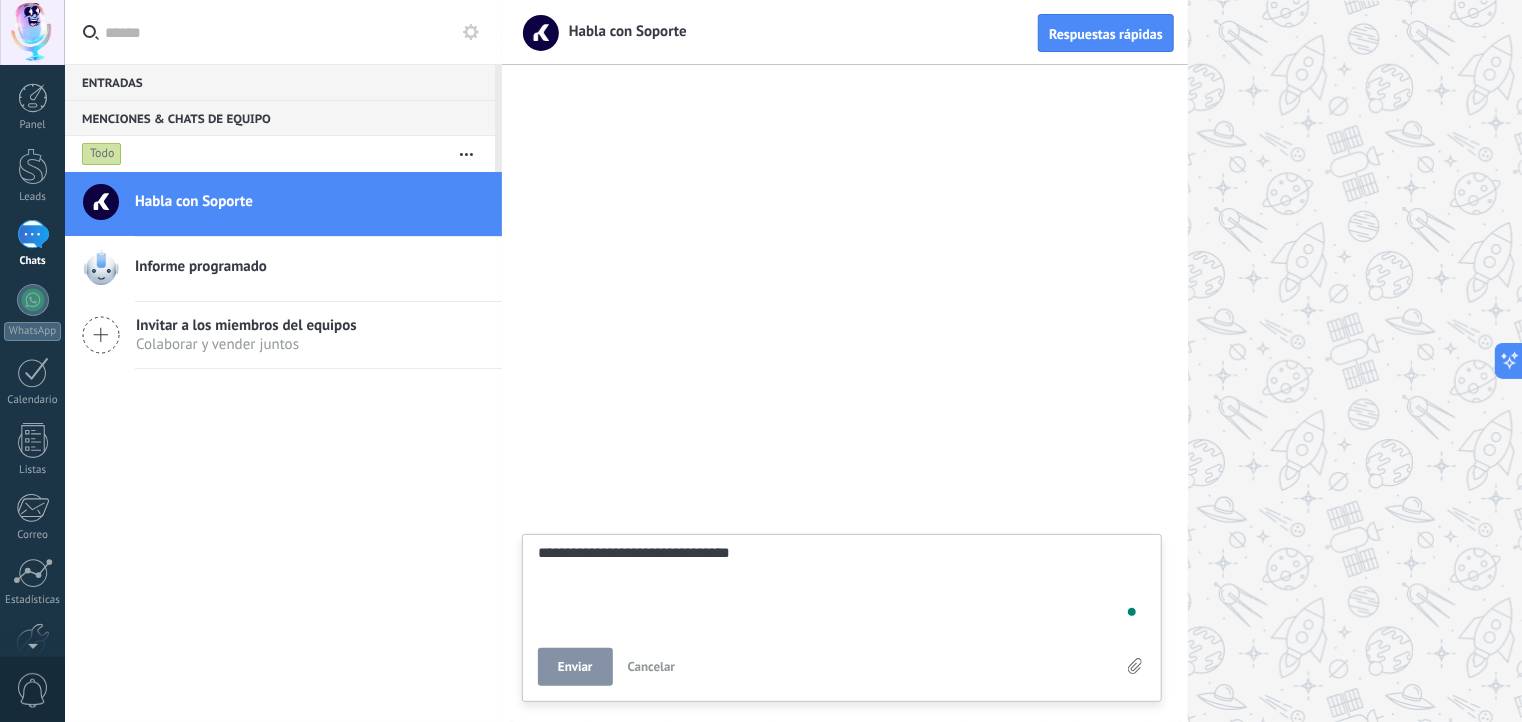 type on "**********" 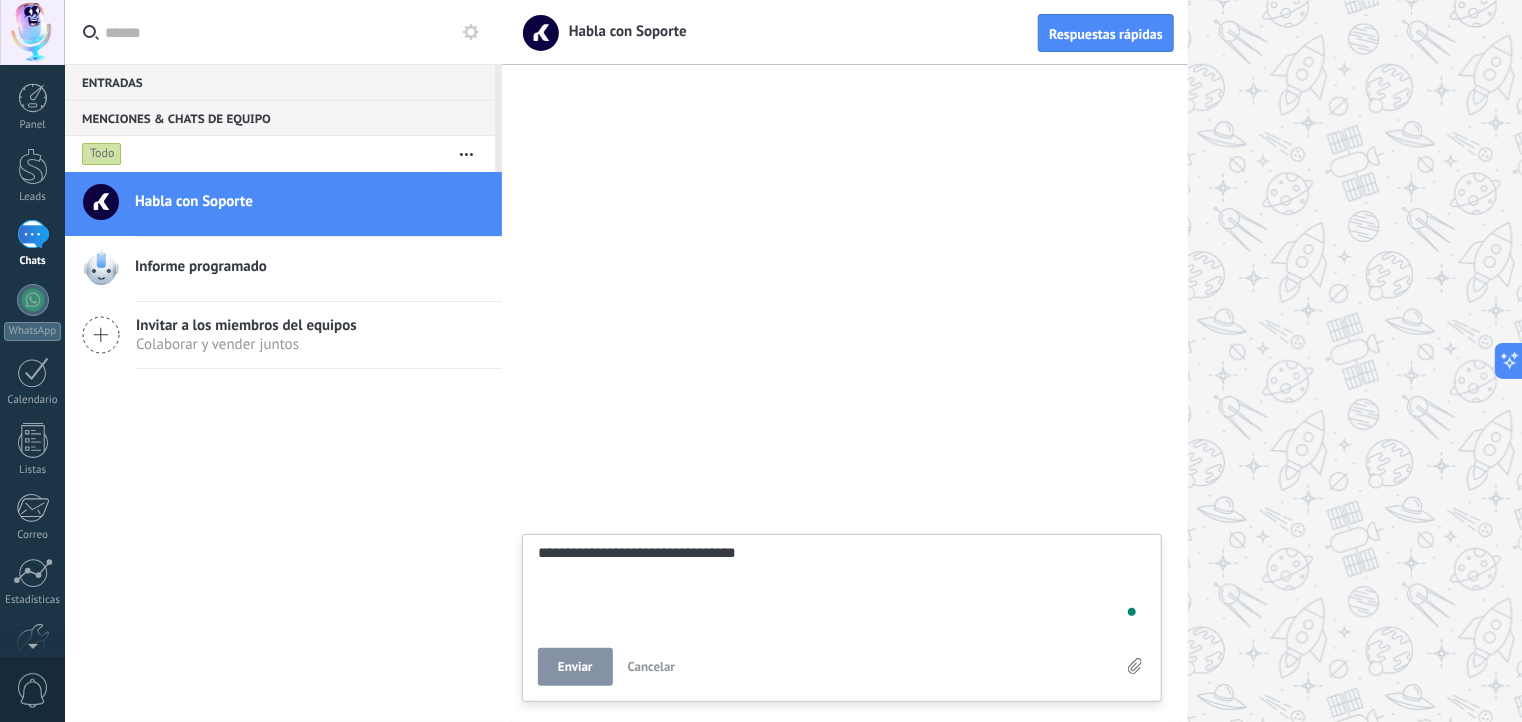 type on "**********" 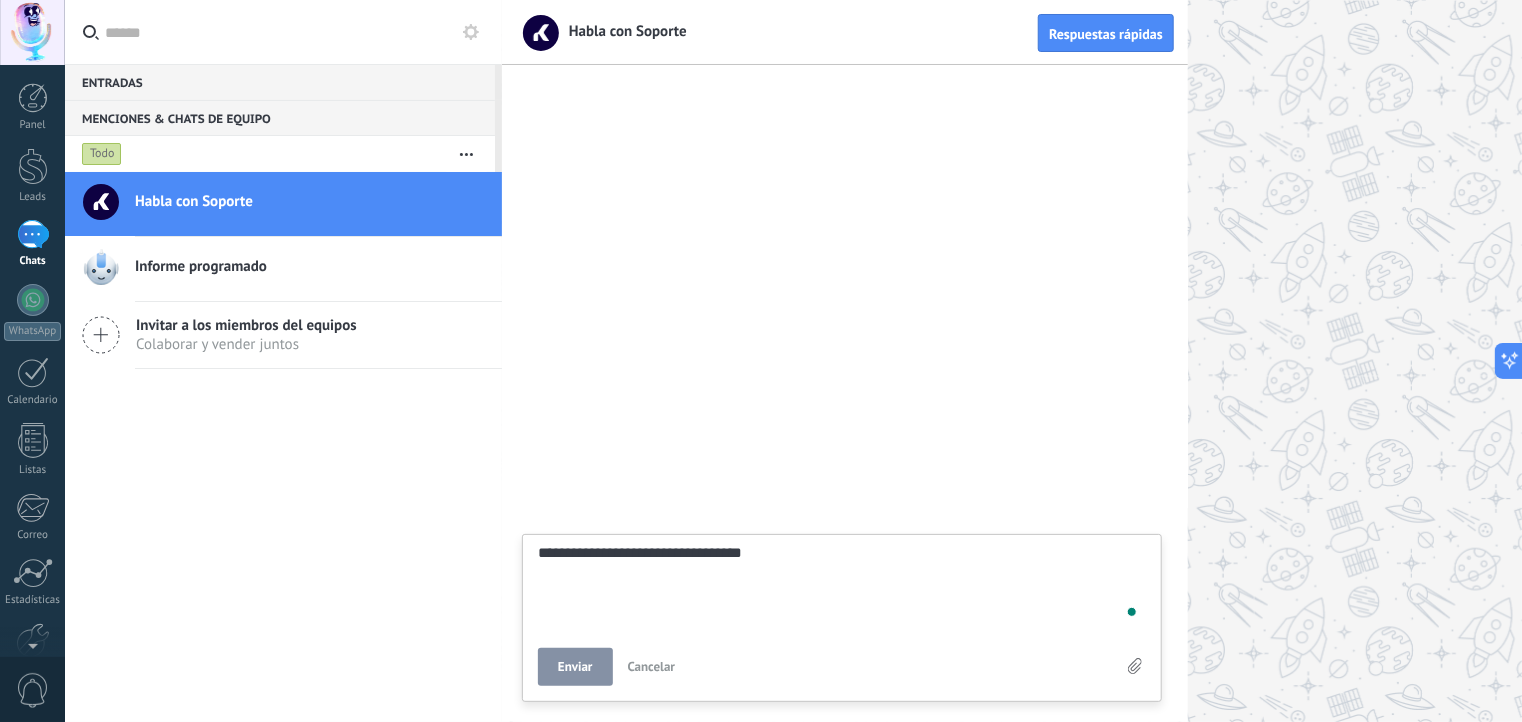 type on "**********" 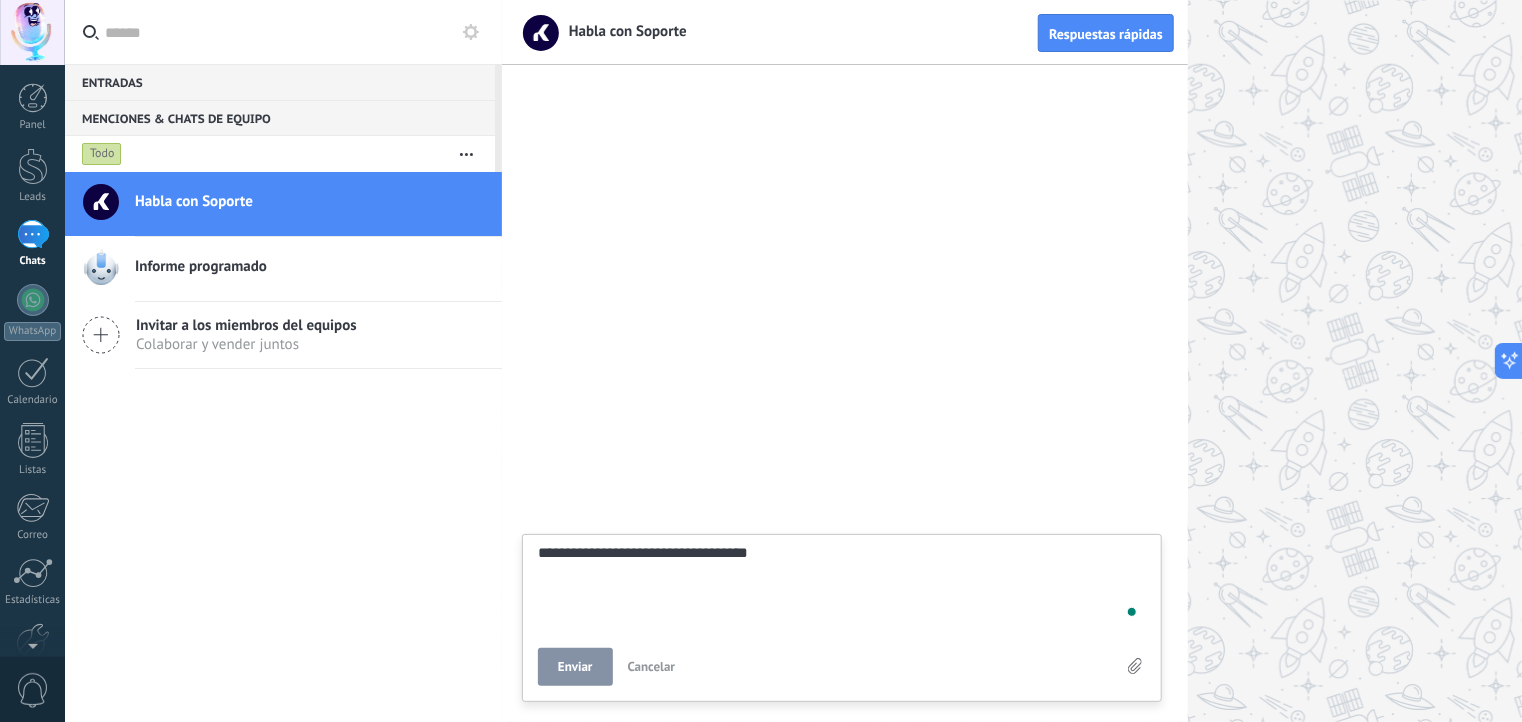 type on "**********" 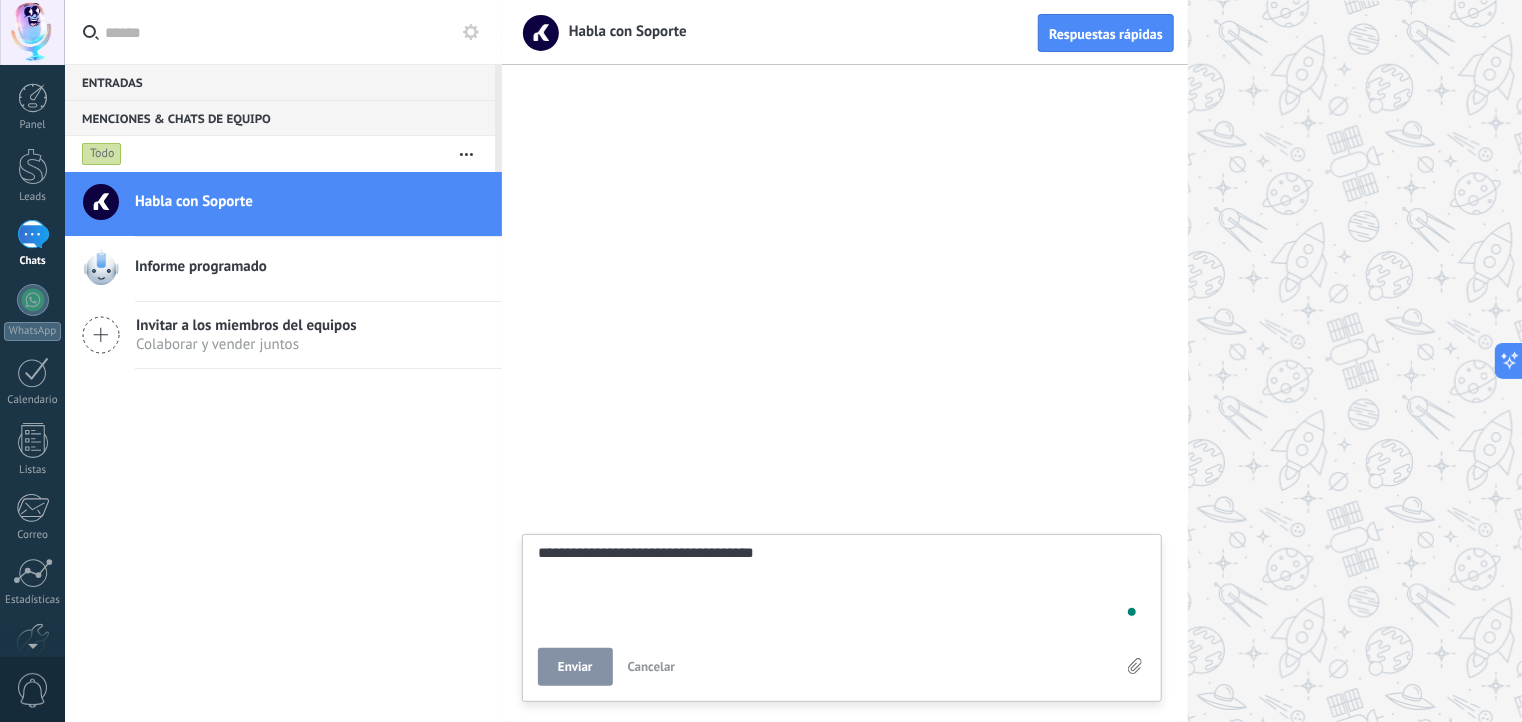 type on "**********" 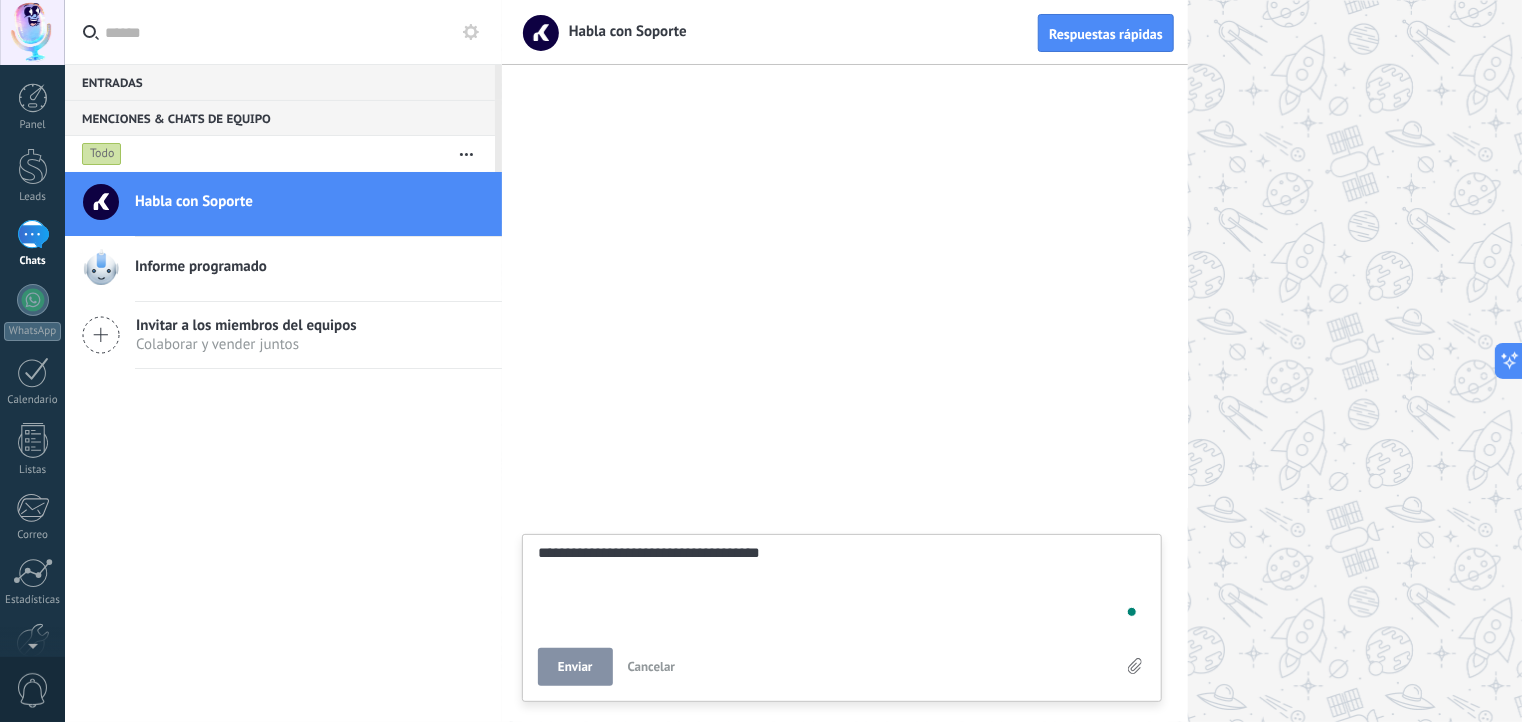 type on "**********" 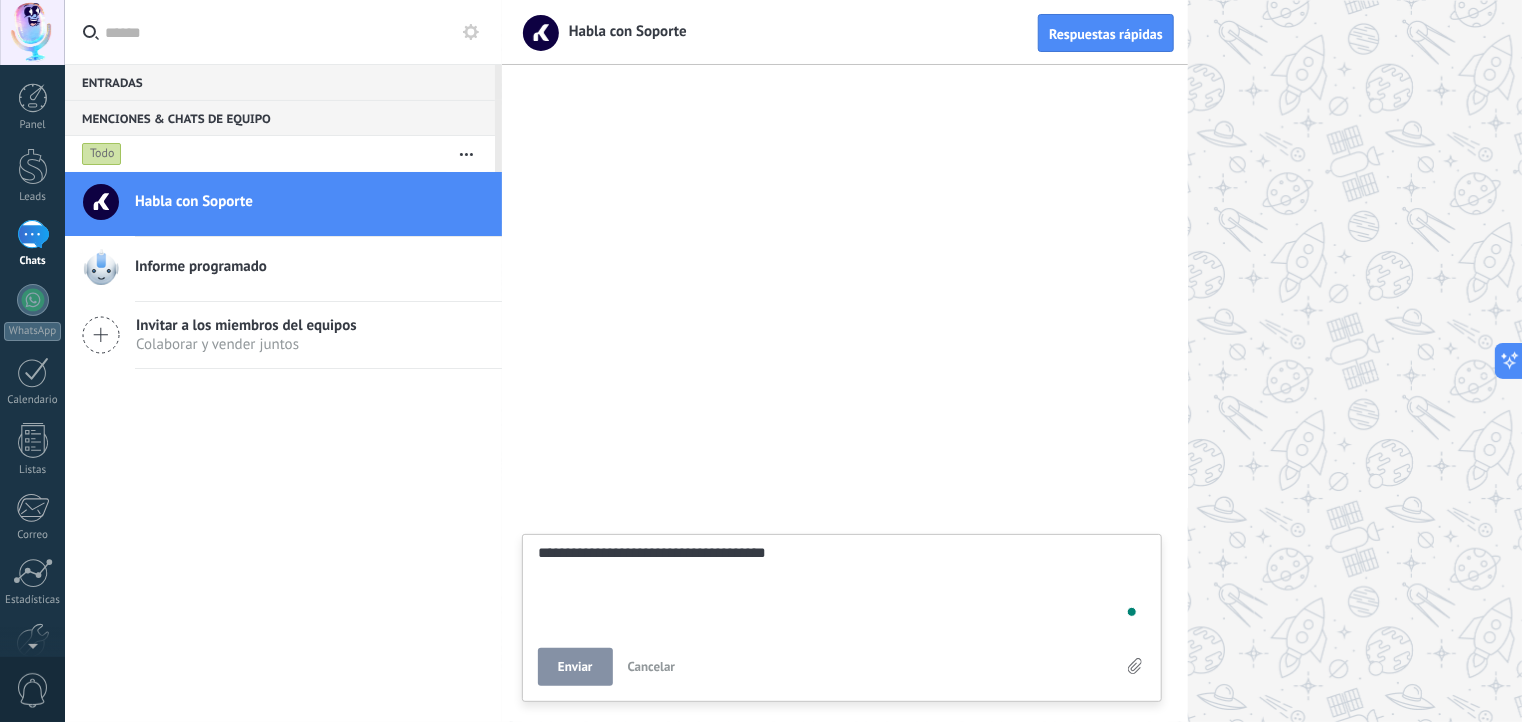 type on "**********" 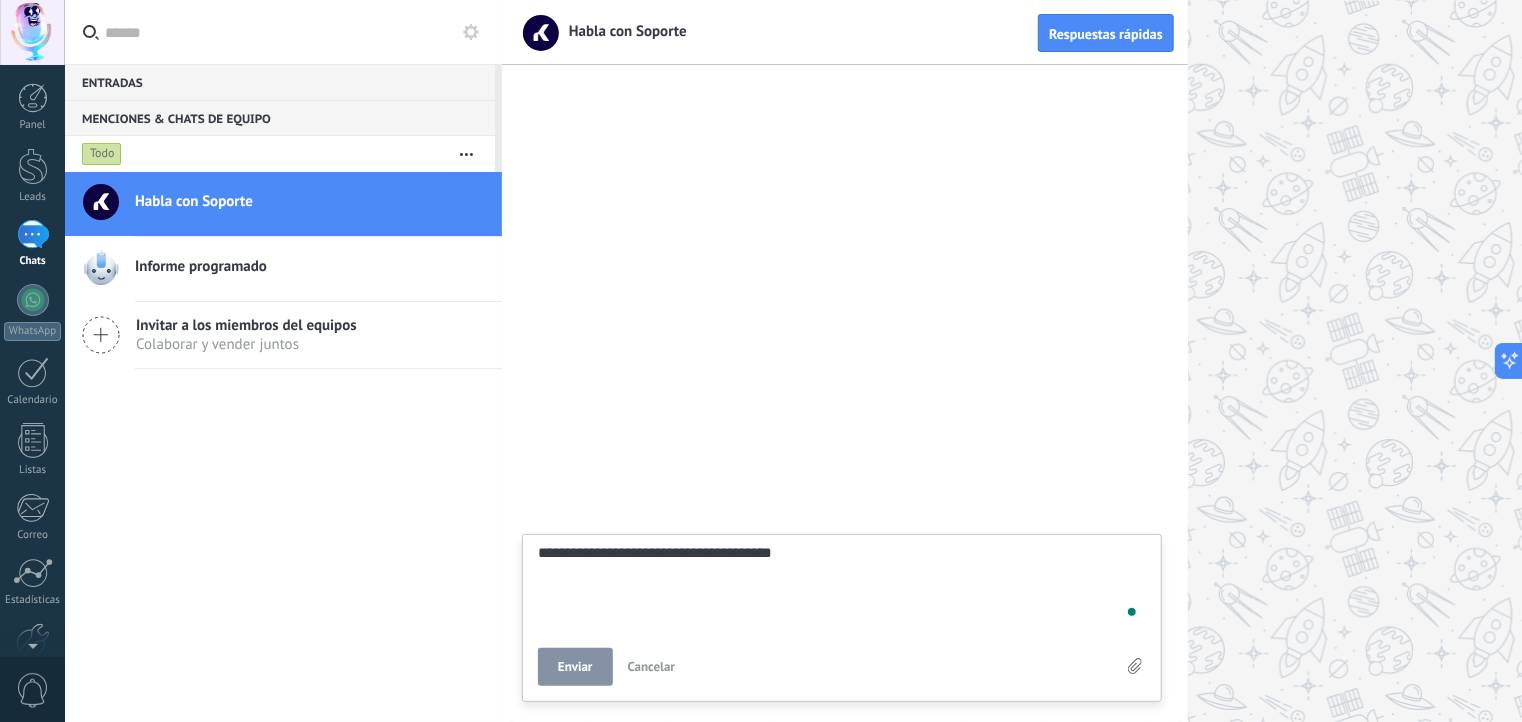 type on "**********" 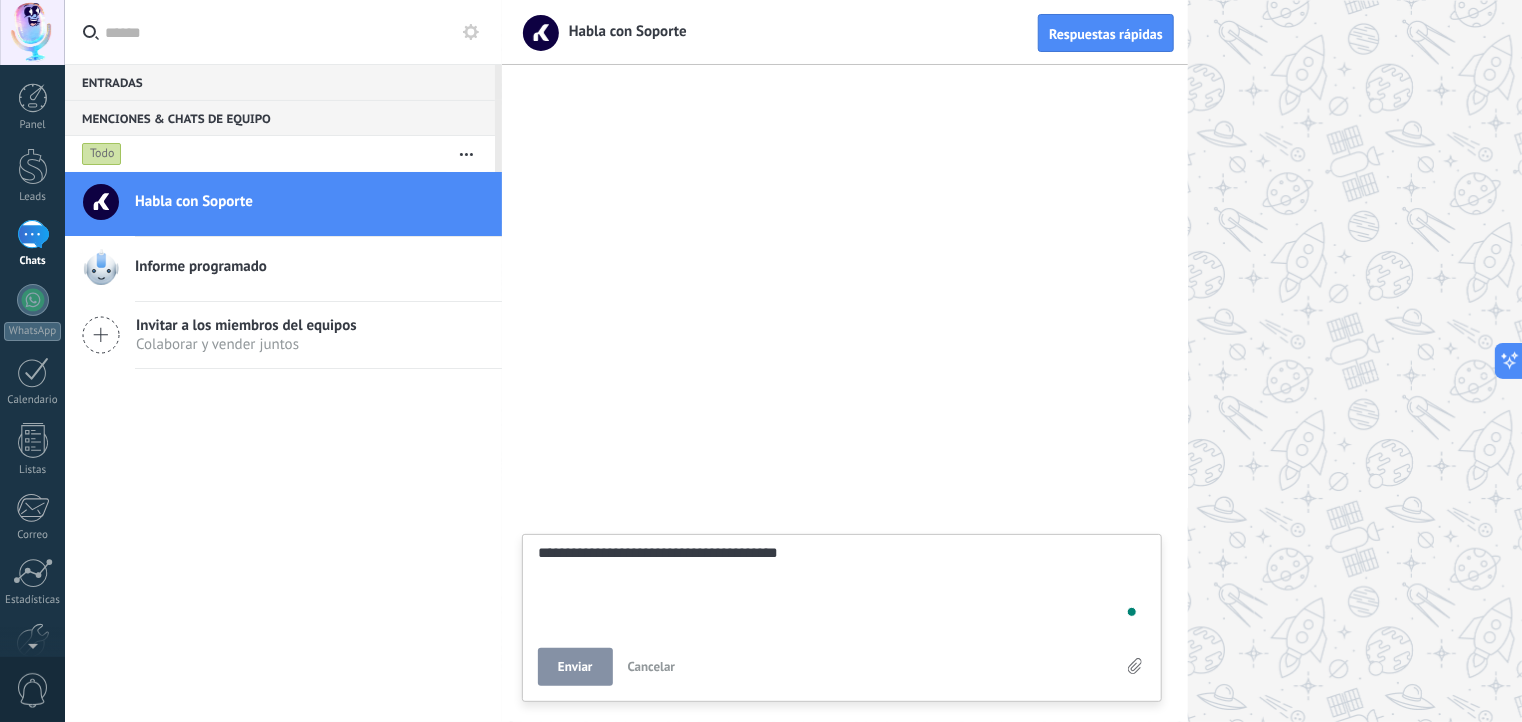 type on "**********" 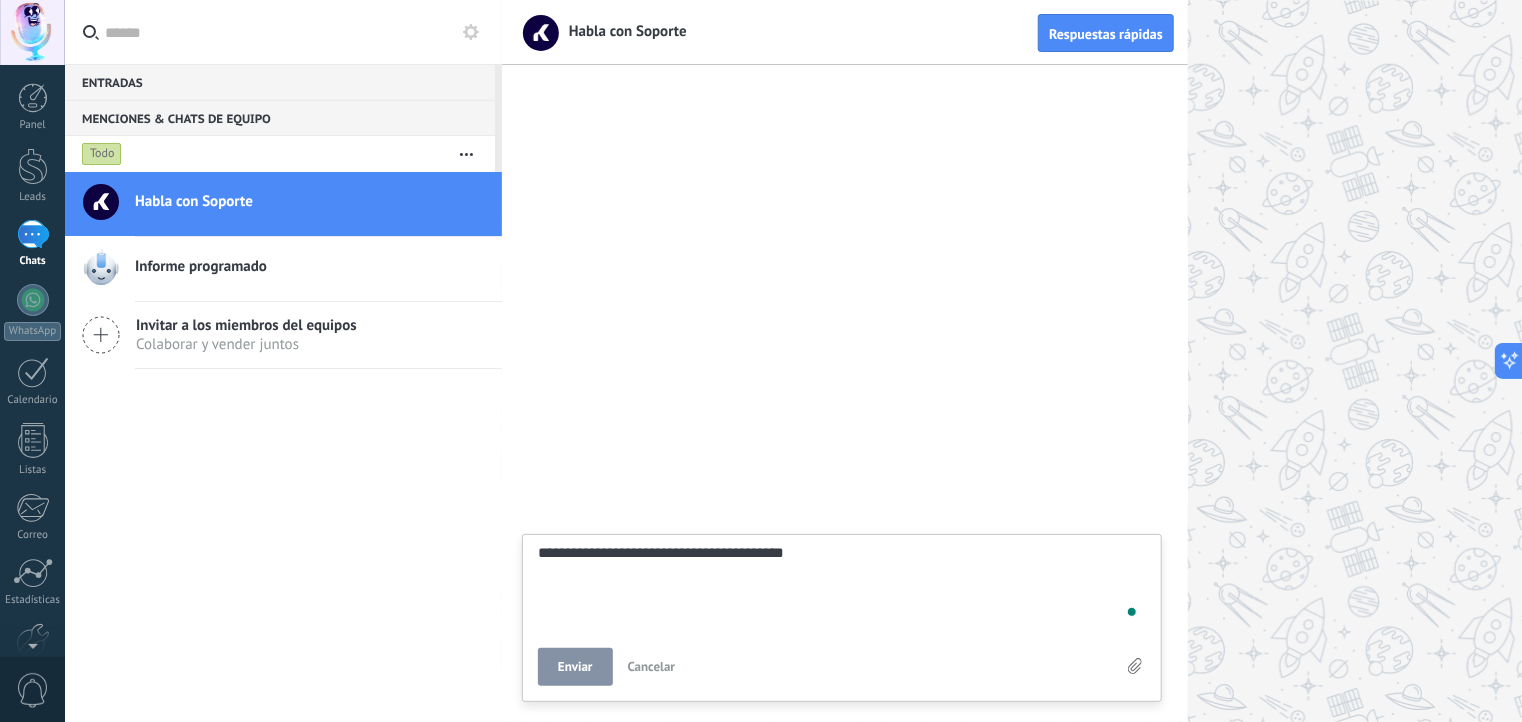 type on "**********" 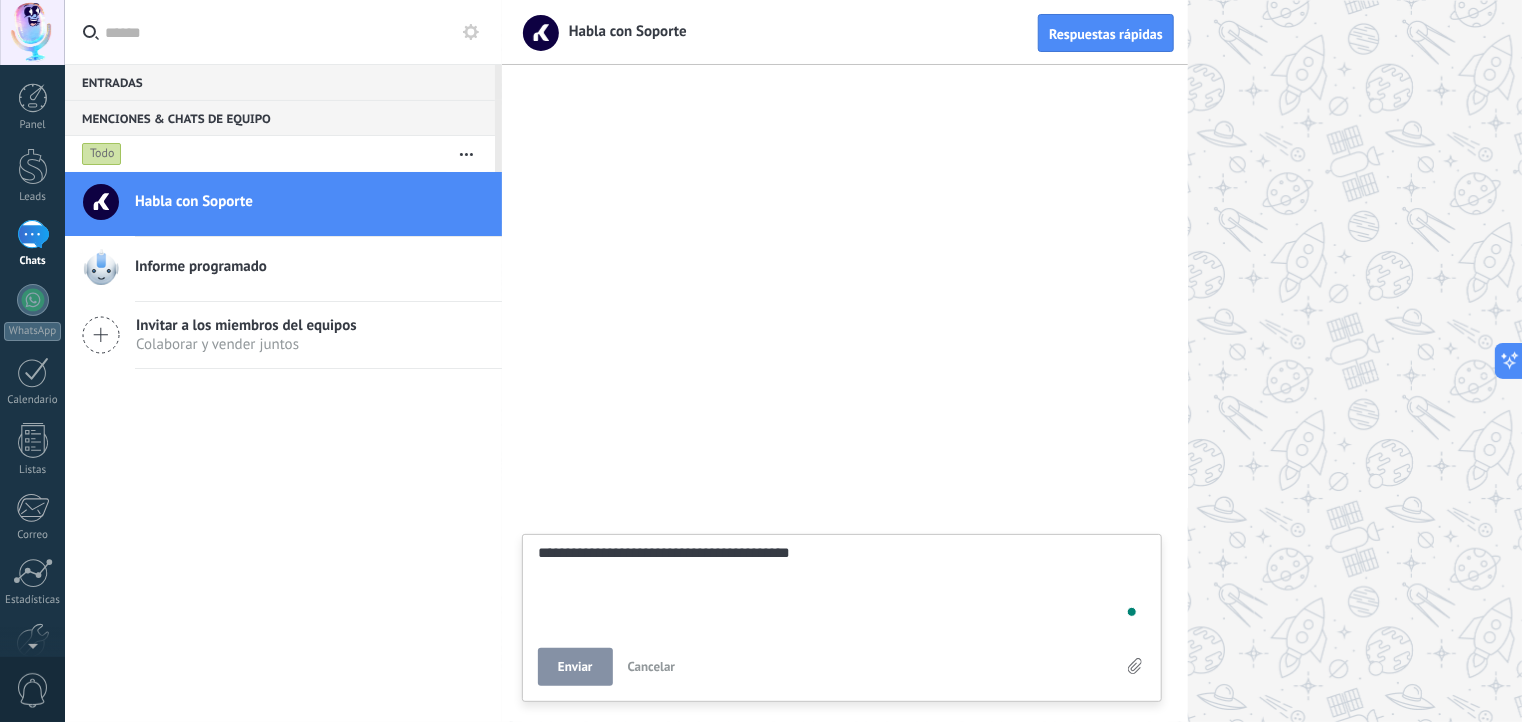 type on "**********" 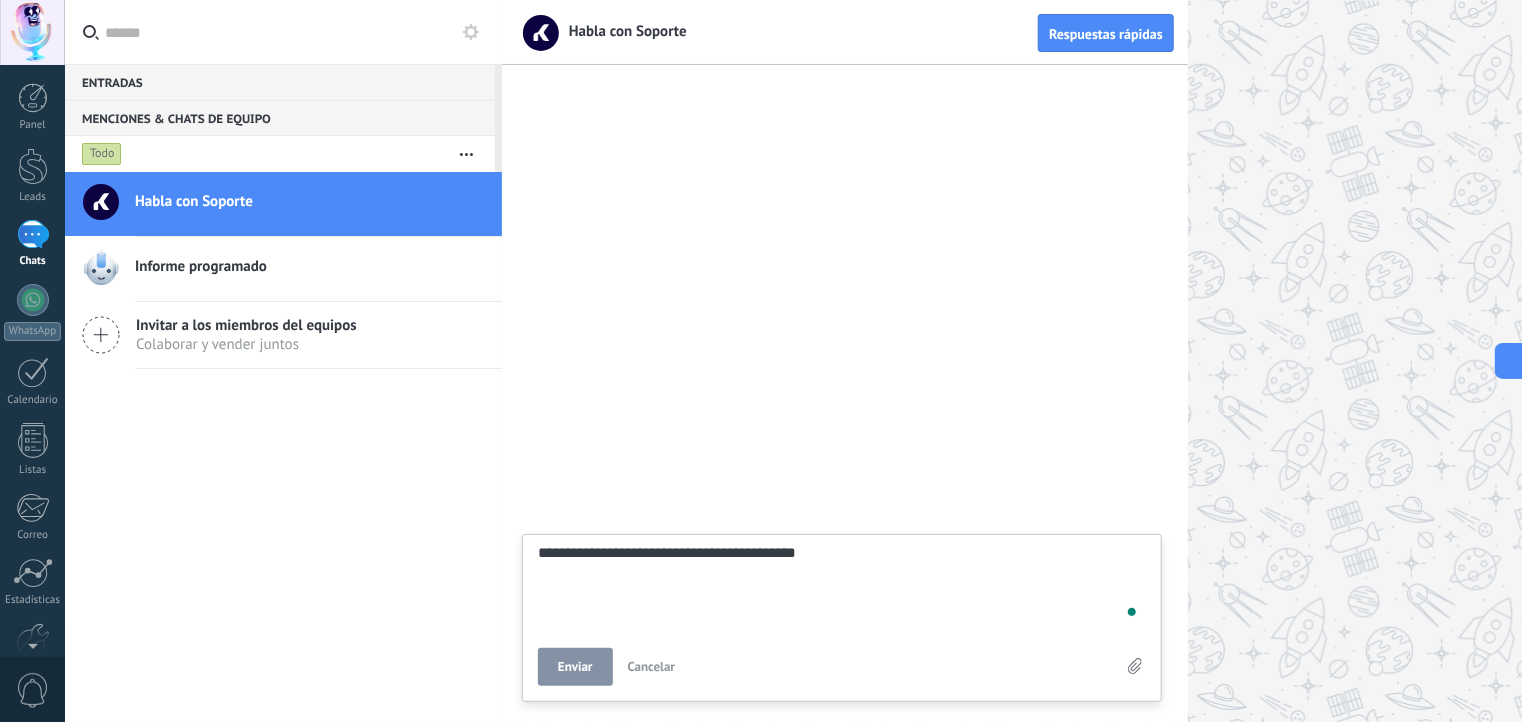 type on "**********" 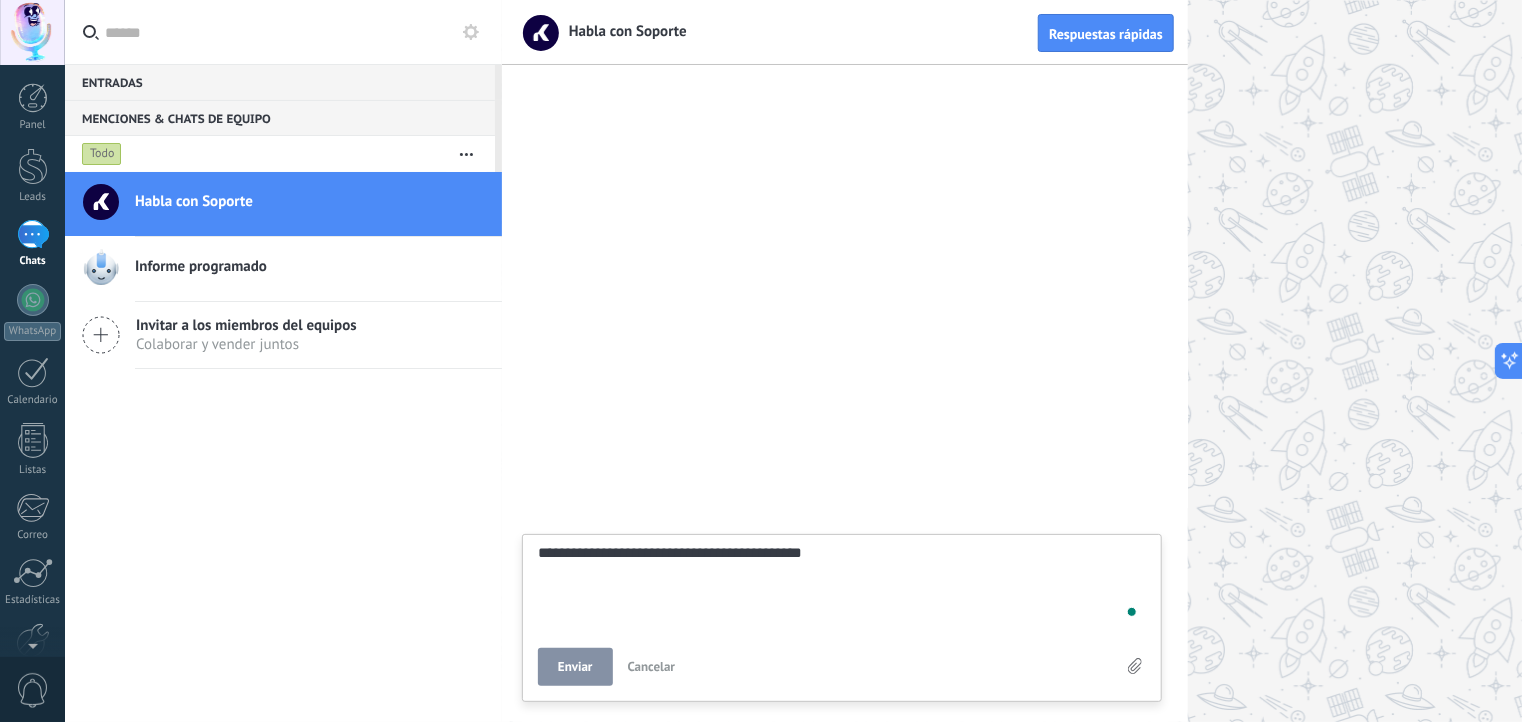 type on "**********" 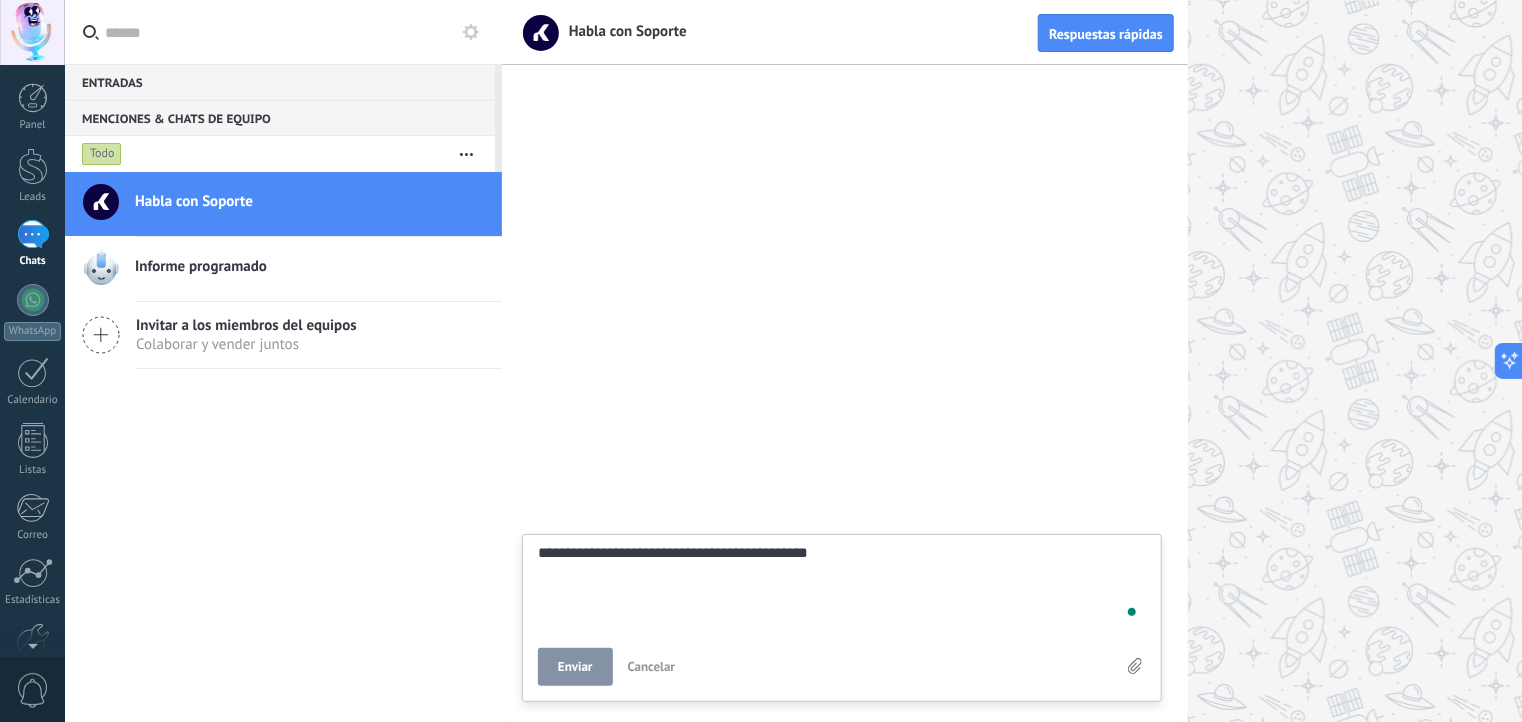 type on "**********" 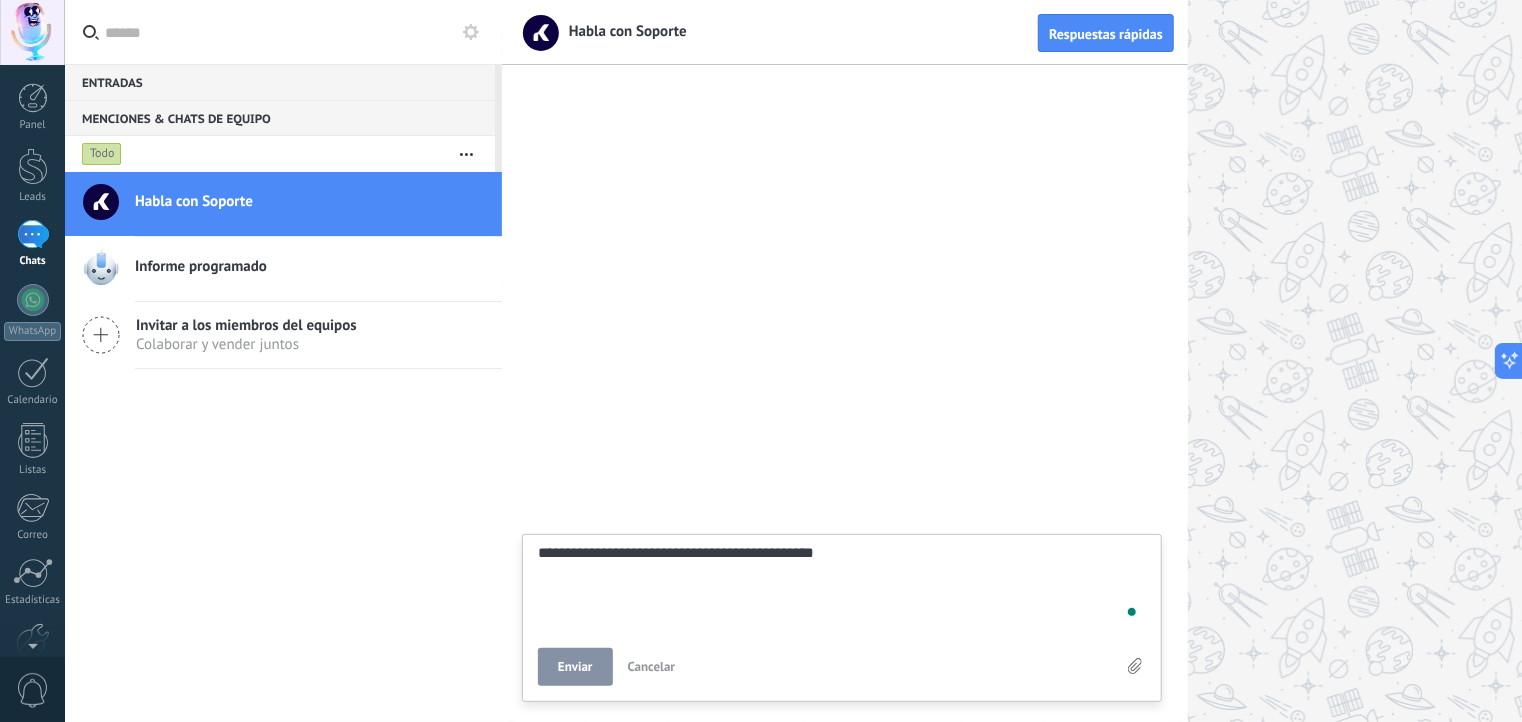 type on "**********" 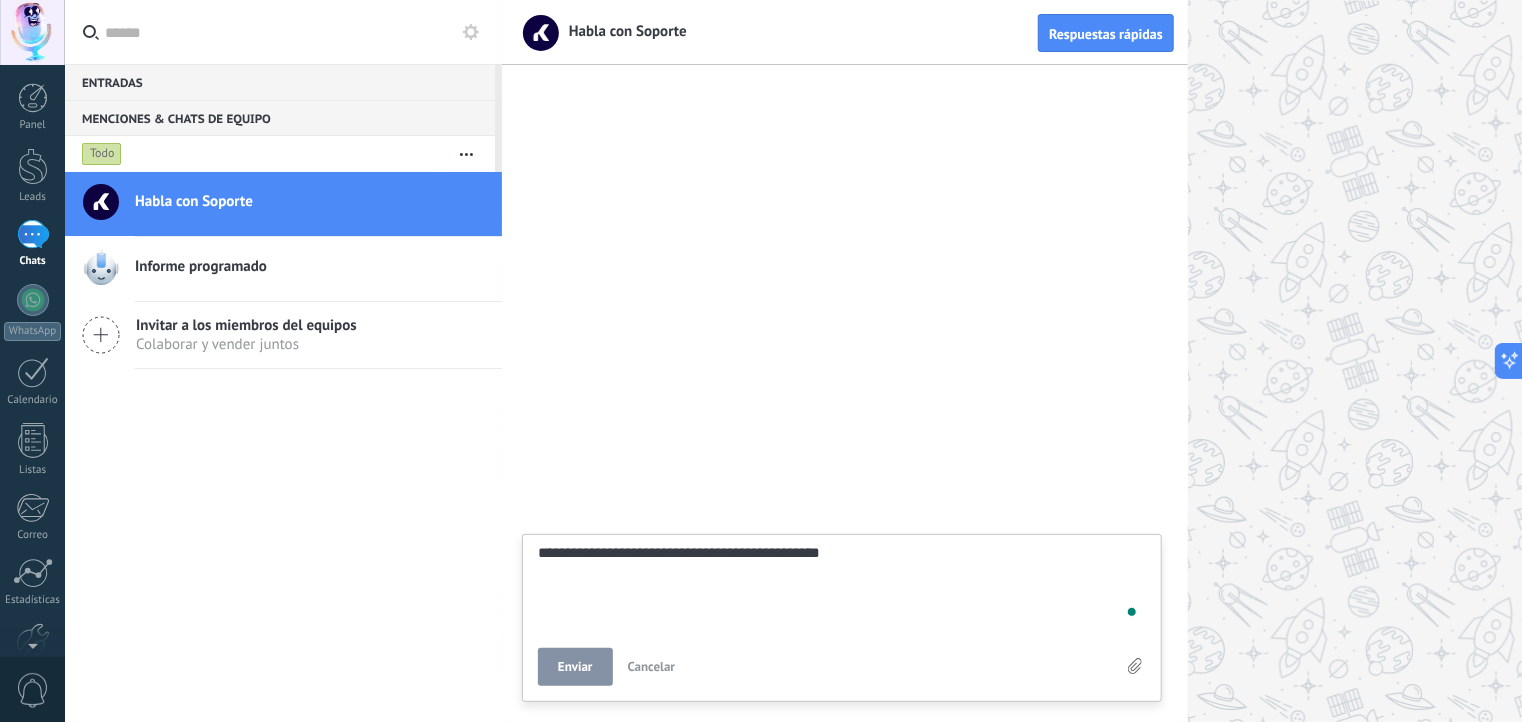 type on "**********" 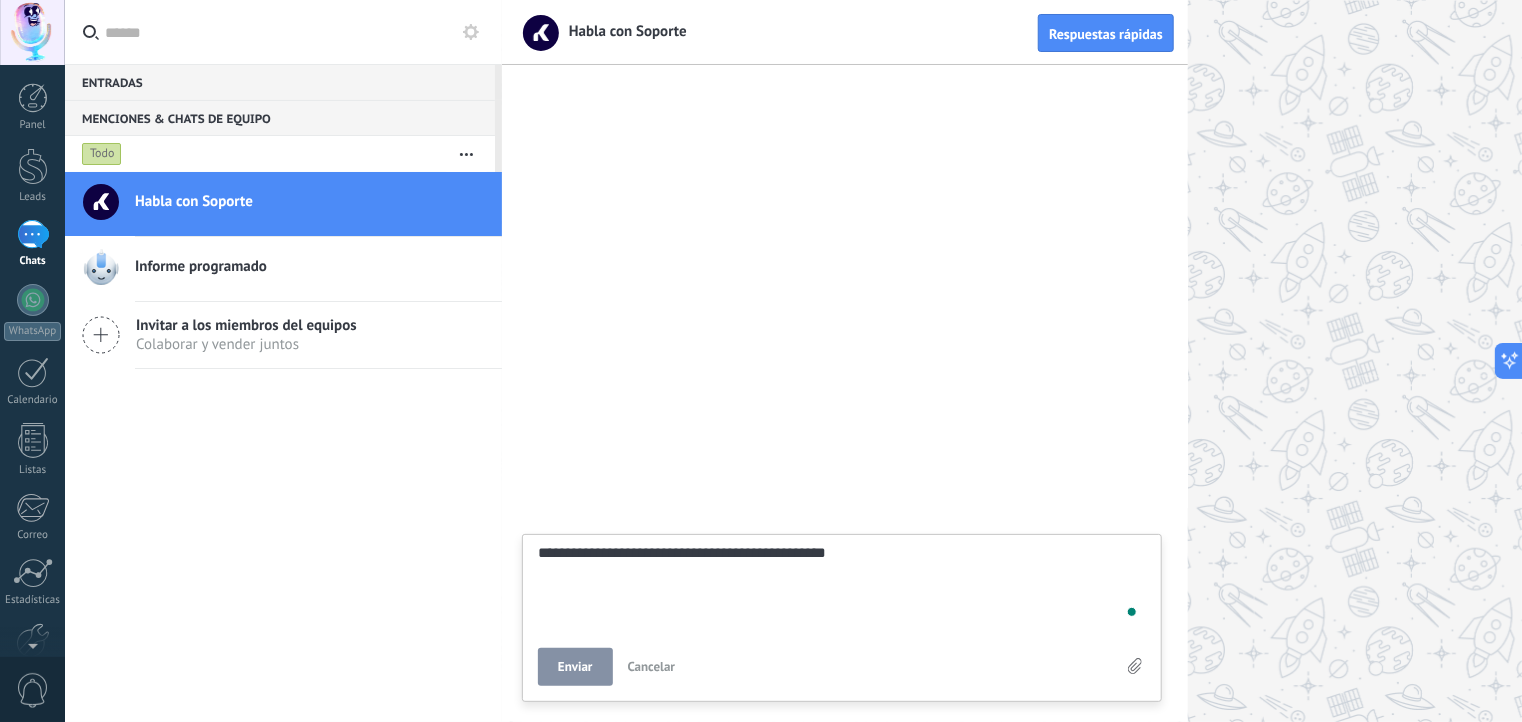scroll, scrollTop: 38, scrollLeft: 0, axis: vertical 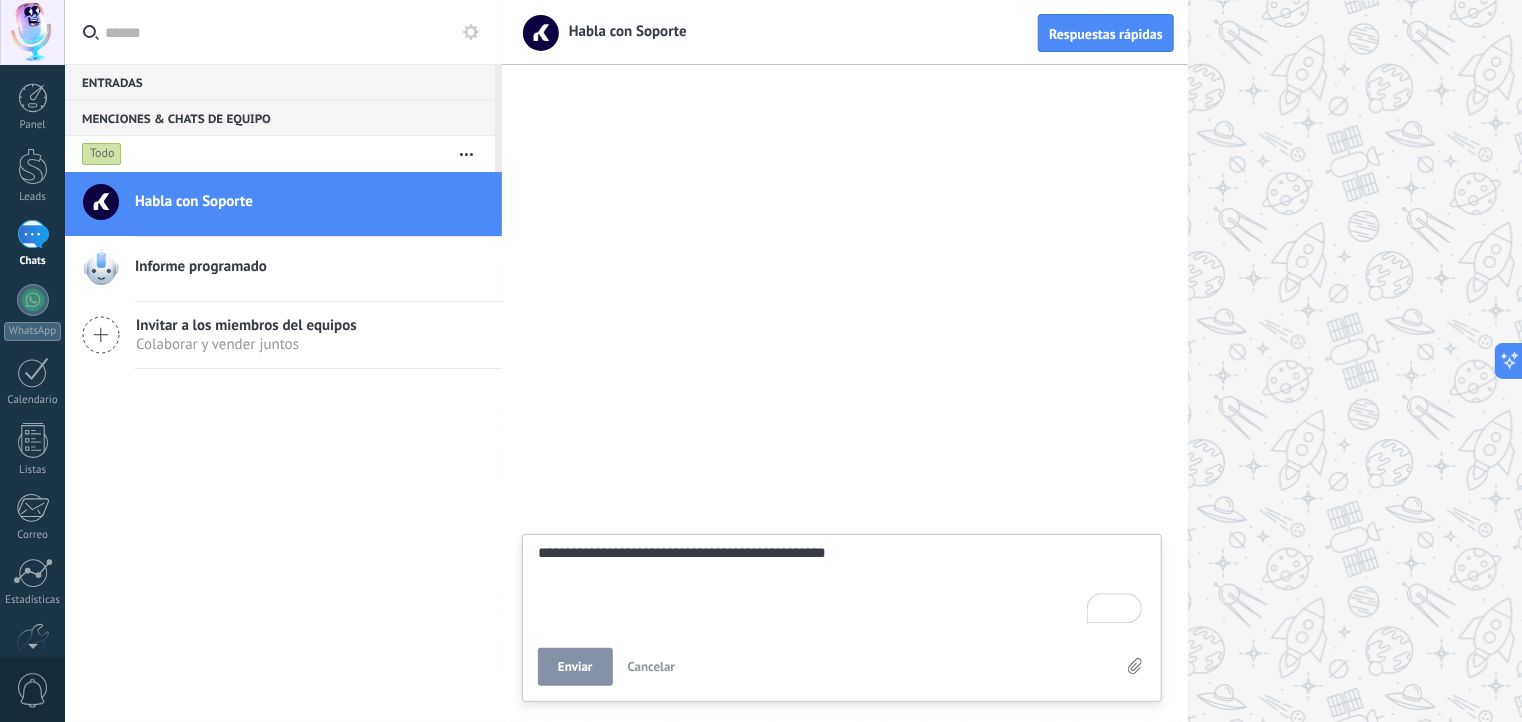 type on "**********" 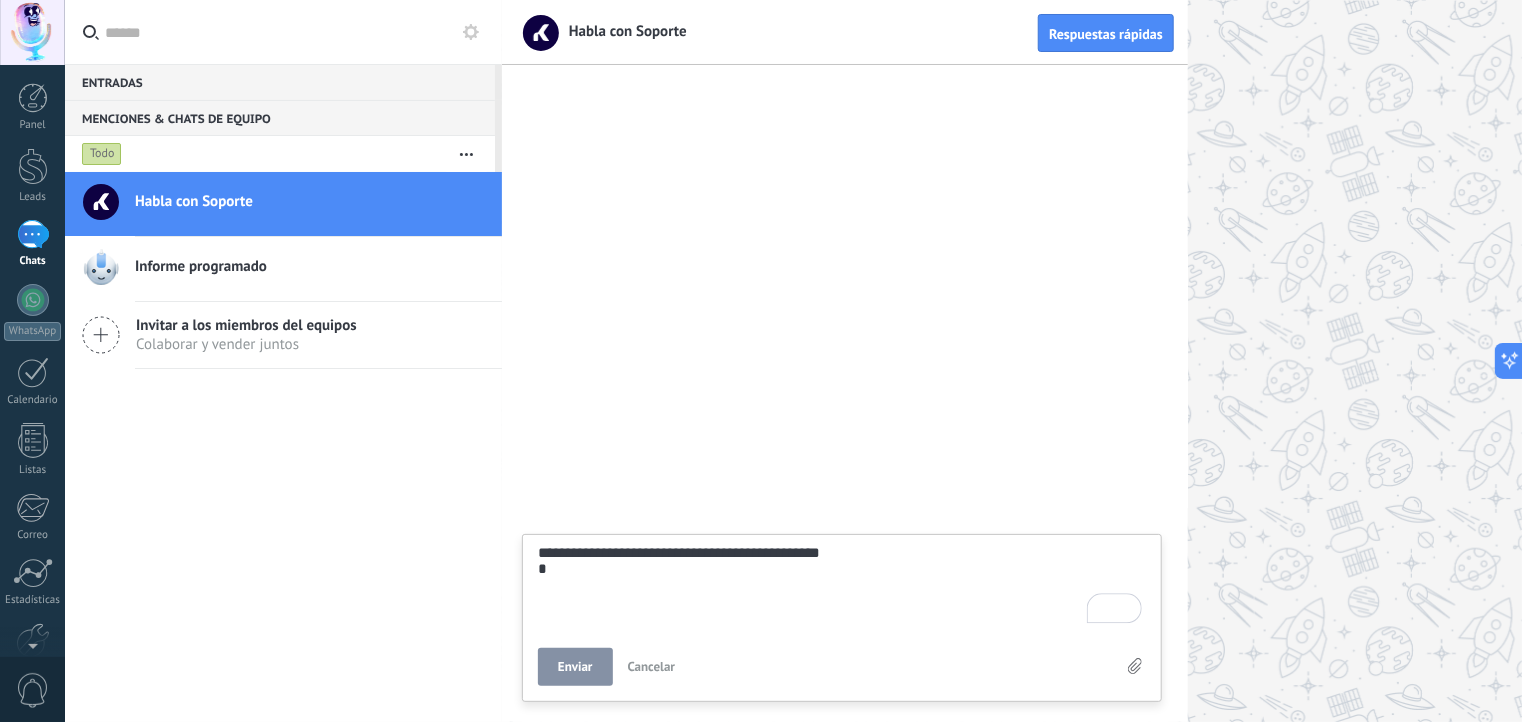 type on "**********" 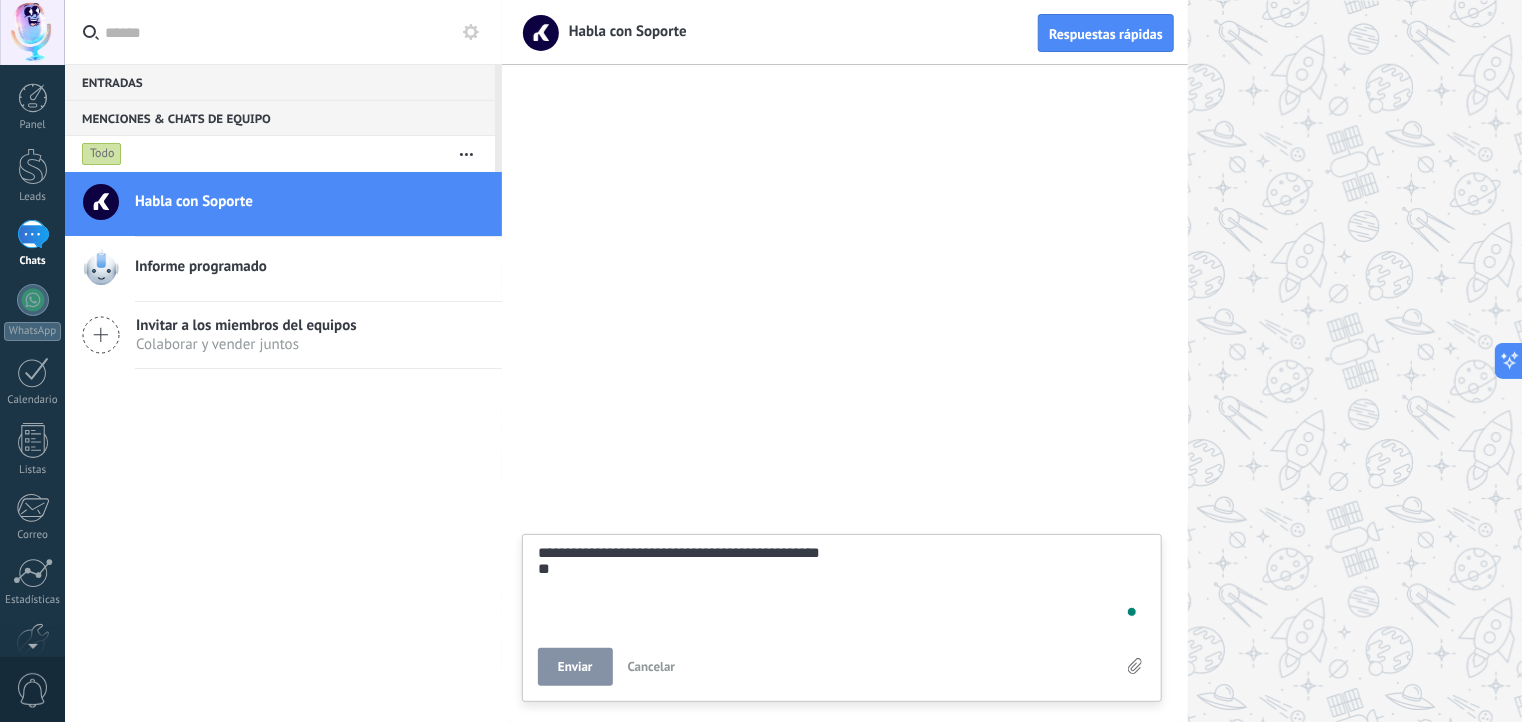 type on "**********" 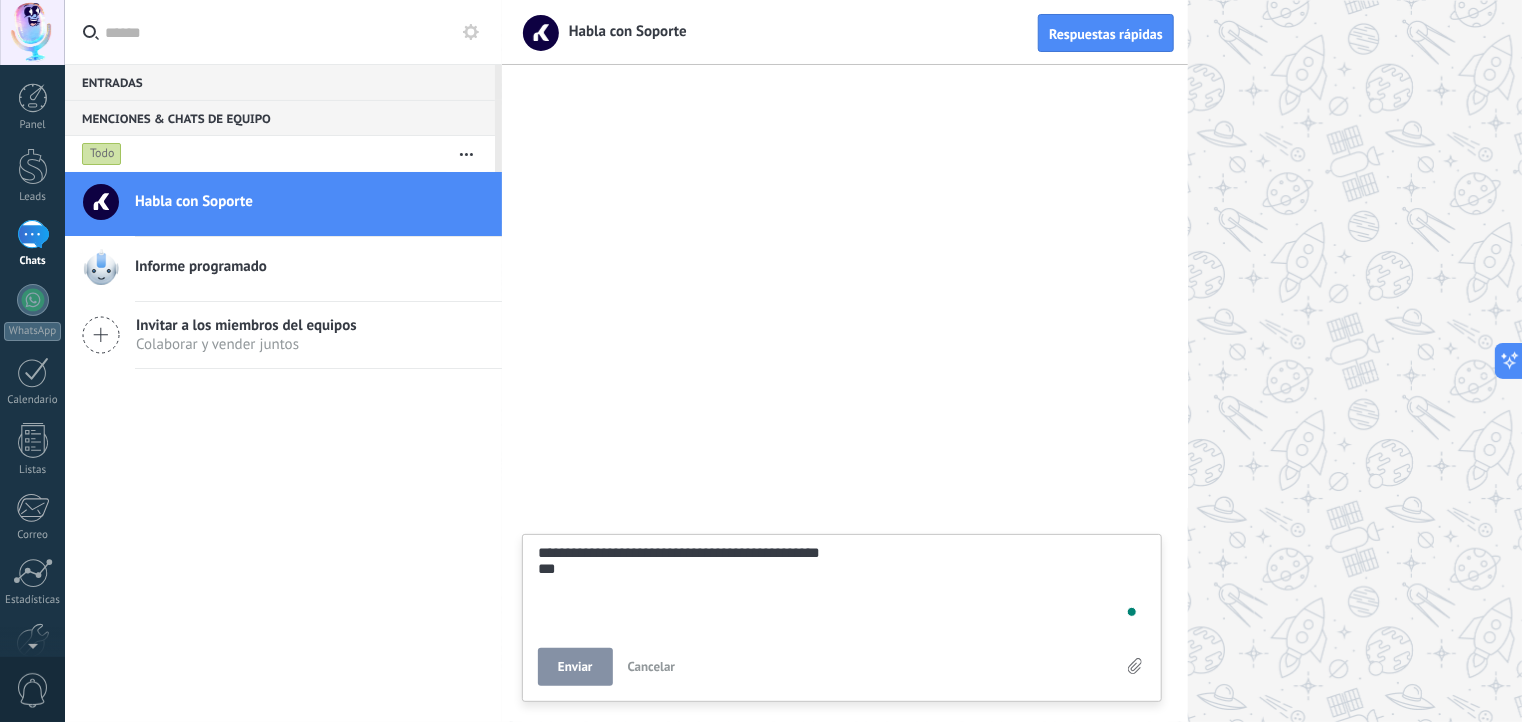 type on "**********" 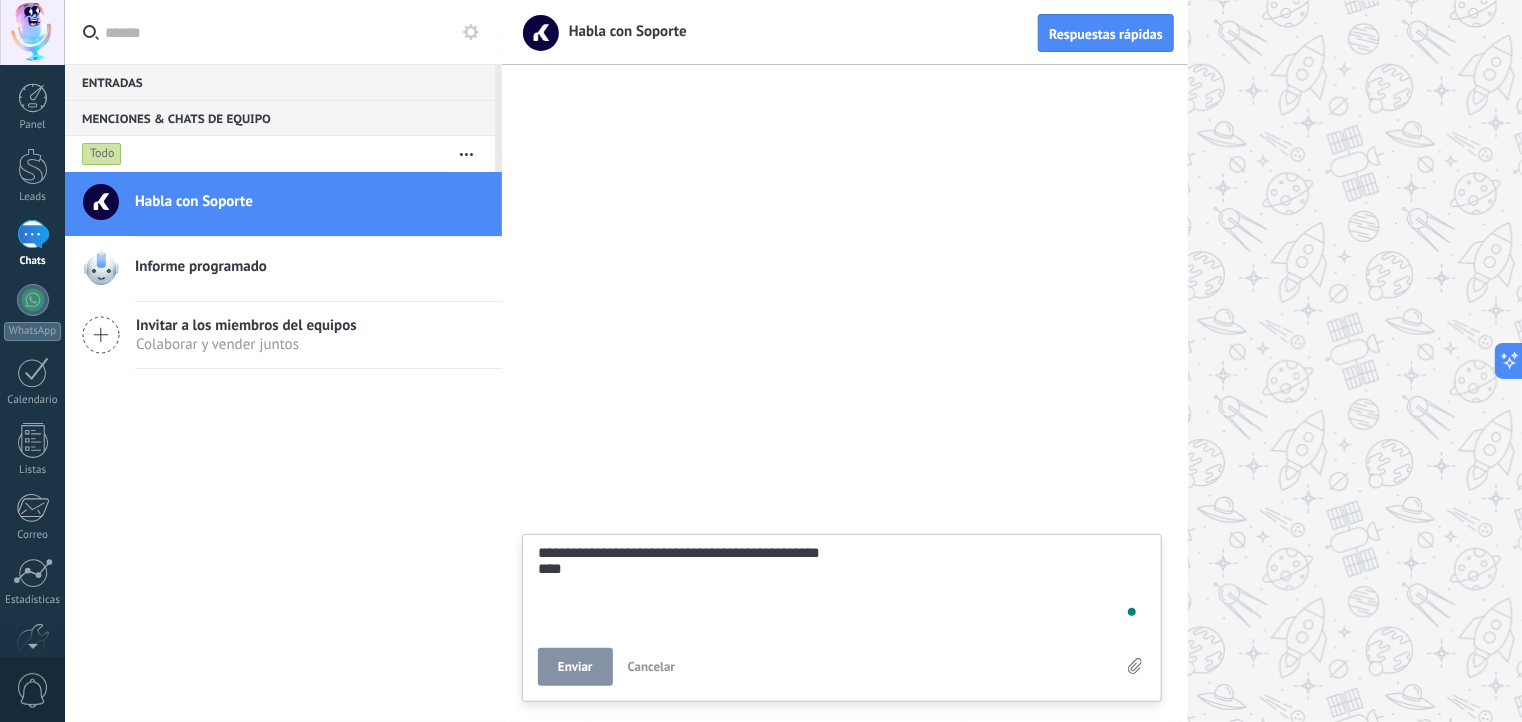 type on "**********" 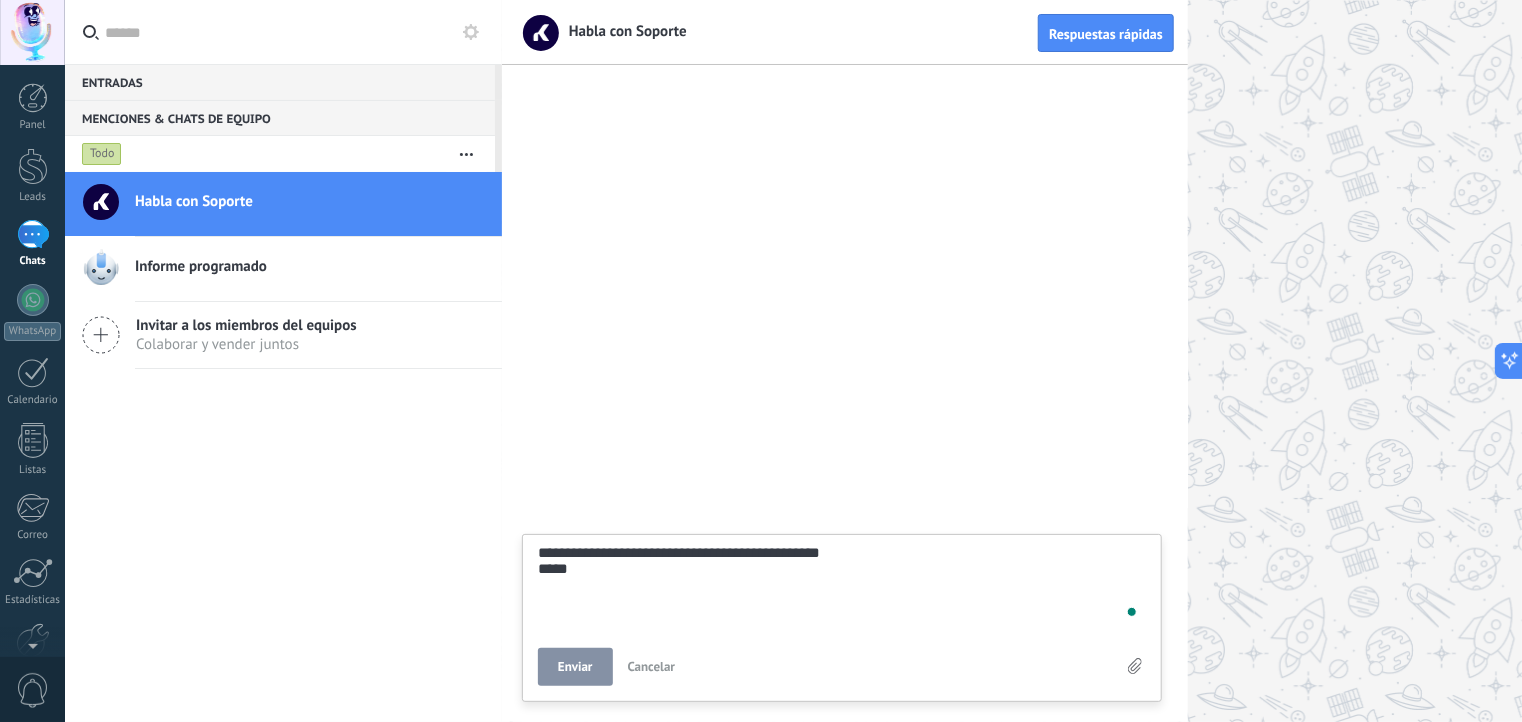 type on "**********" 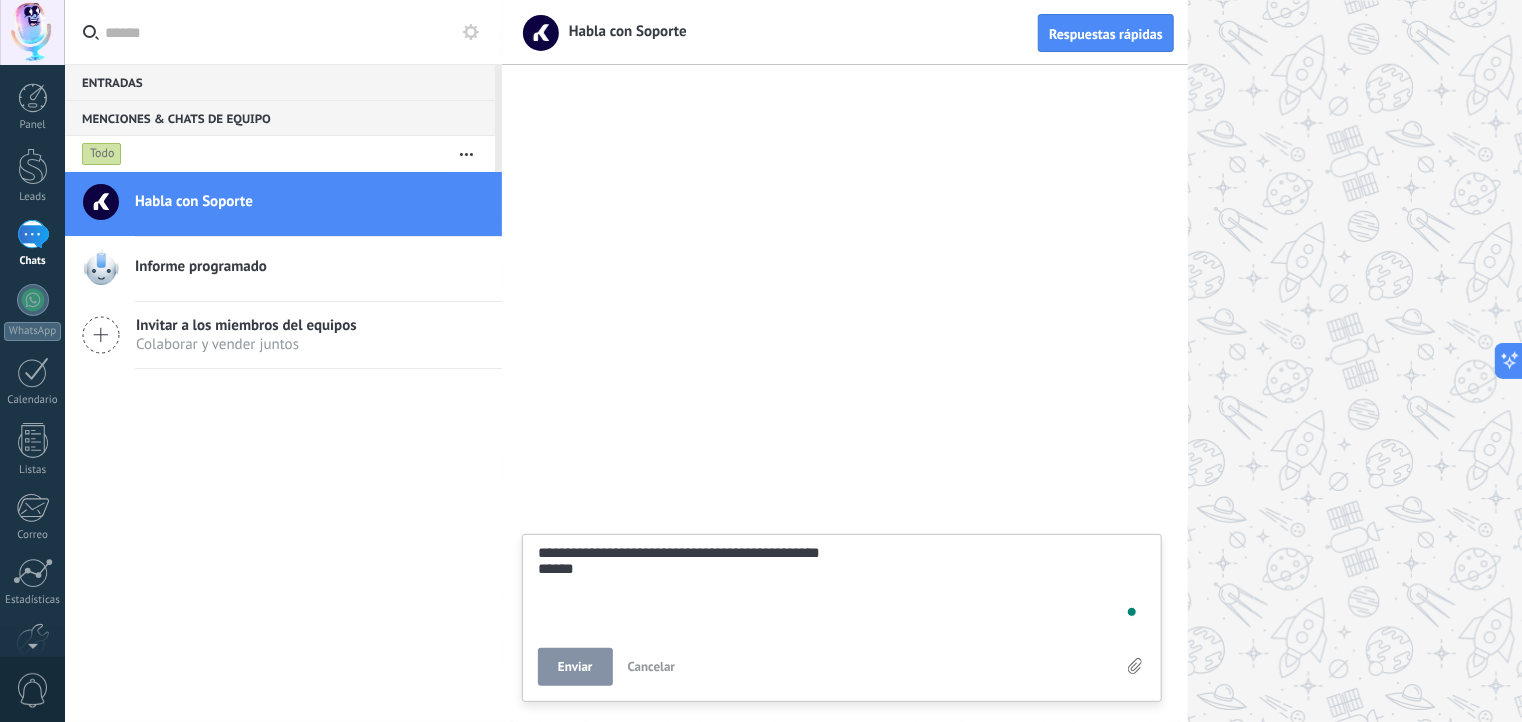 type on "**********" 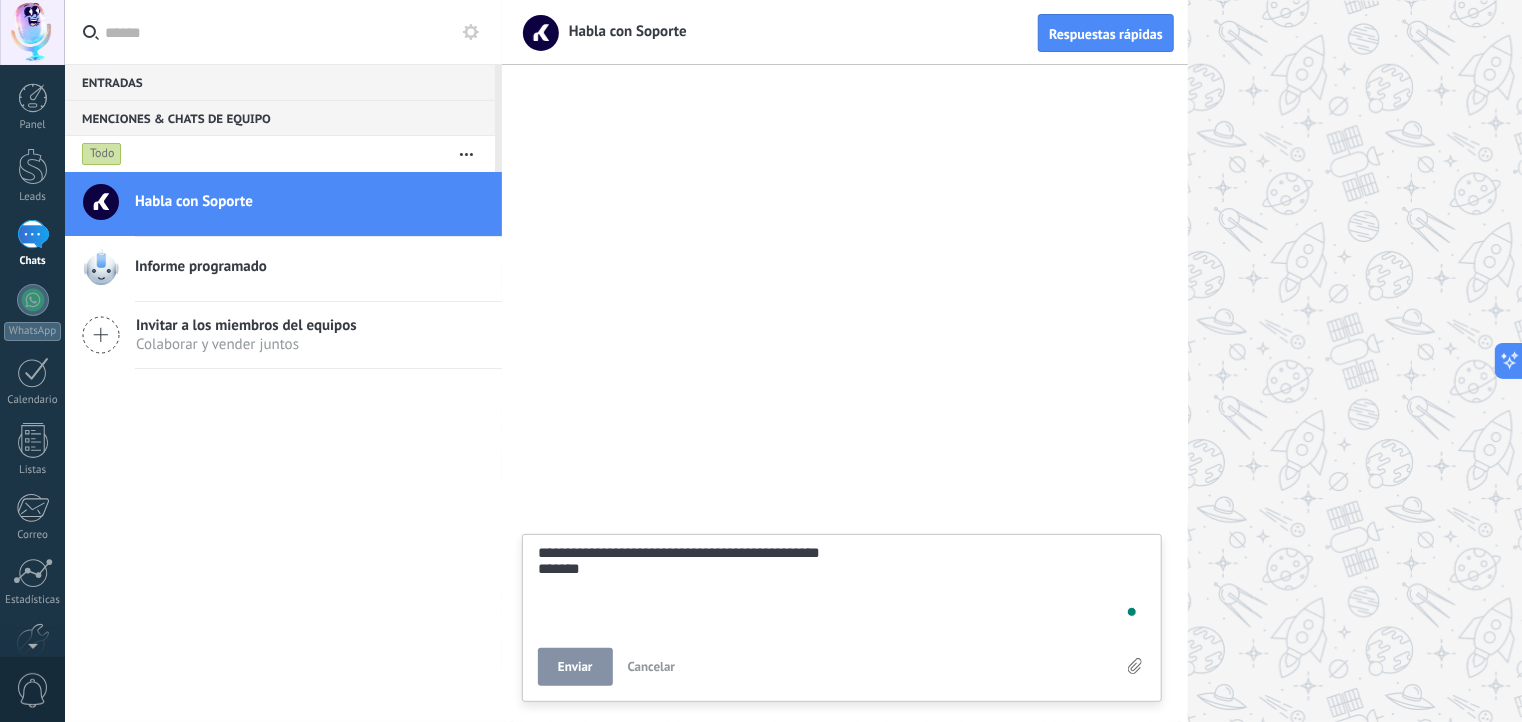 type on "**********" 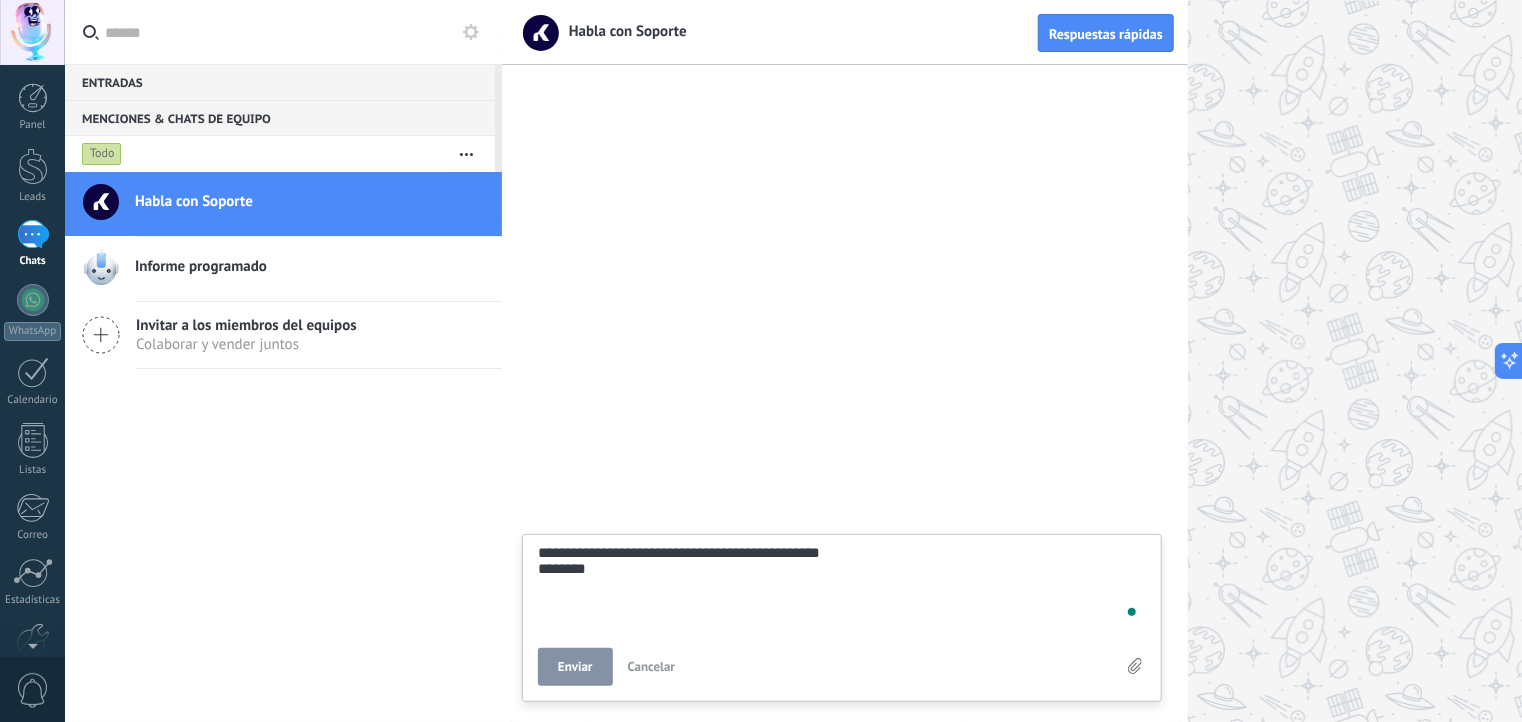 type on "**********" 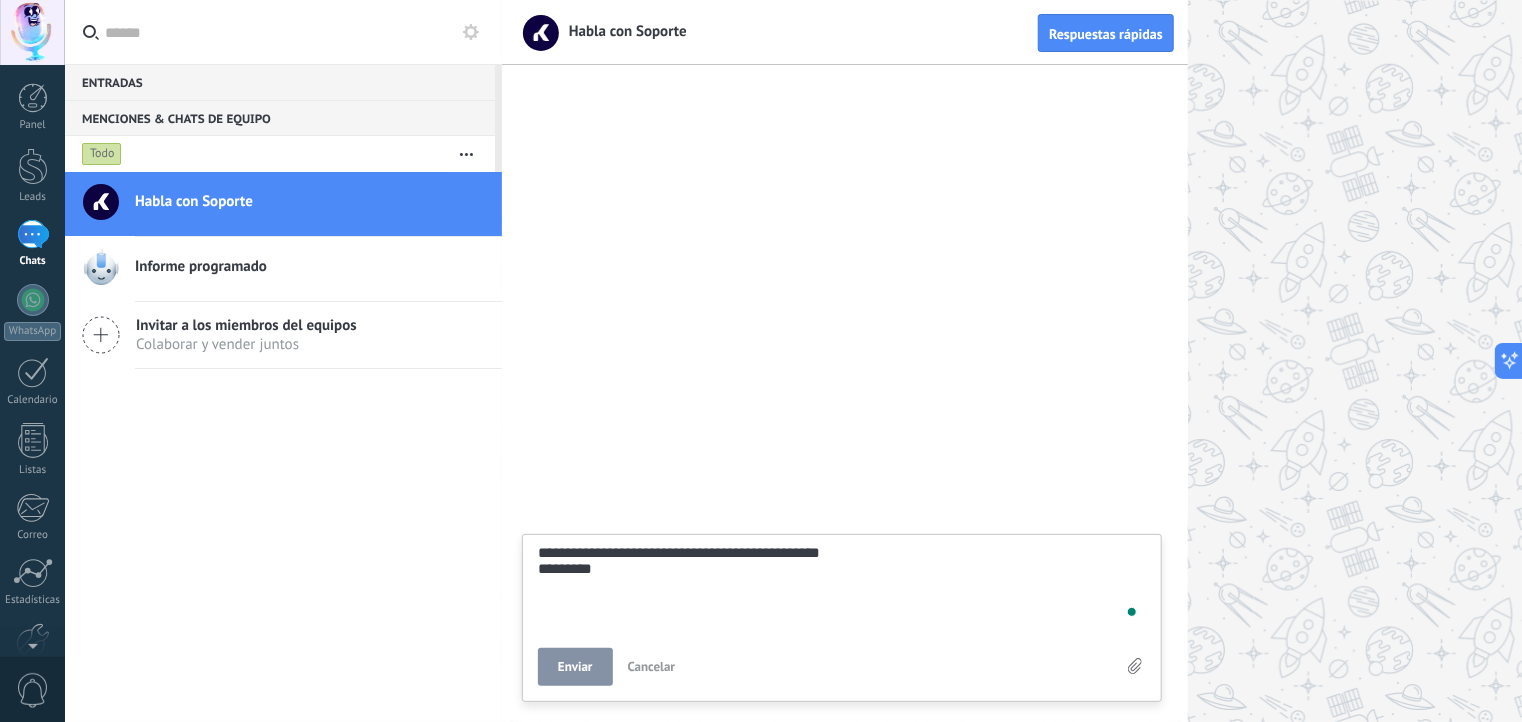 type on "**********" 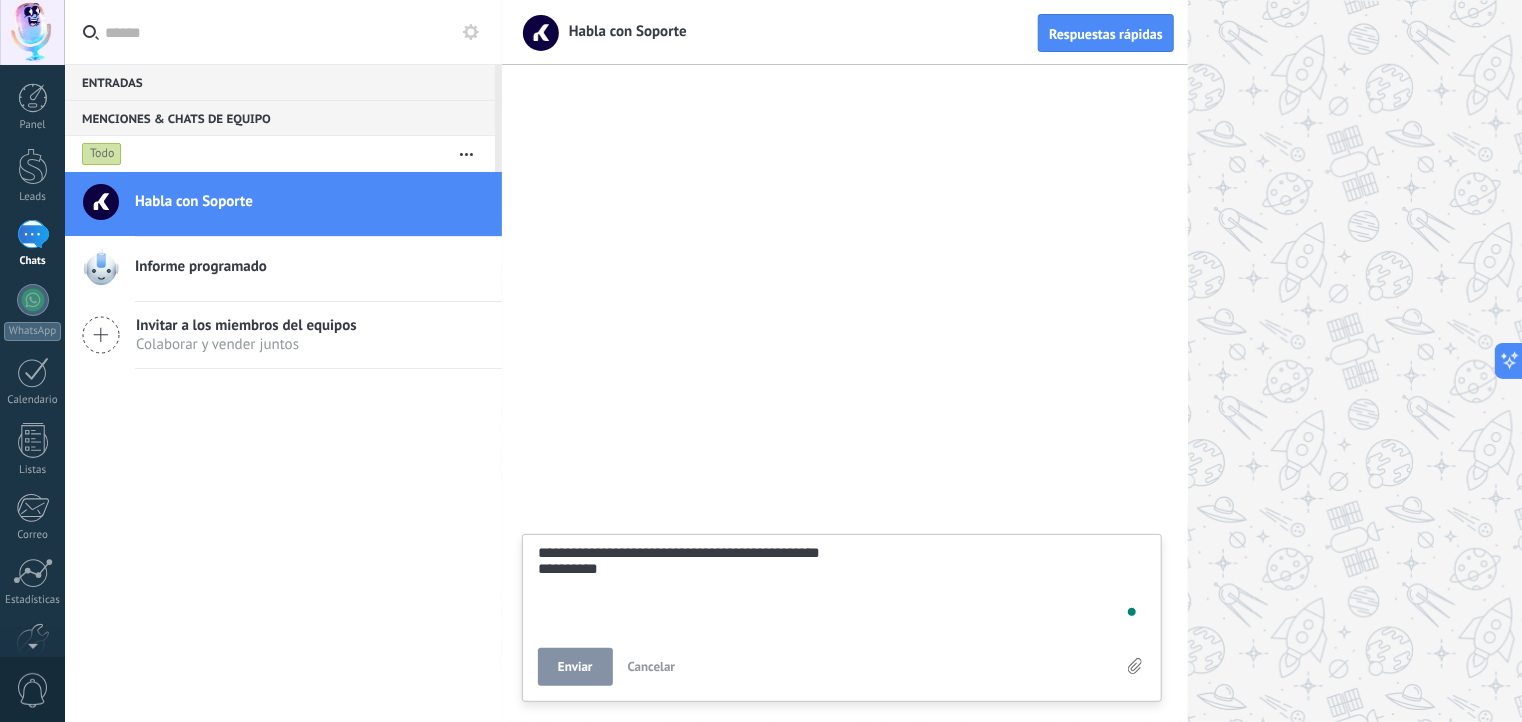 type on "**********" 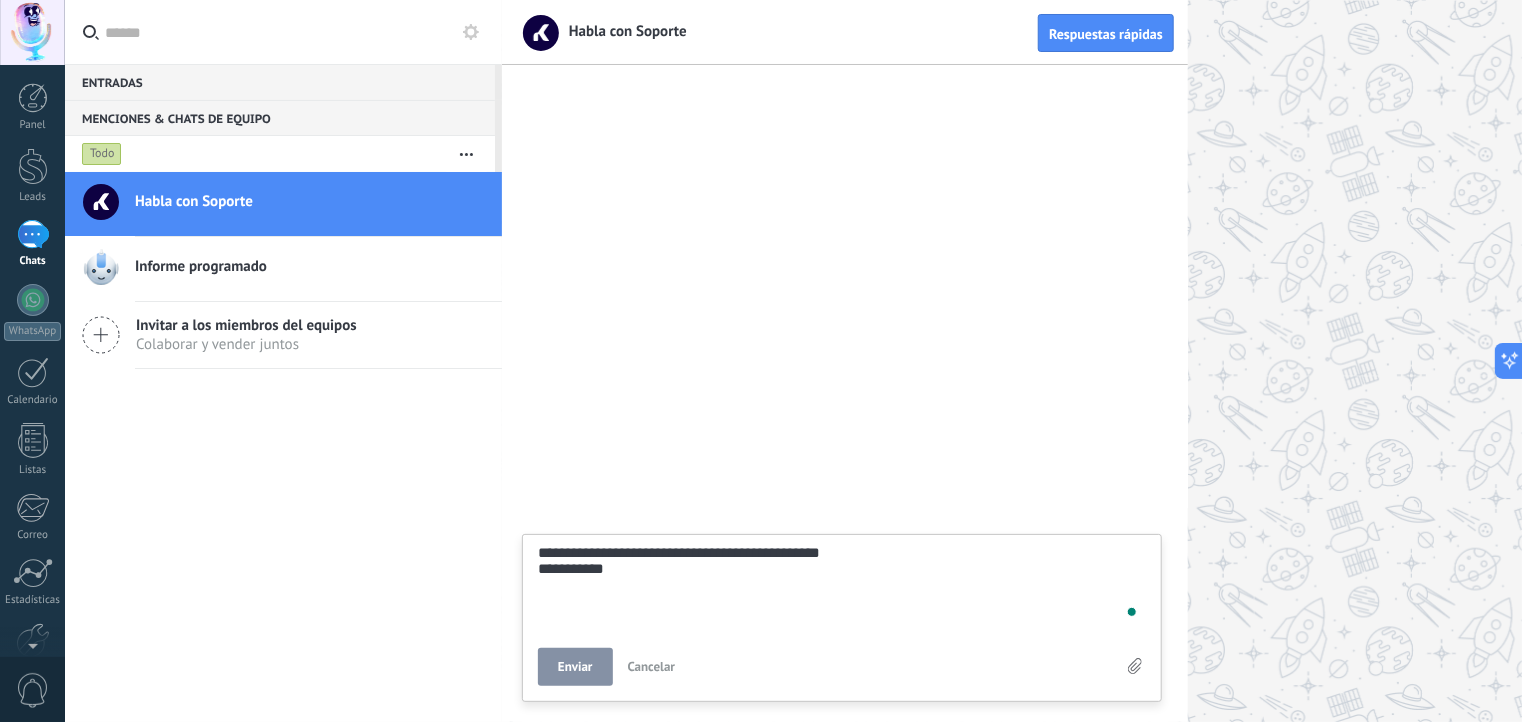 type on "**********" 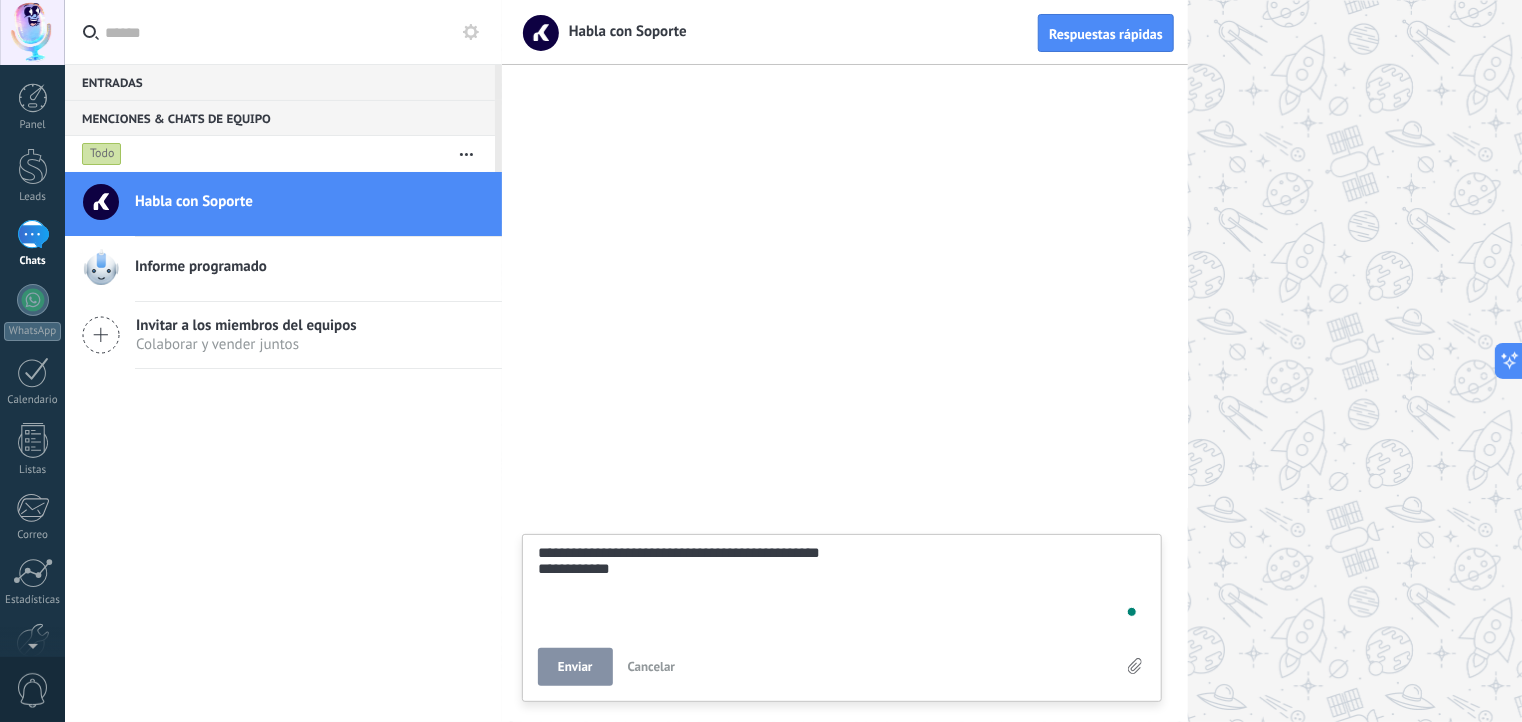 type on "**********" 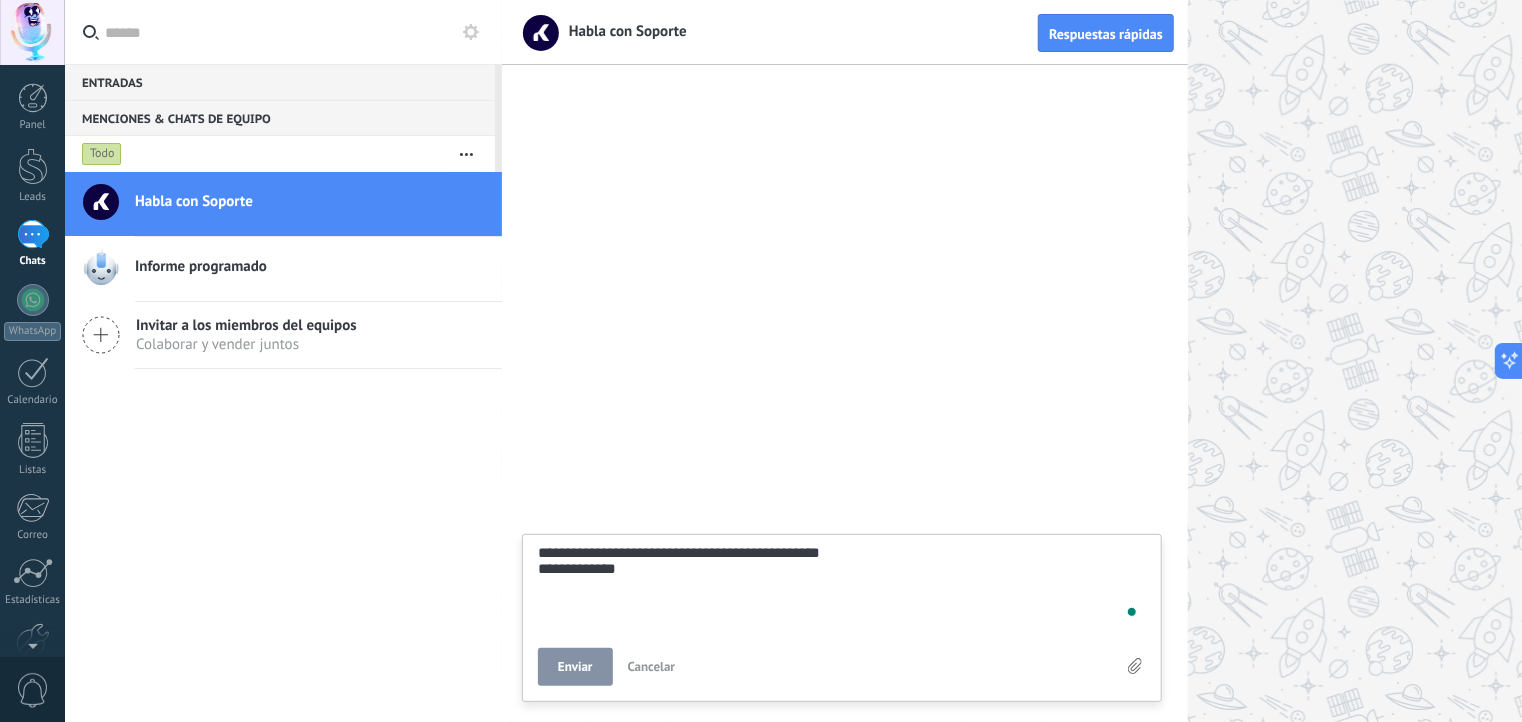 type on "**********" 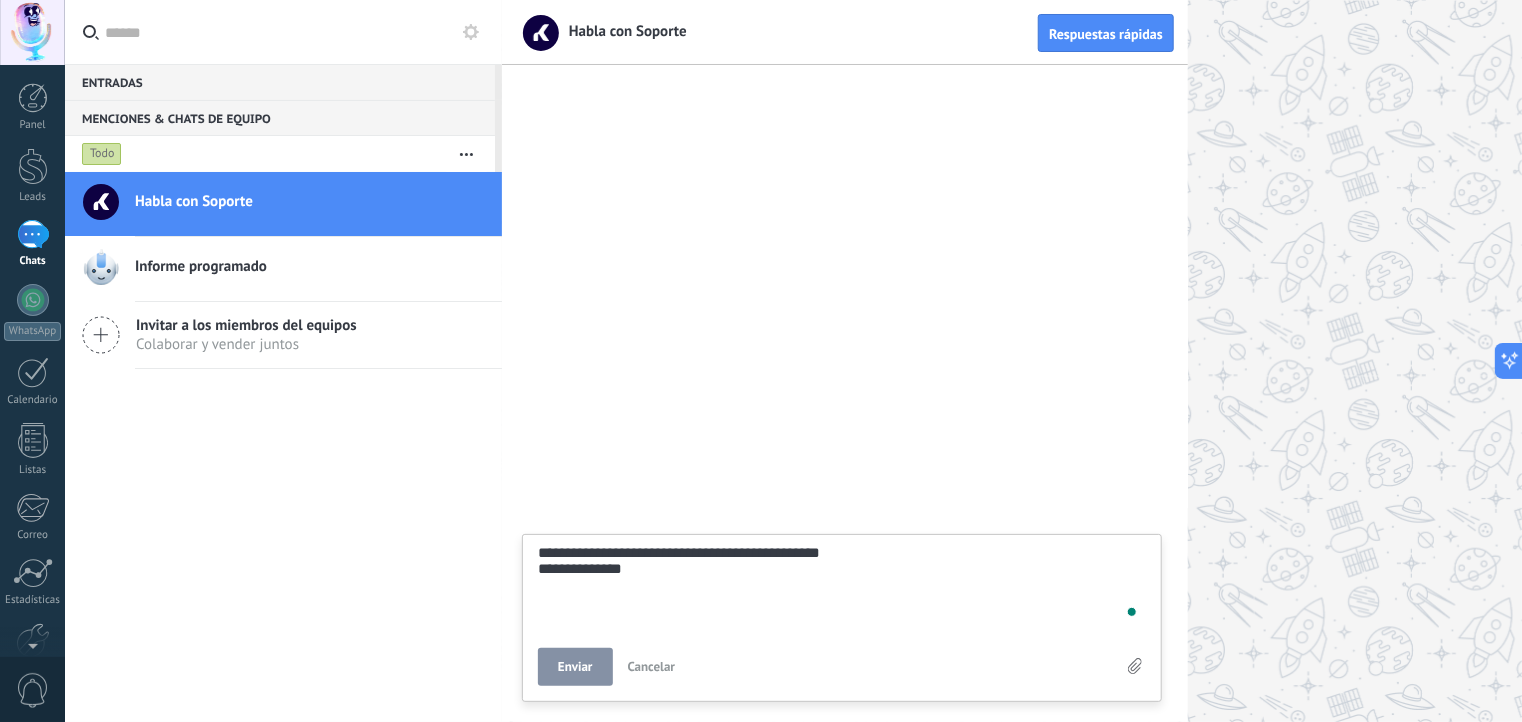 type on "**********" 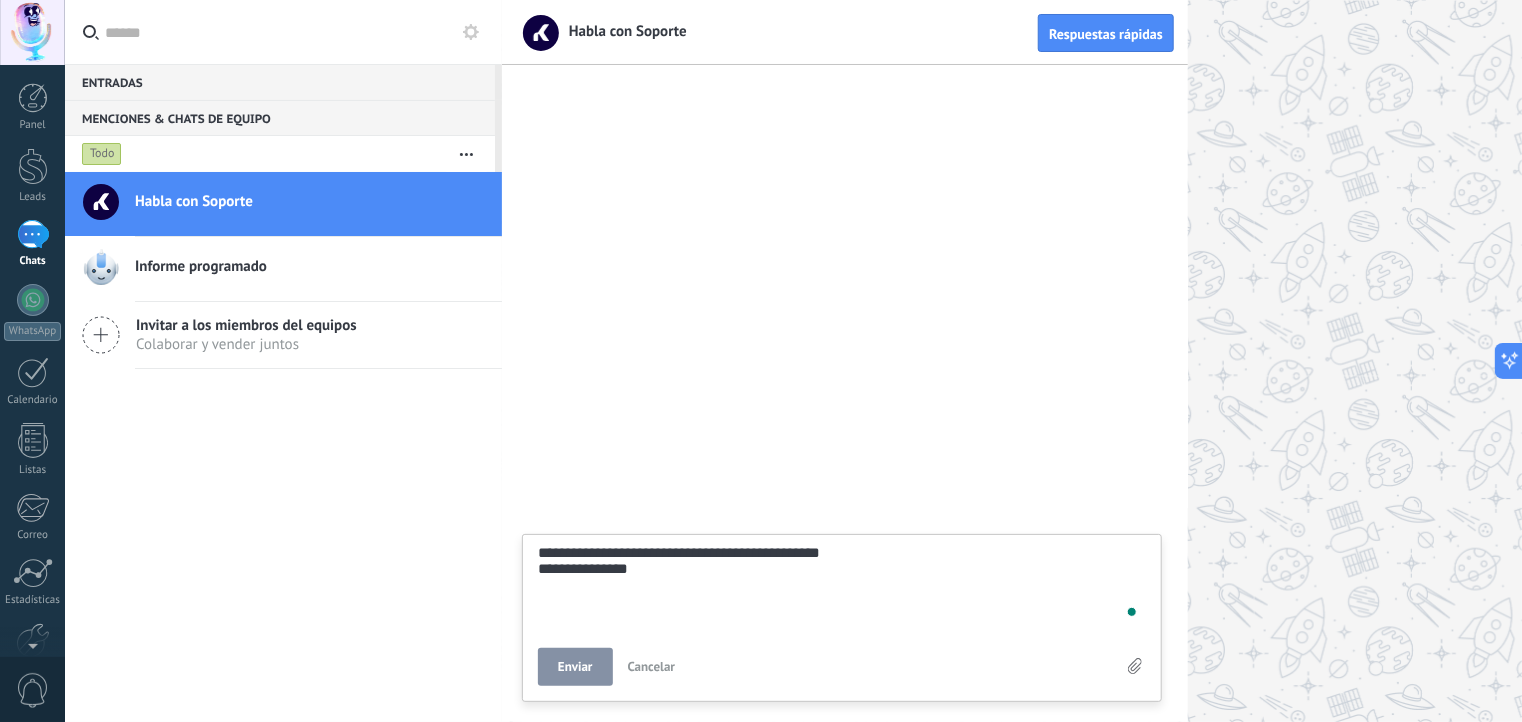 type on "**********" 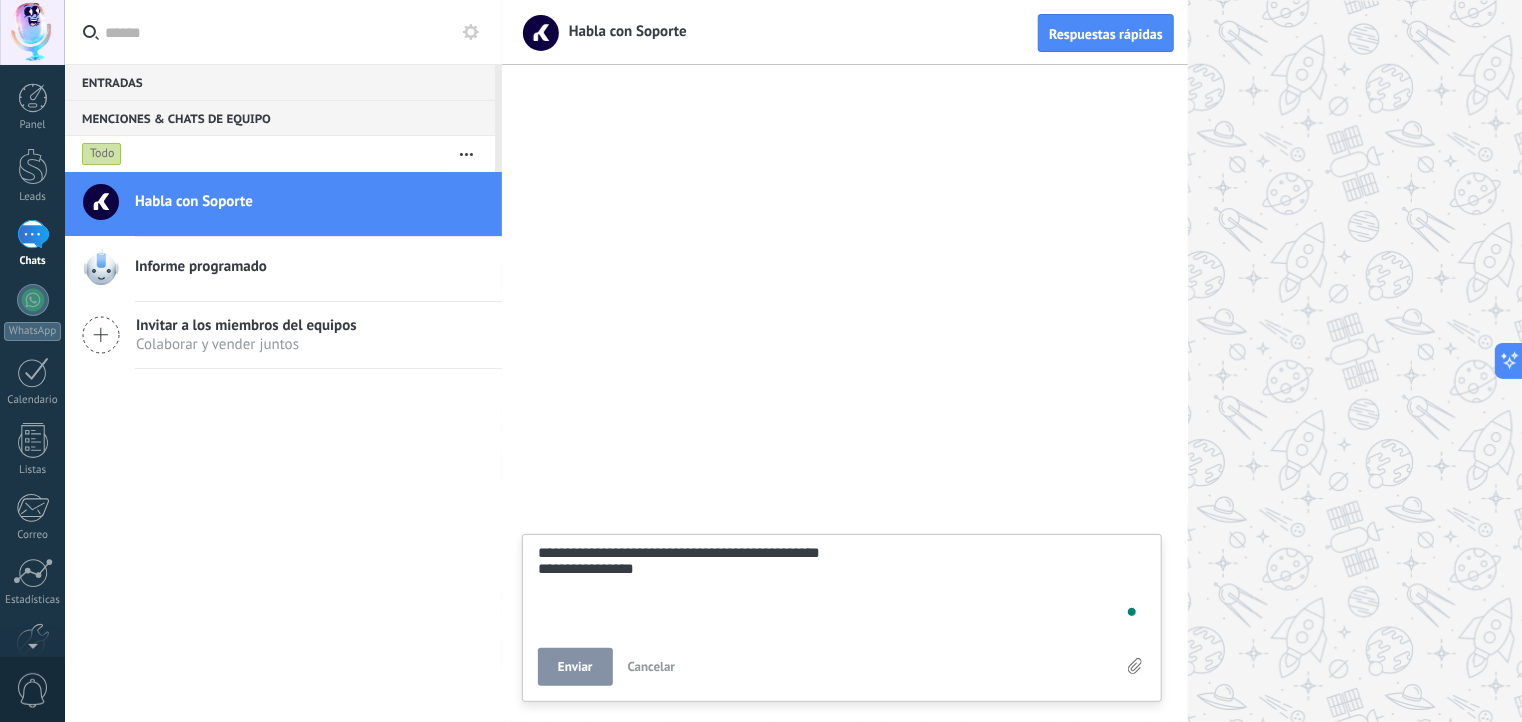 type on "**********" 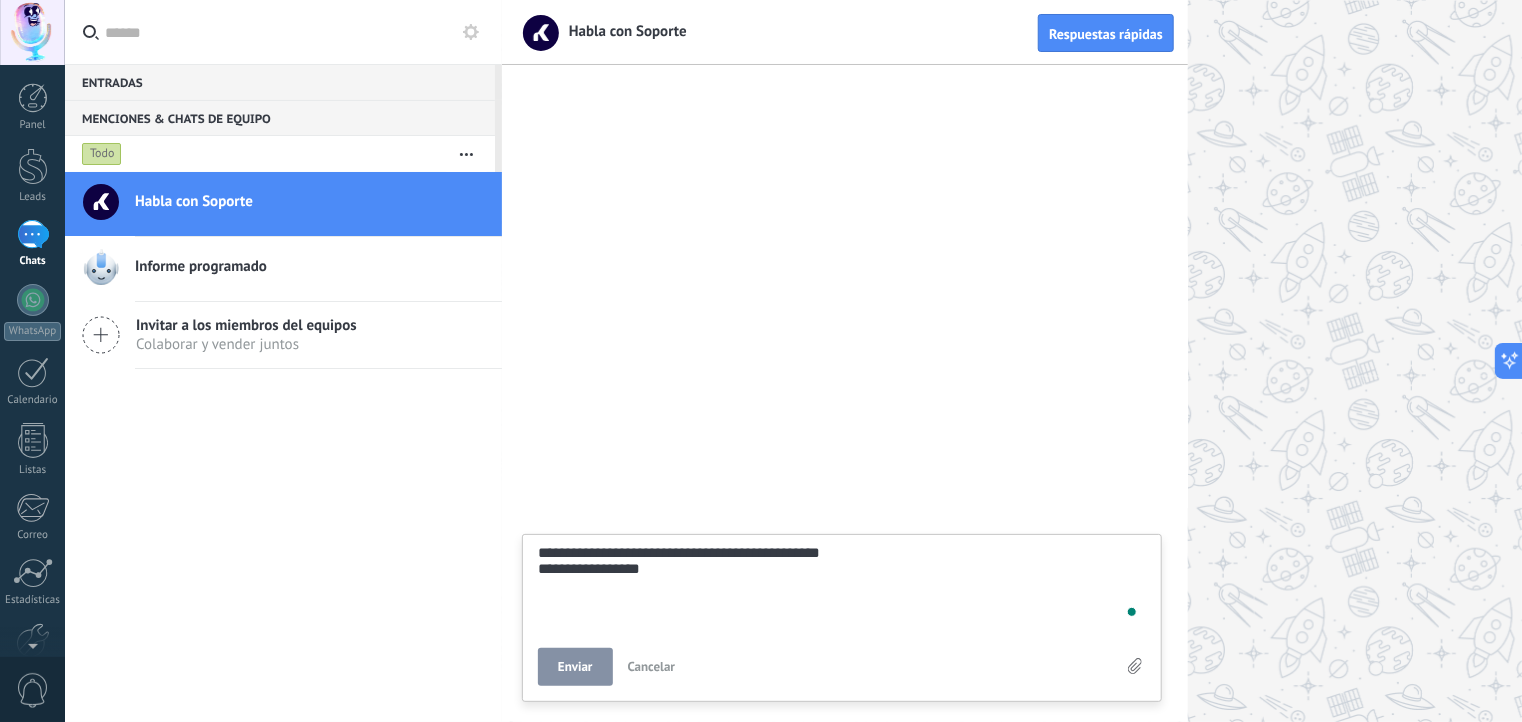 type on "**********" 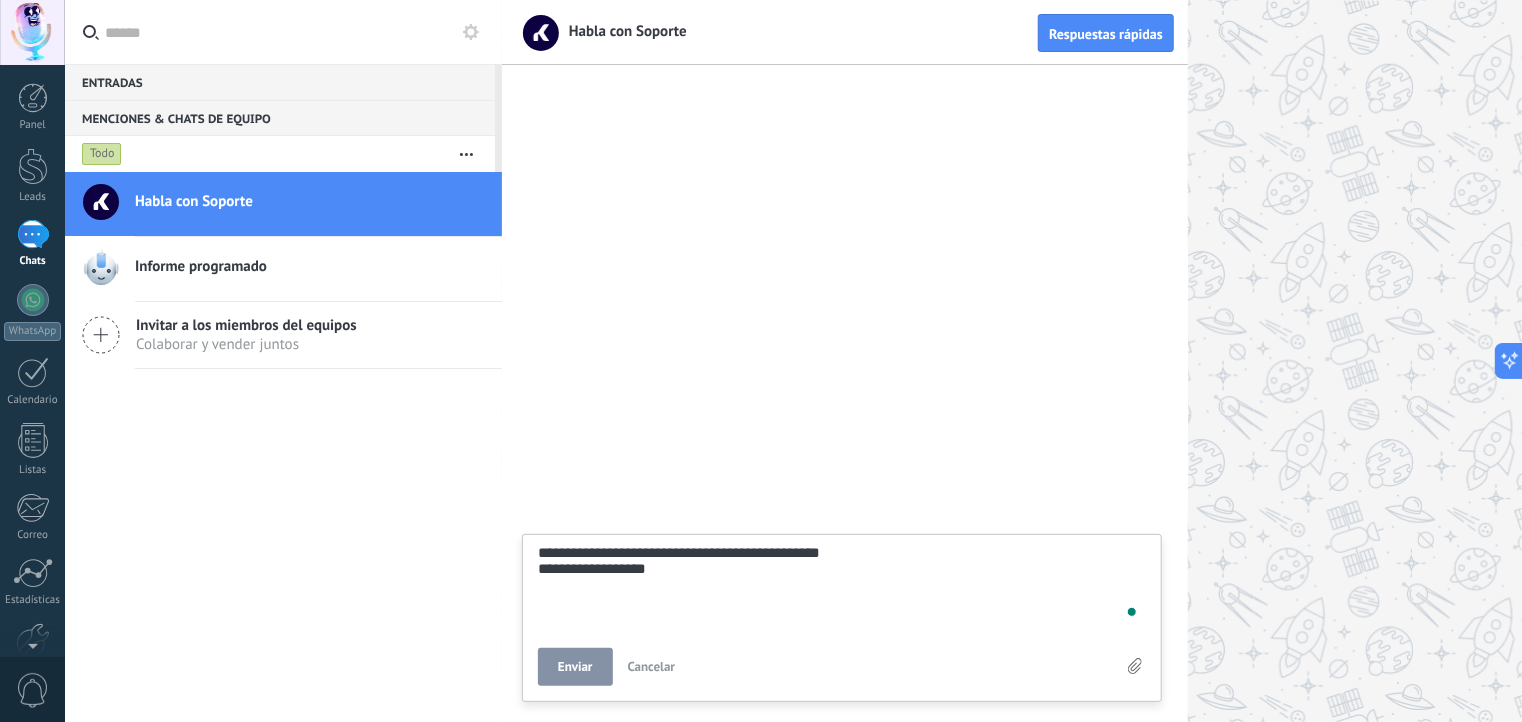 type on "**********" 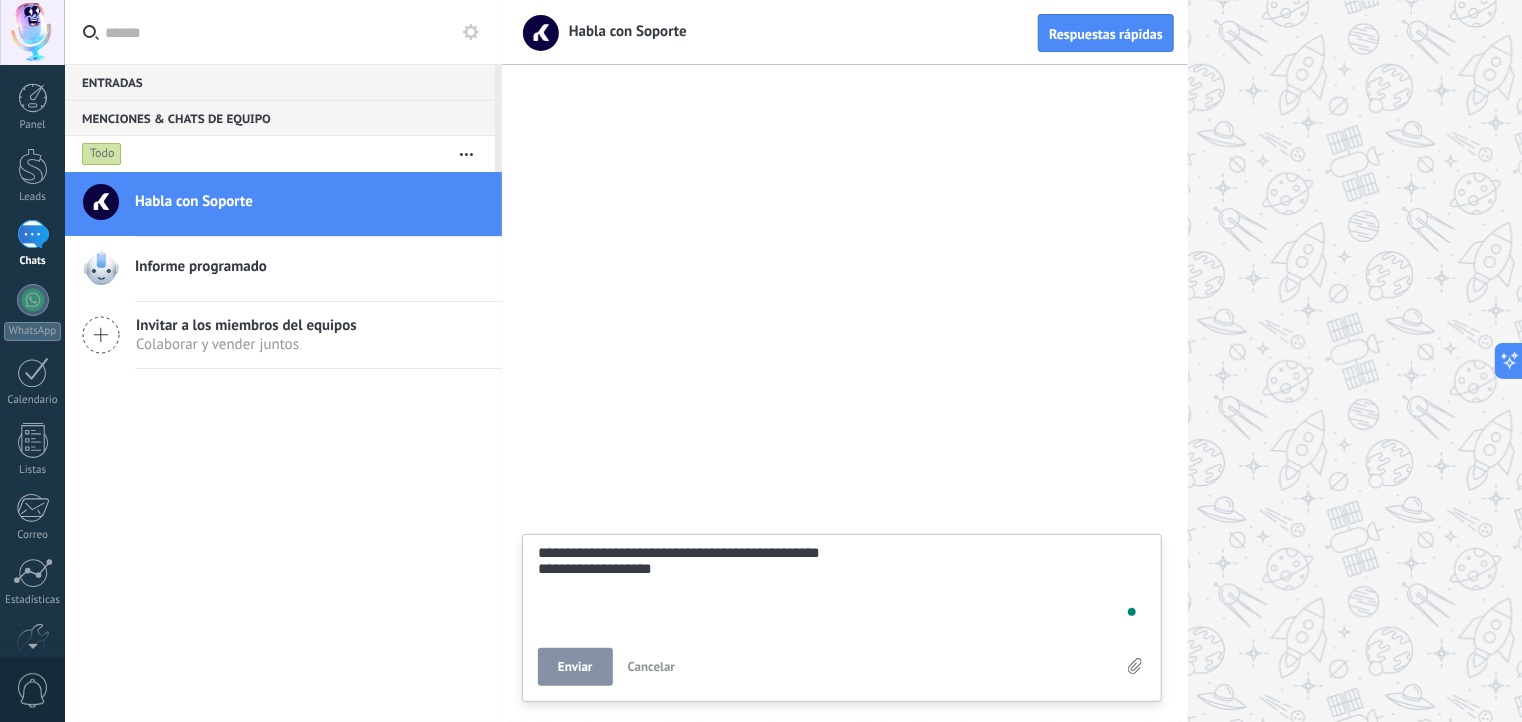 type on "**********" 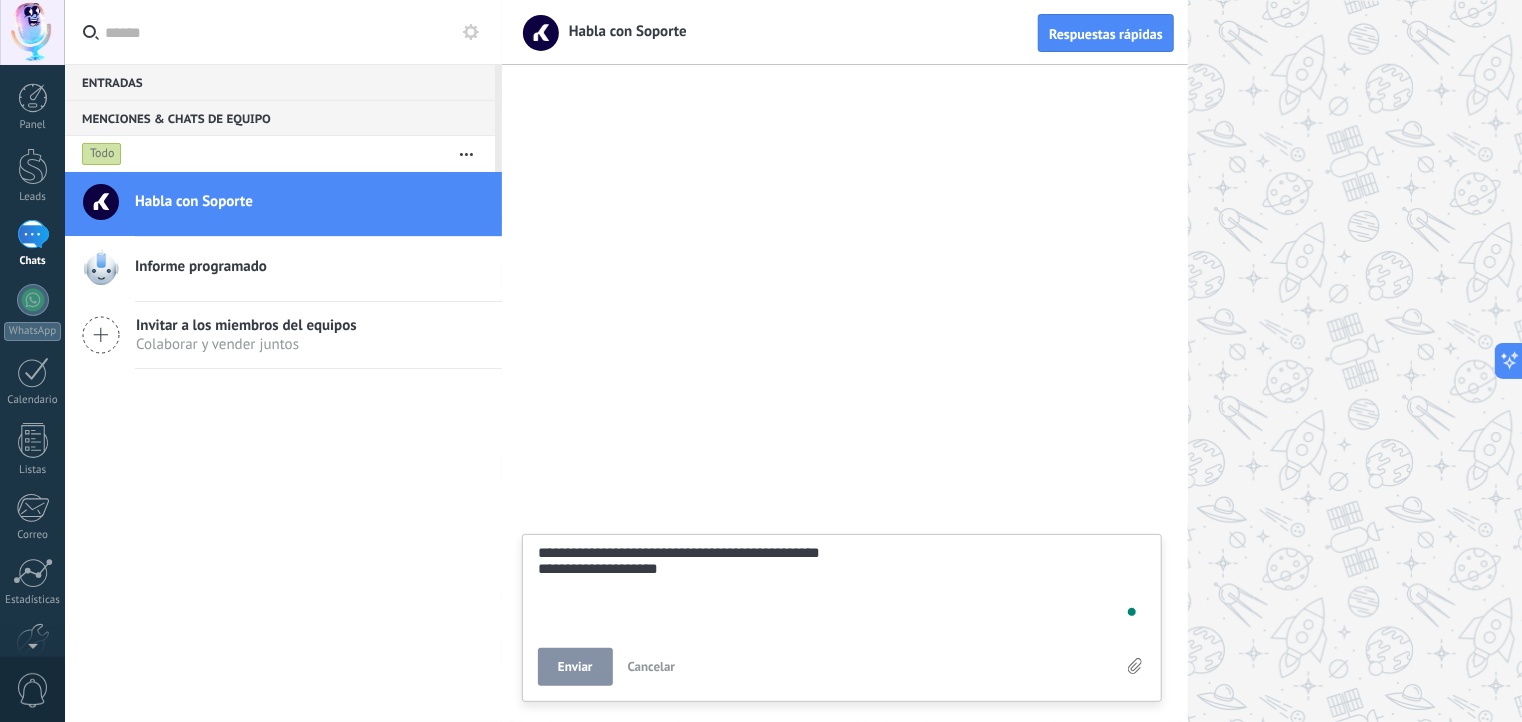 type on "**********" 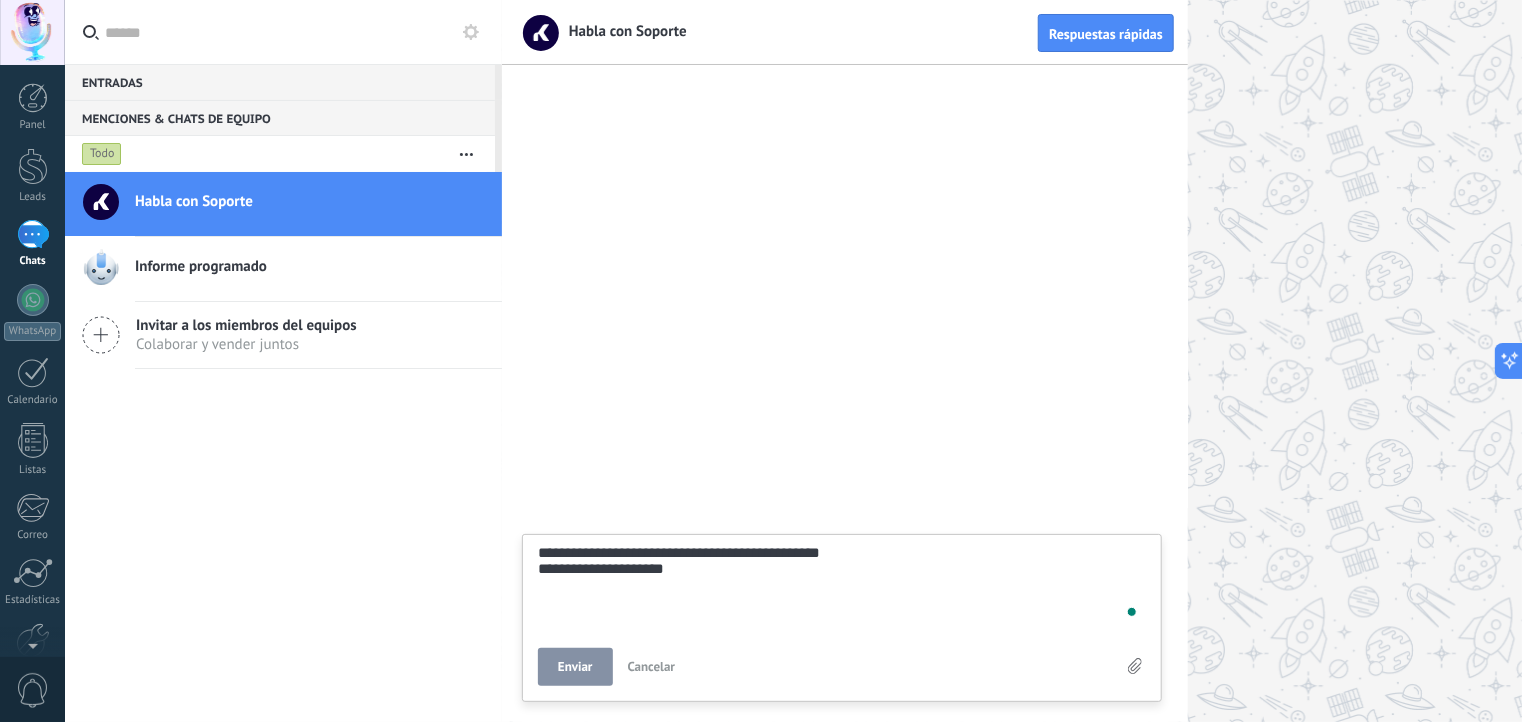 type on "**********" 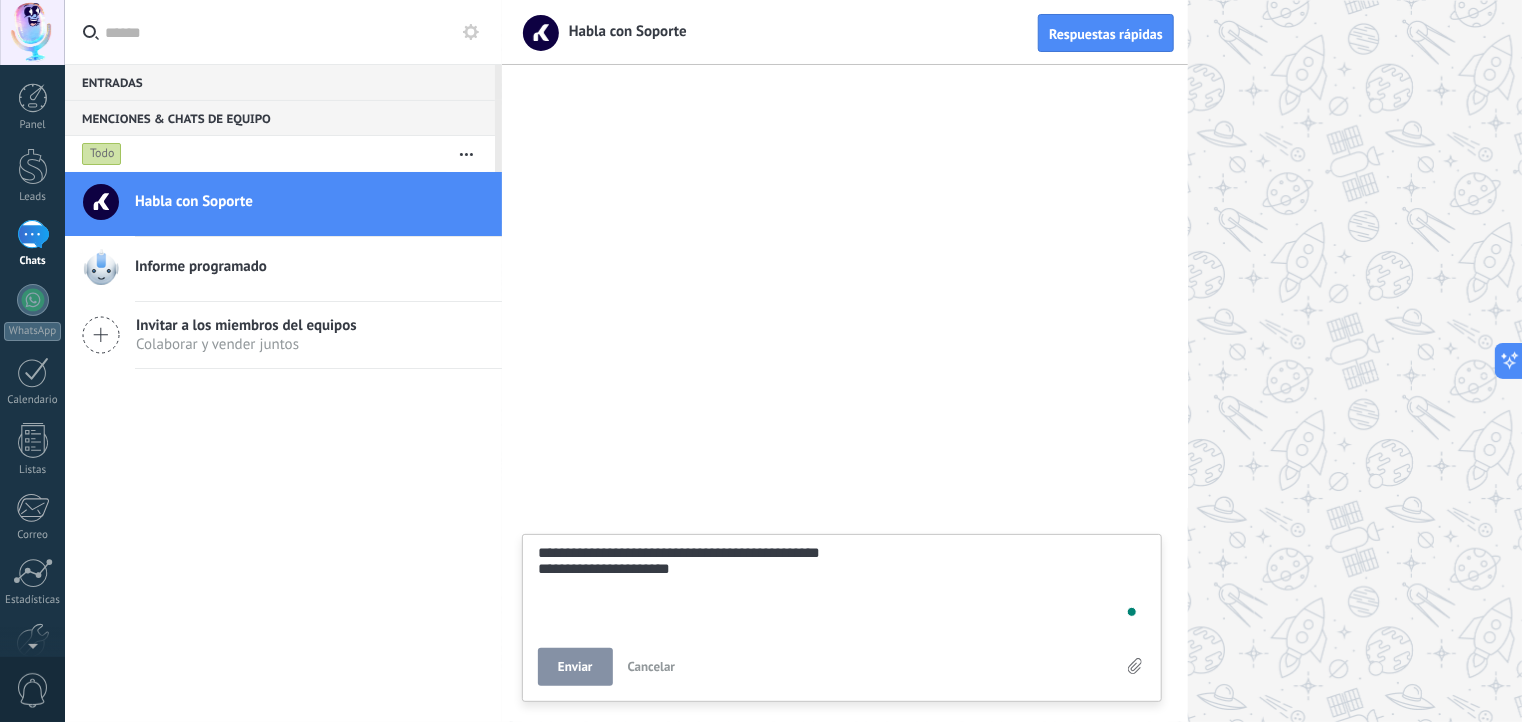 type on "**********" 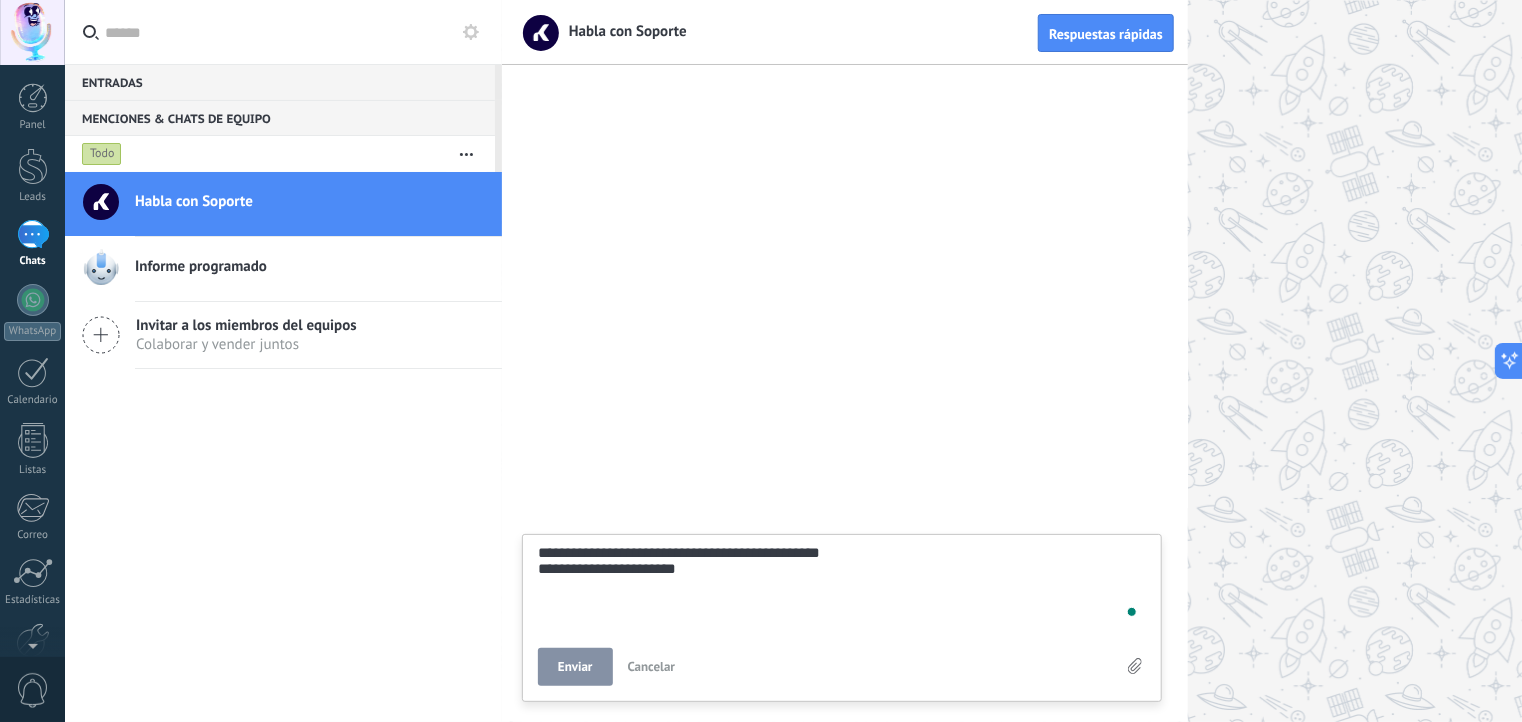 type on "**********" 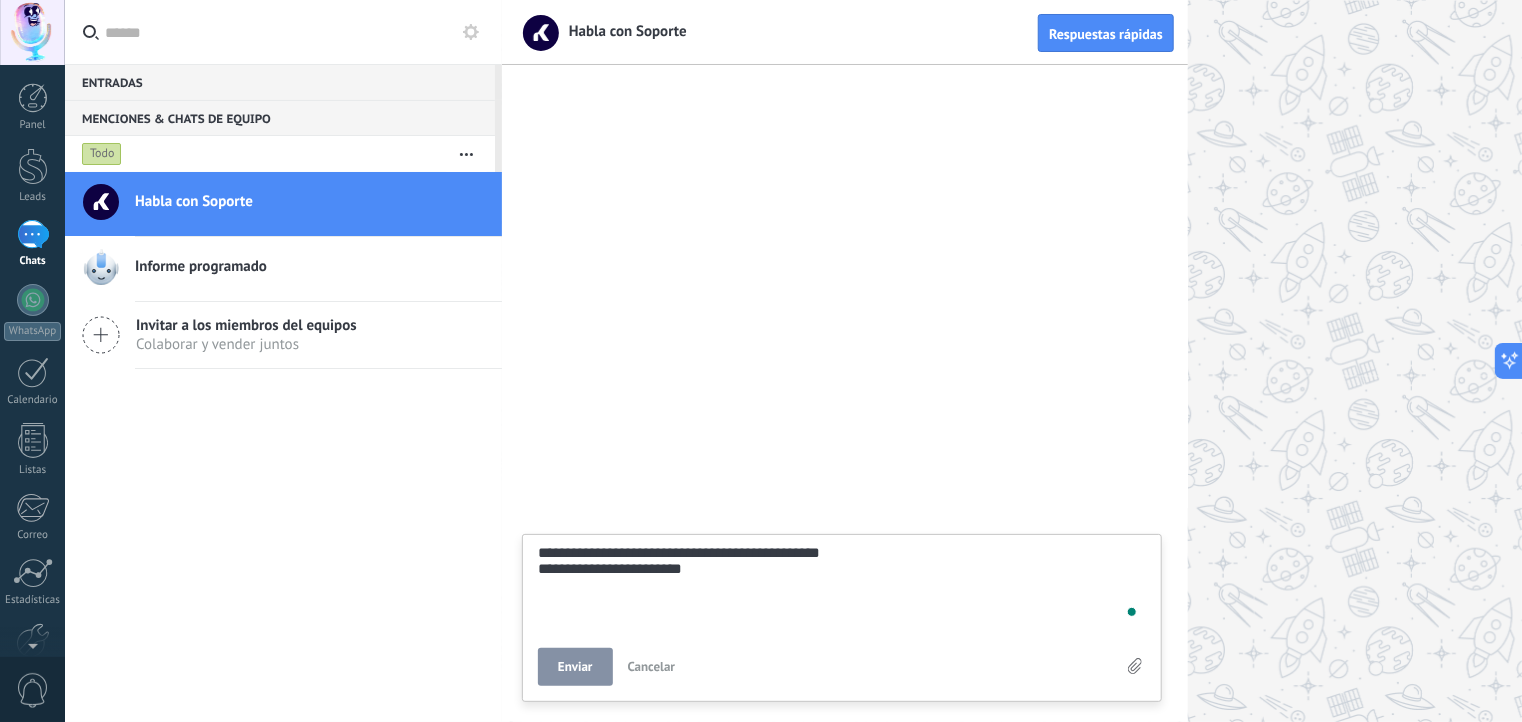 type on "**********" 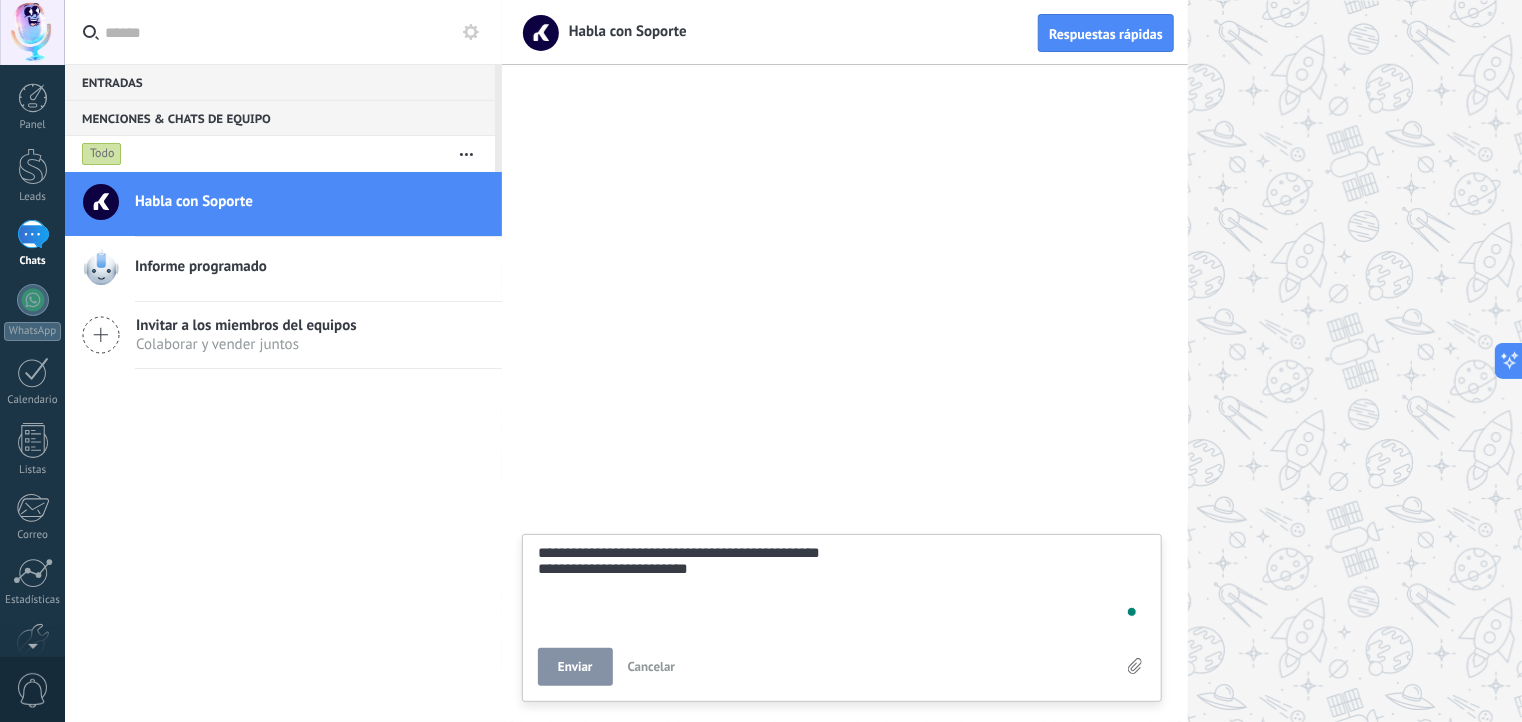 type on "**********" 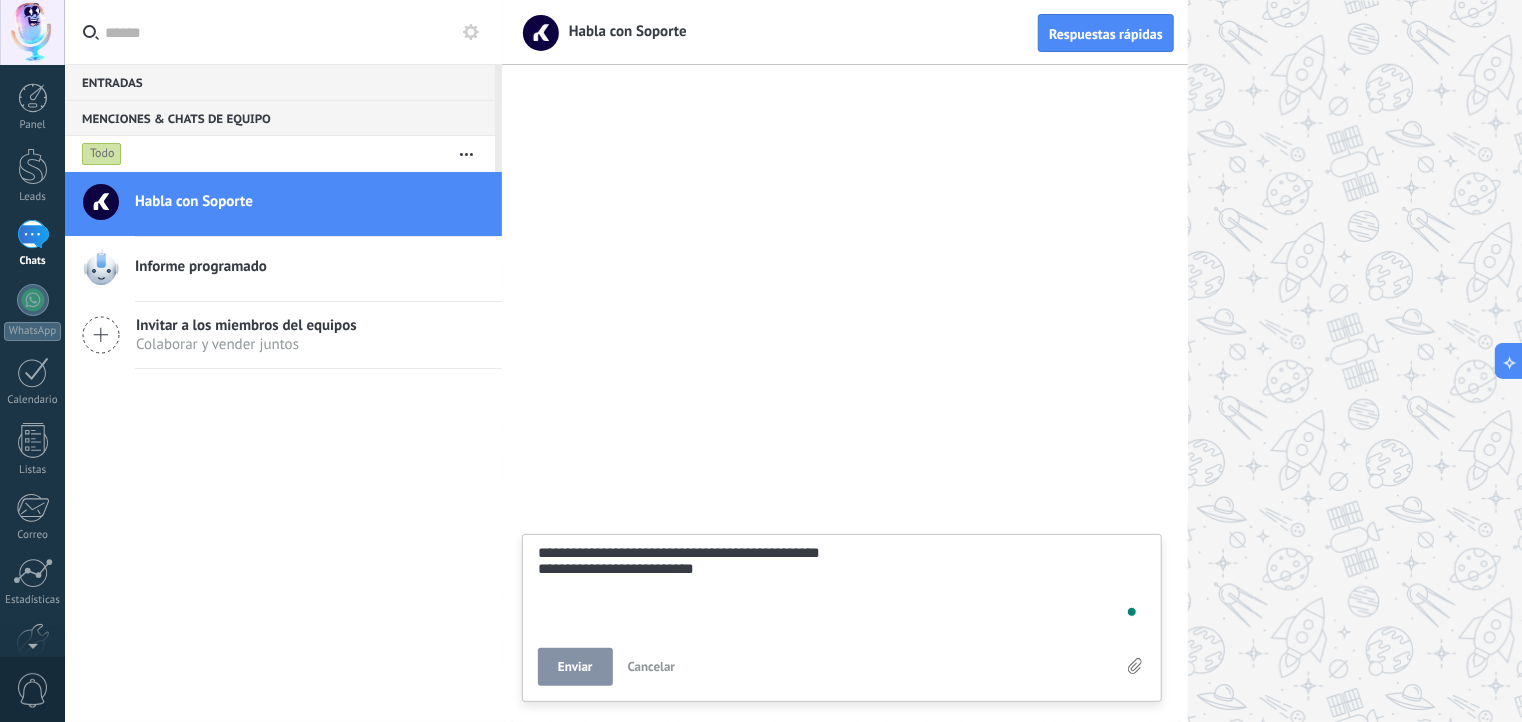 type on "**********" 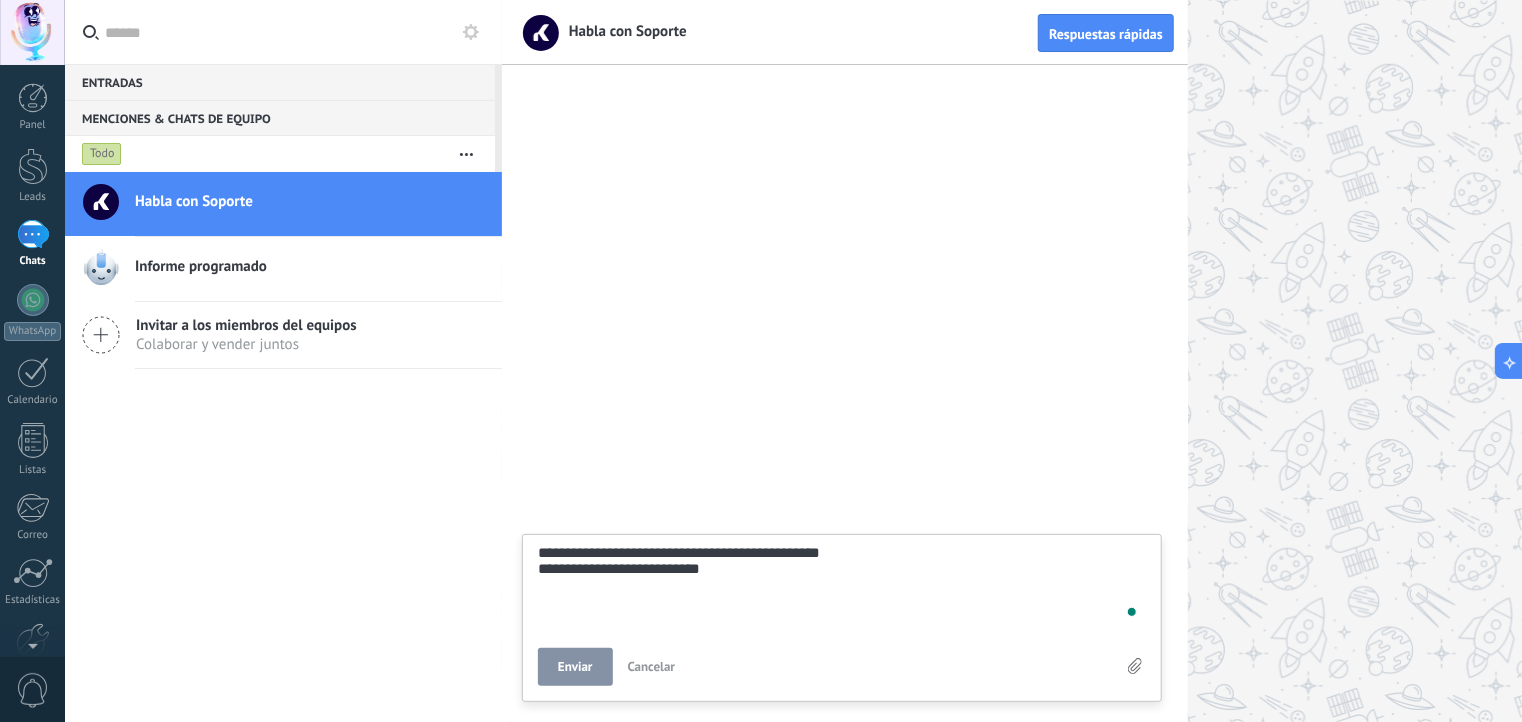 scroll, scrollTop: 38, scrollLeft: 0, axis: vertical 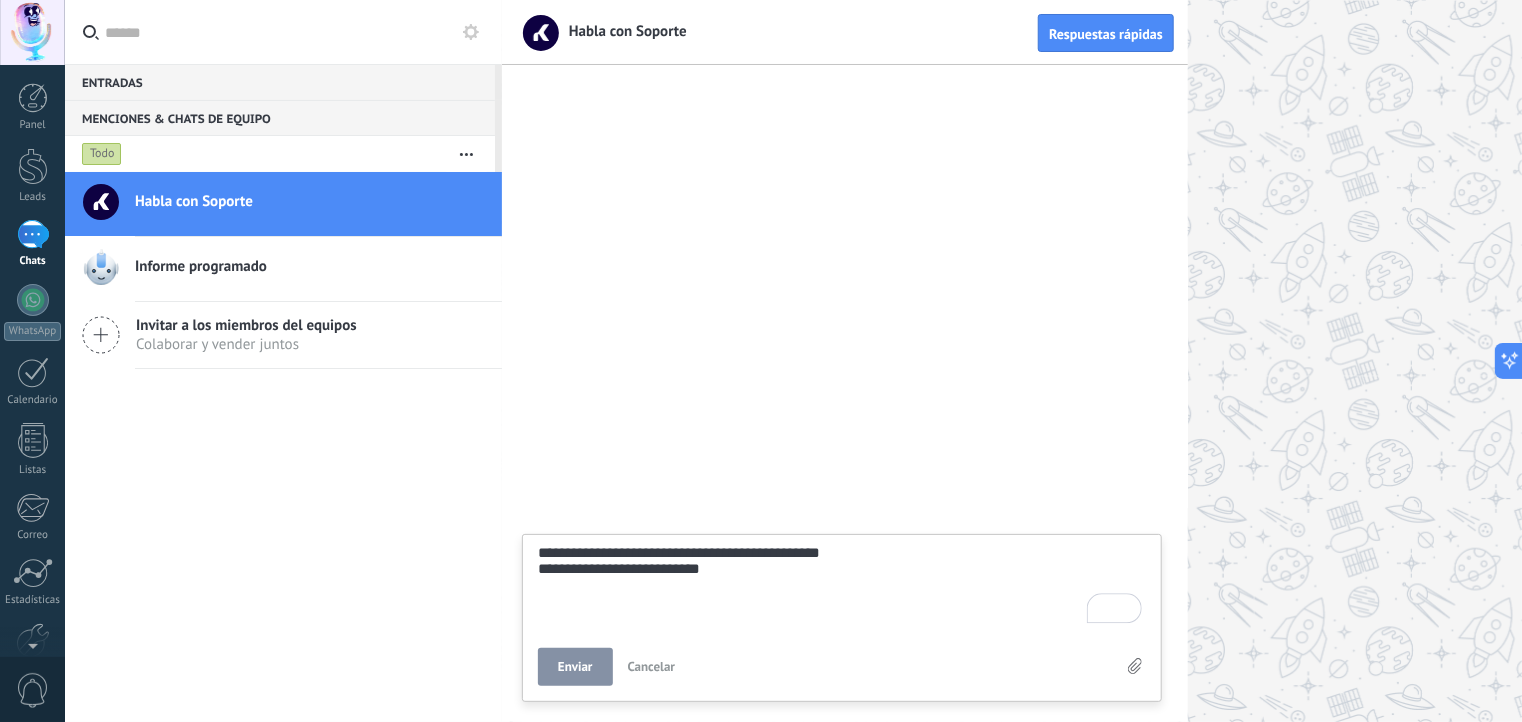 type on "**********" 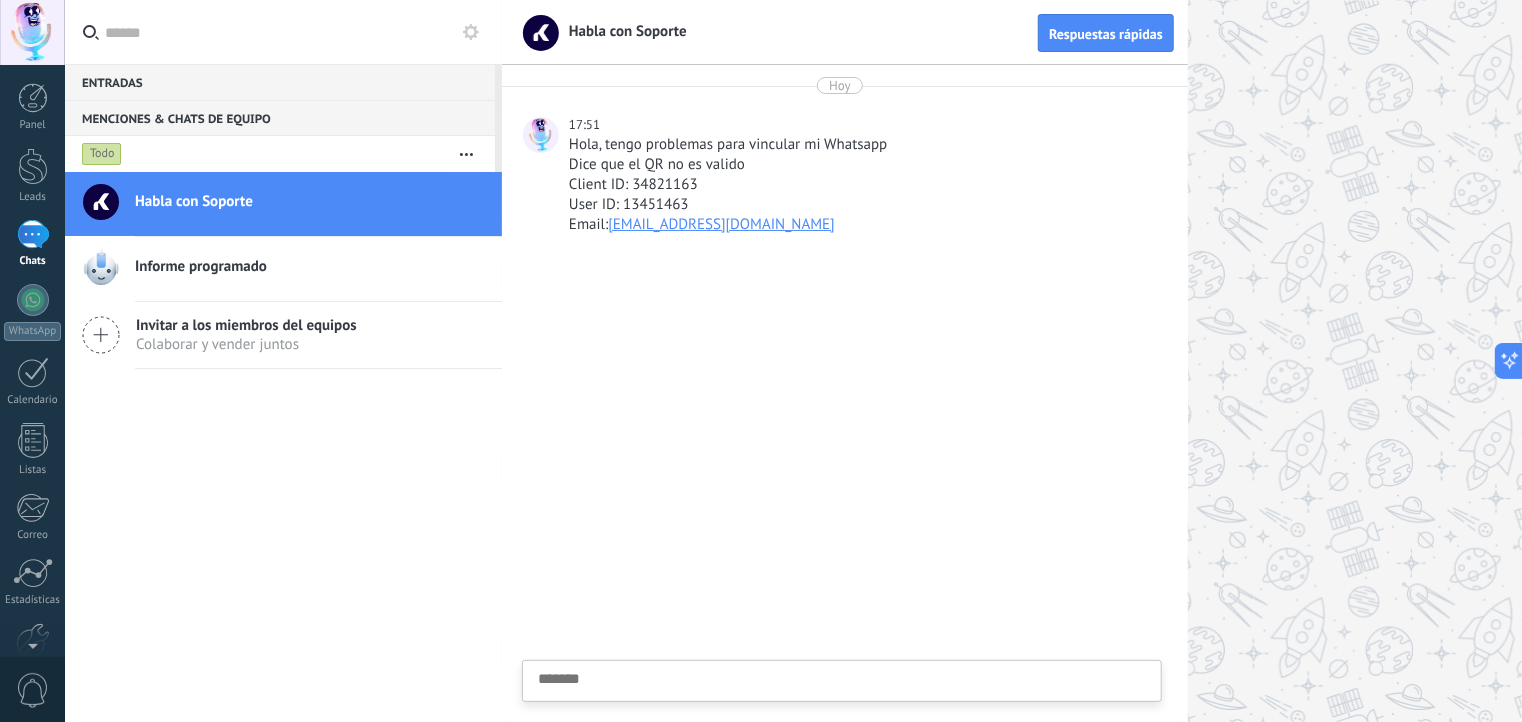 scroll, scrollTop: 19, scrollLeft: 0, axis: vertical 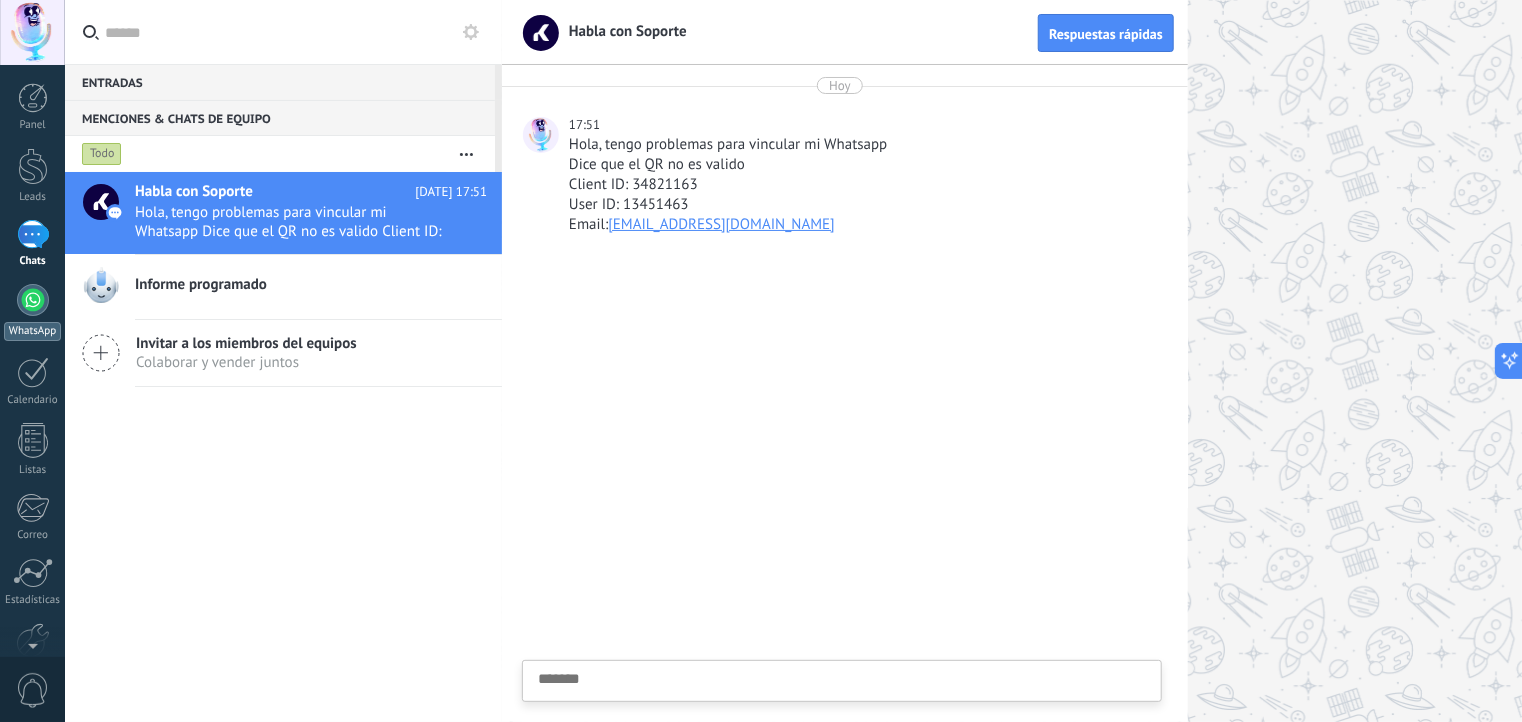 click at bounding box center [33, 300] 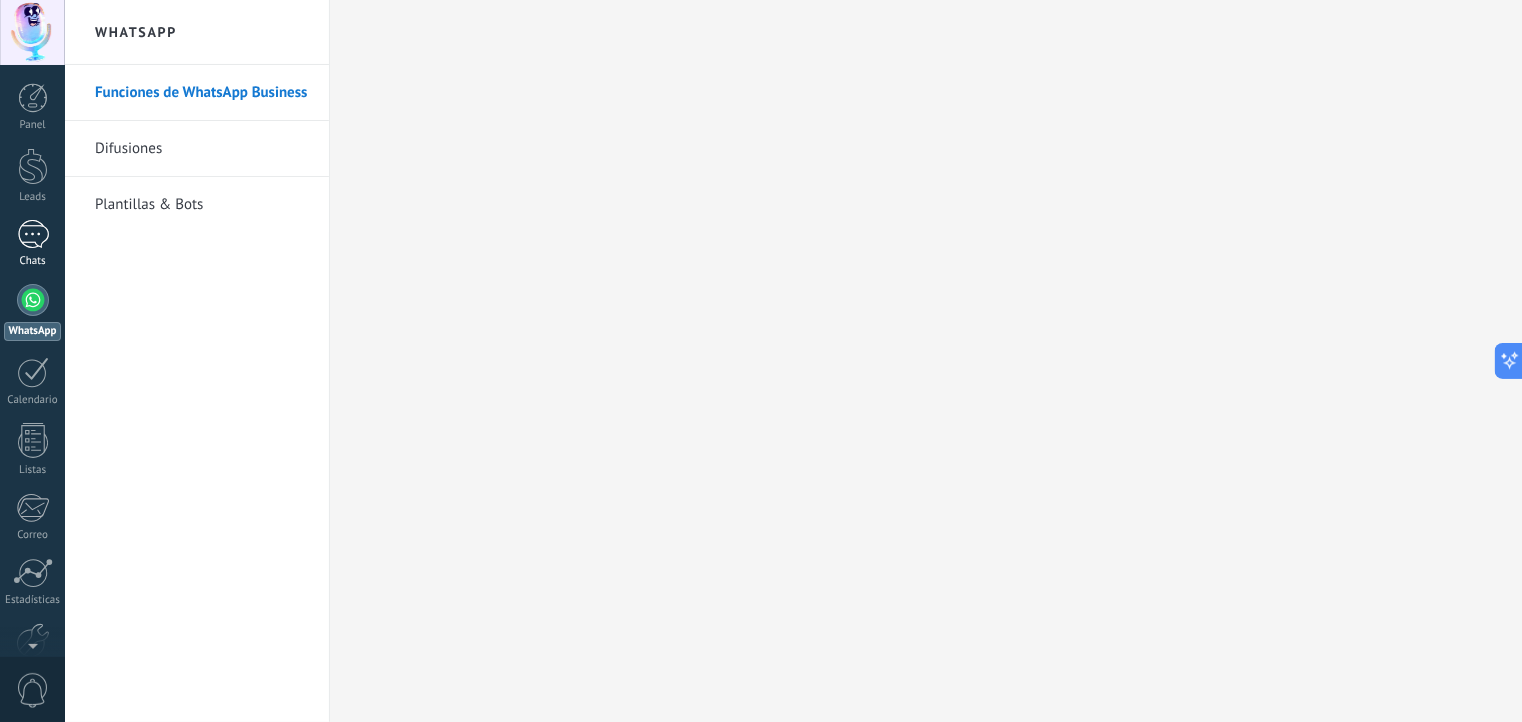 click at bounding box center (33, 234) 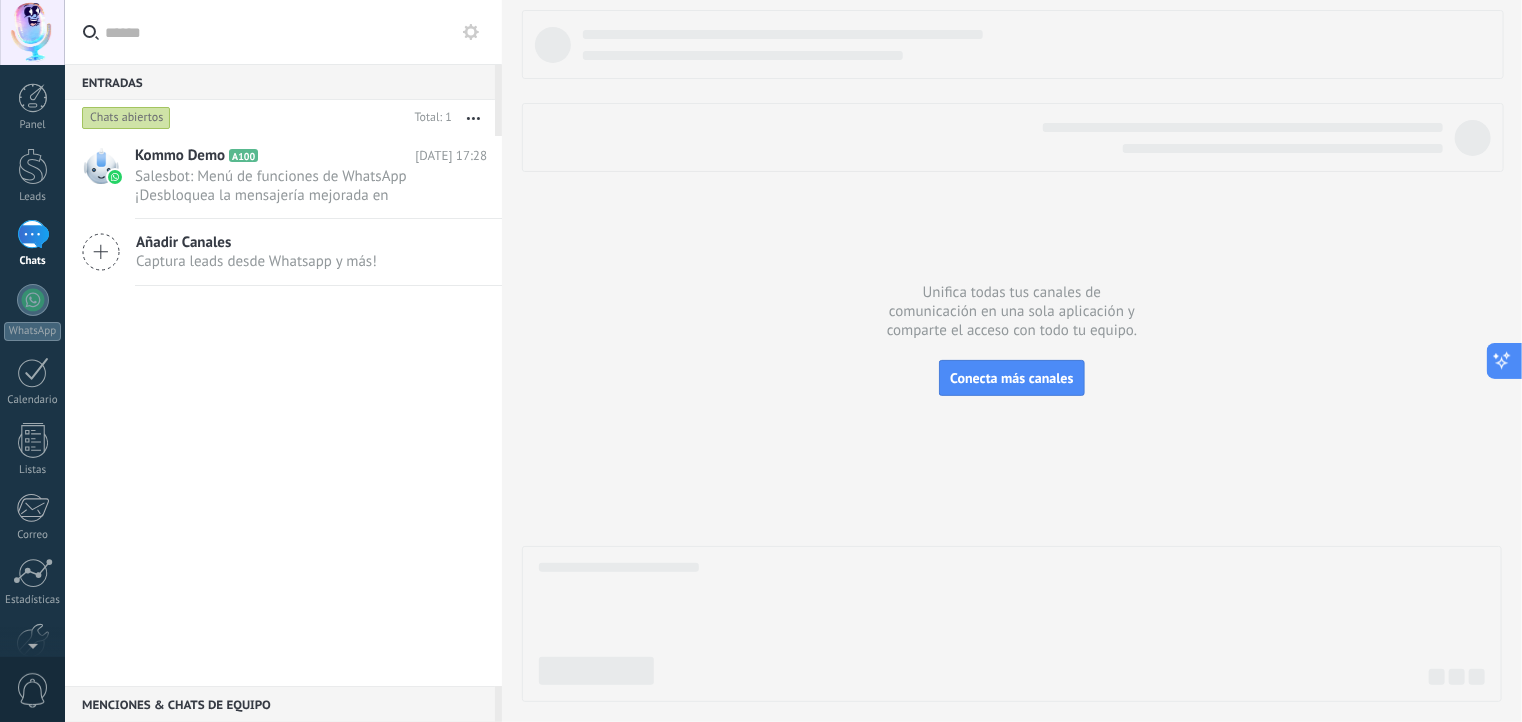 click 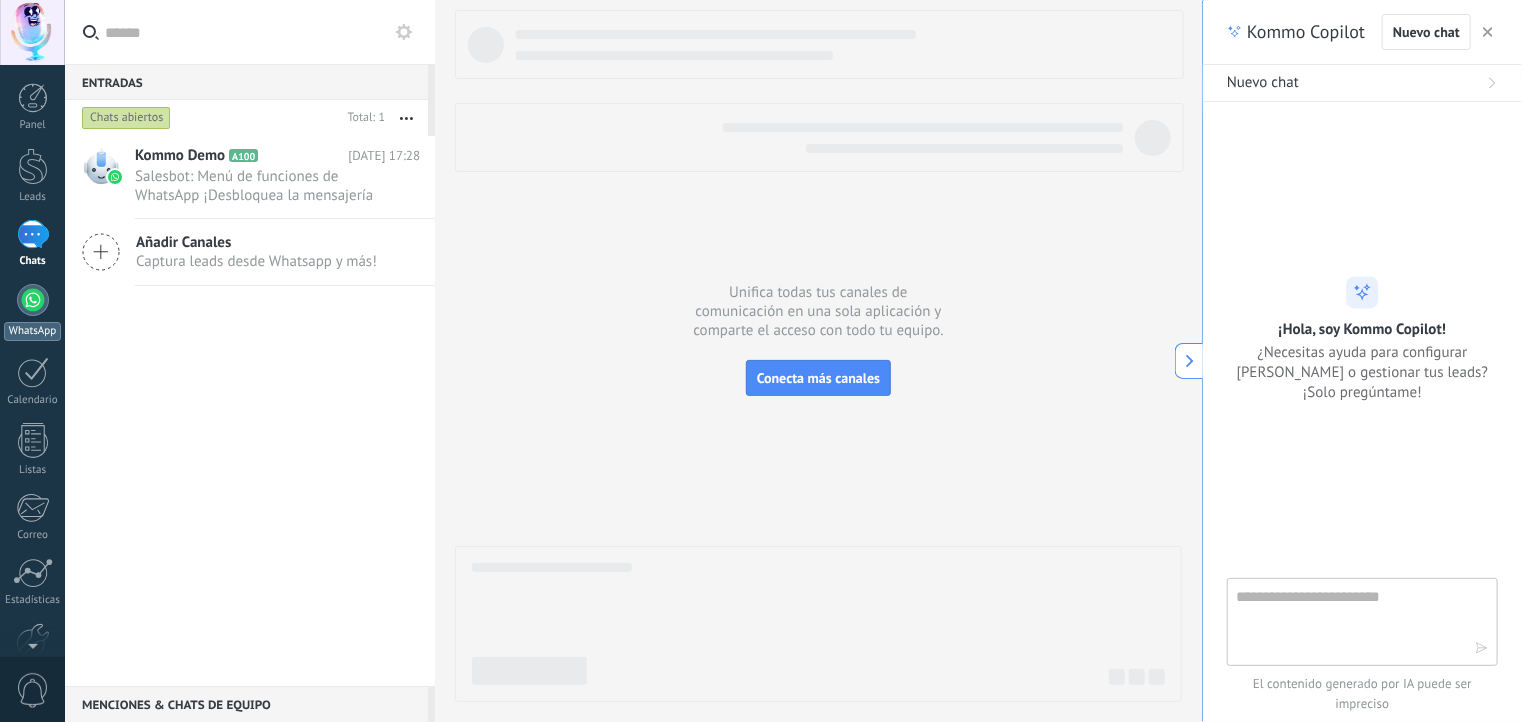 click at bounding box center (33, 300) 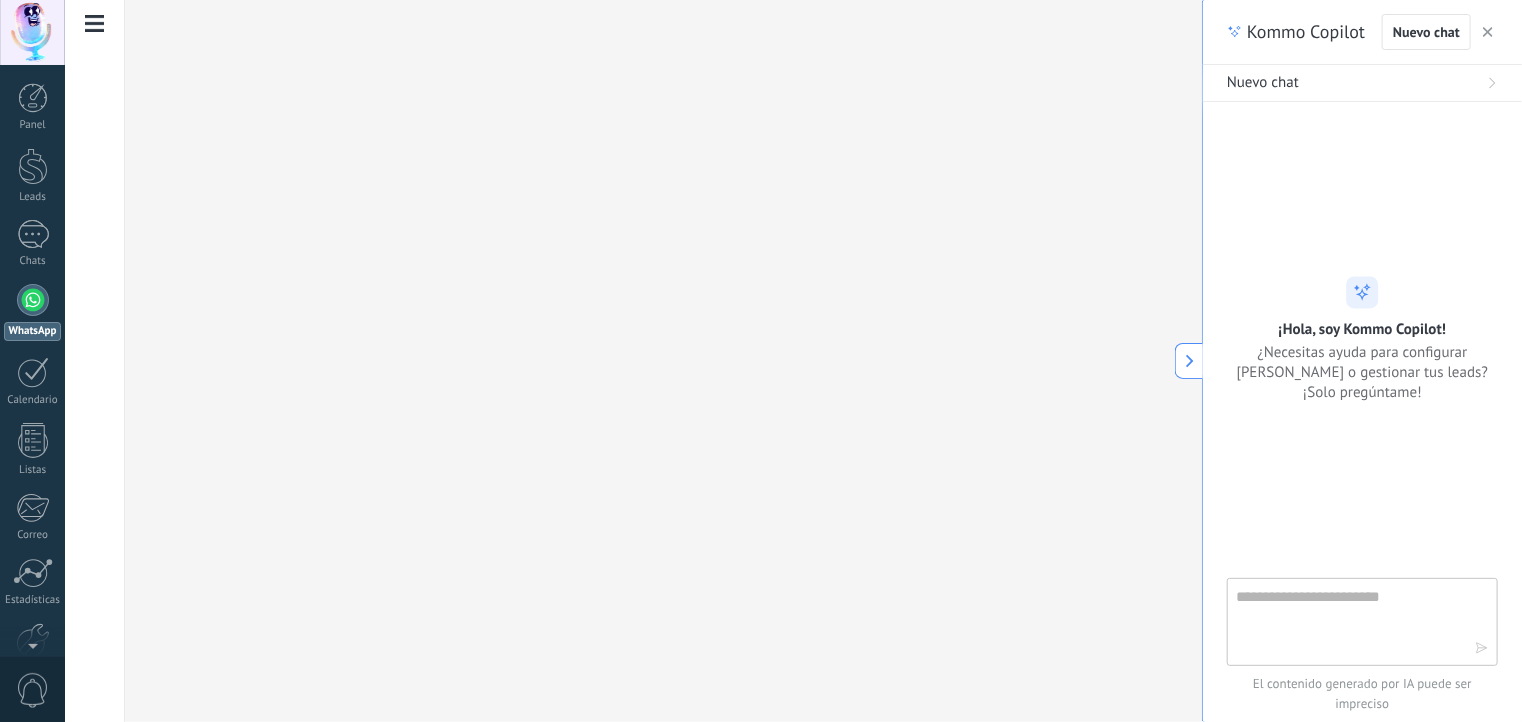 click at bounding box center [1348, 621] 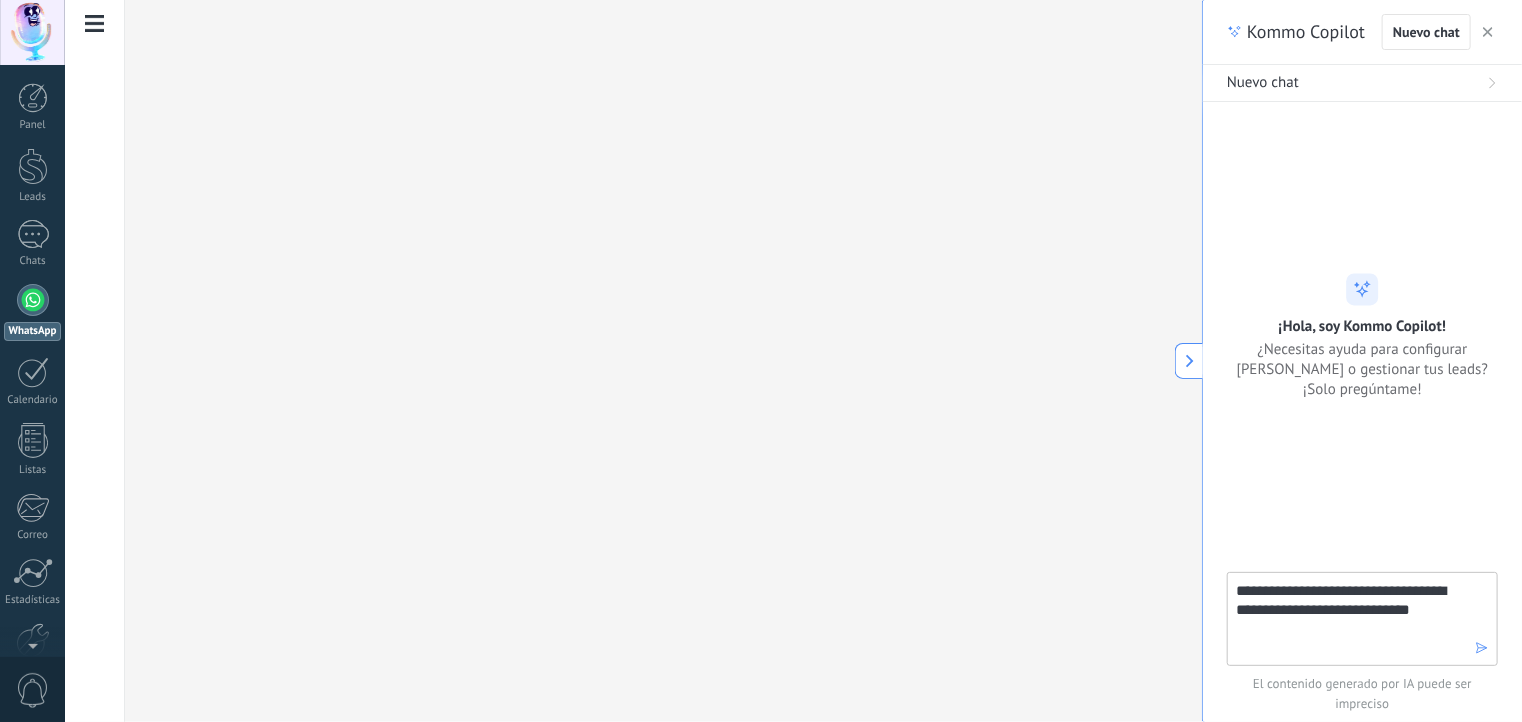 type on "**********" 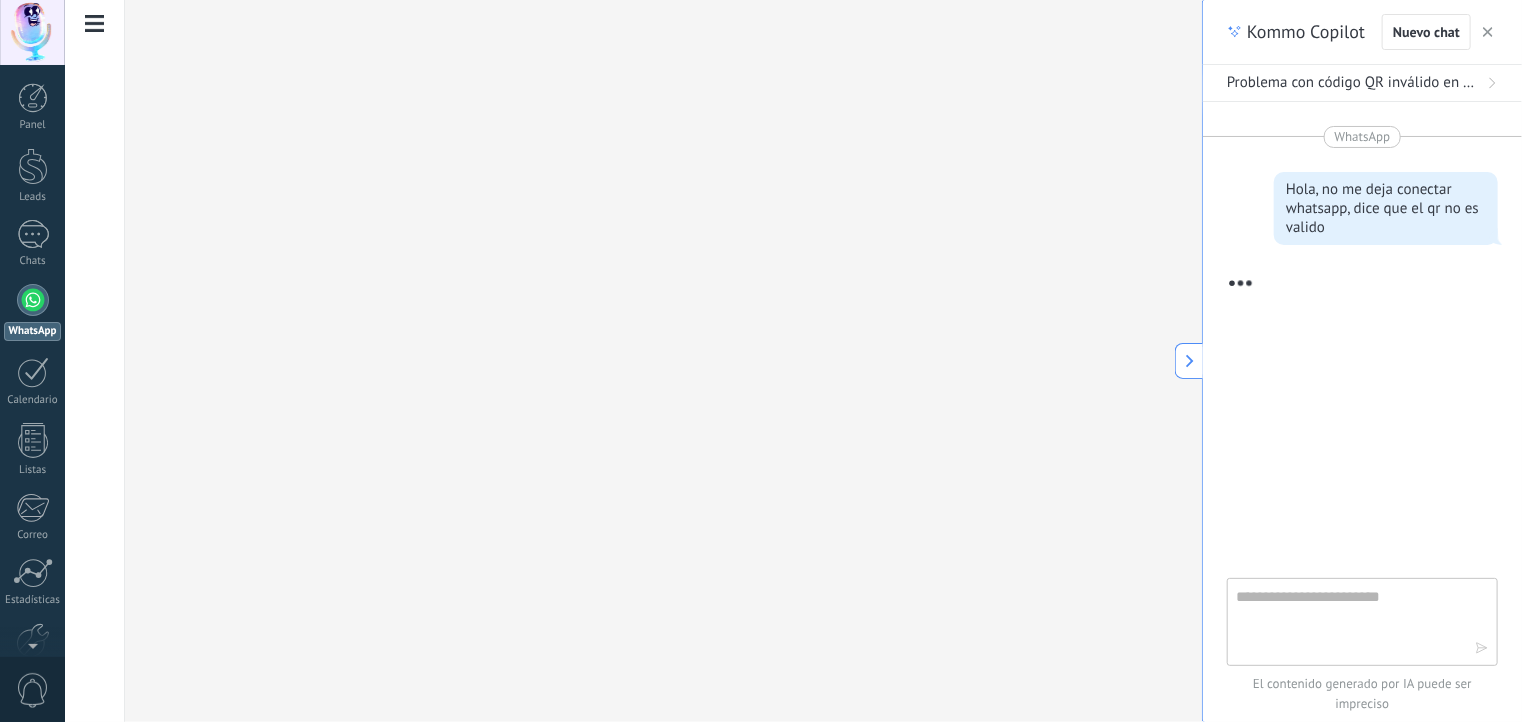 scroll, scrollTop: 30, scrollLeft: 0, axis: vertical 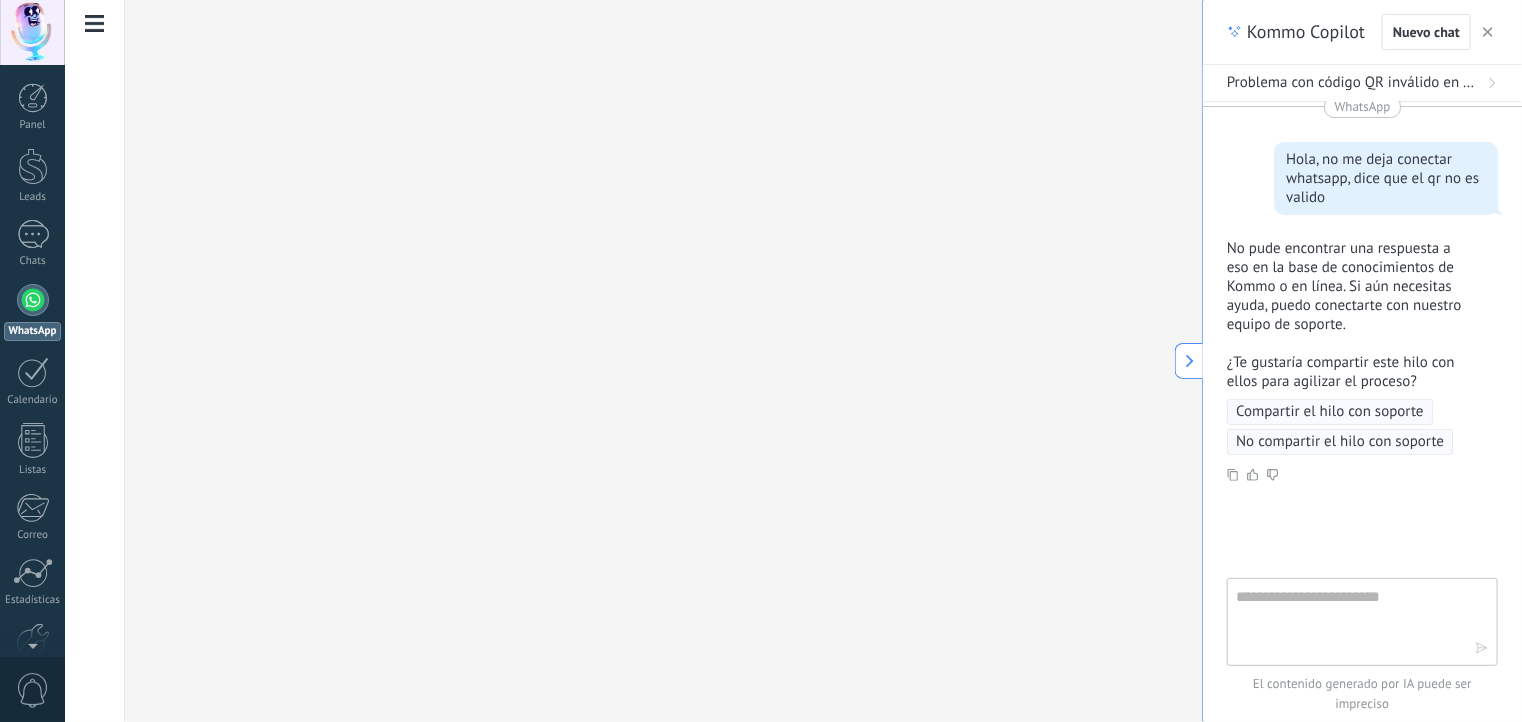 click on "Compartir el hilo con soporte" at bounding box center (1330, 412) 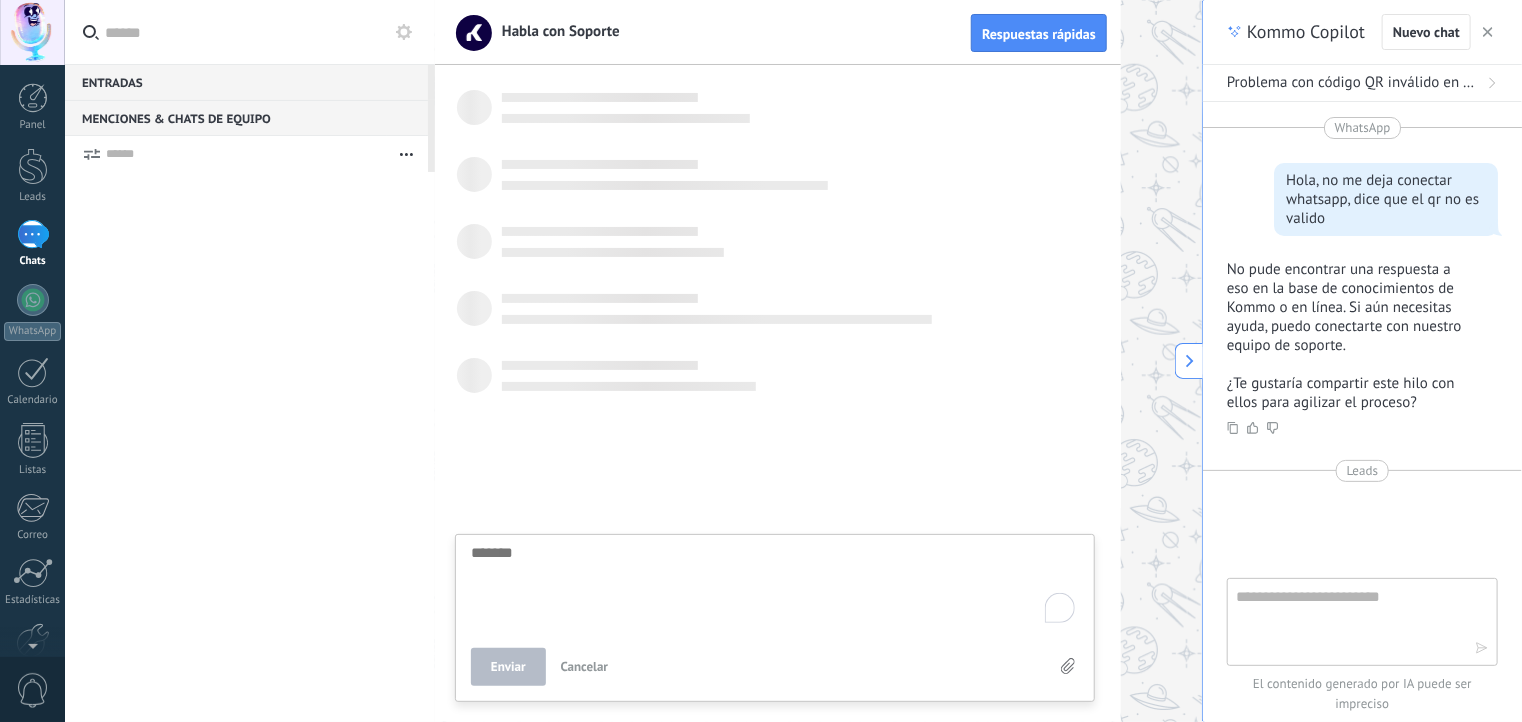 scroll, scrollTop: 8, scrollLeft: 0, axis: vertical 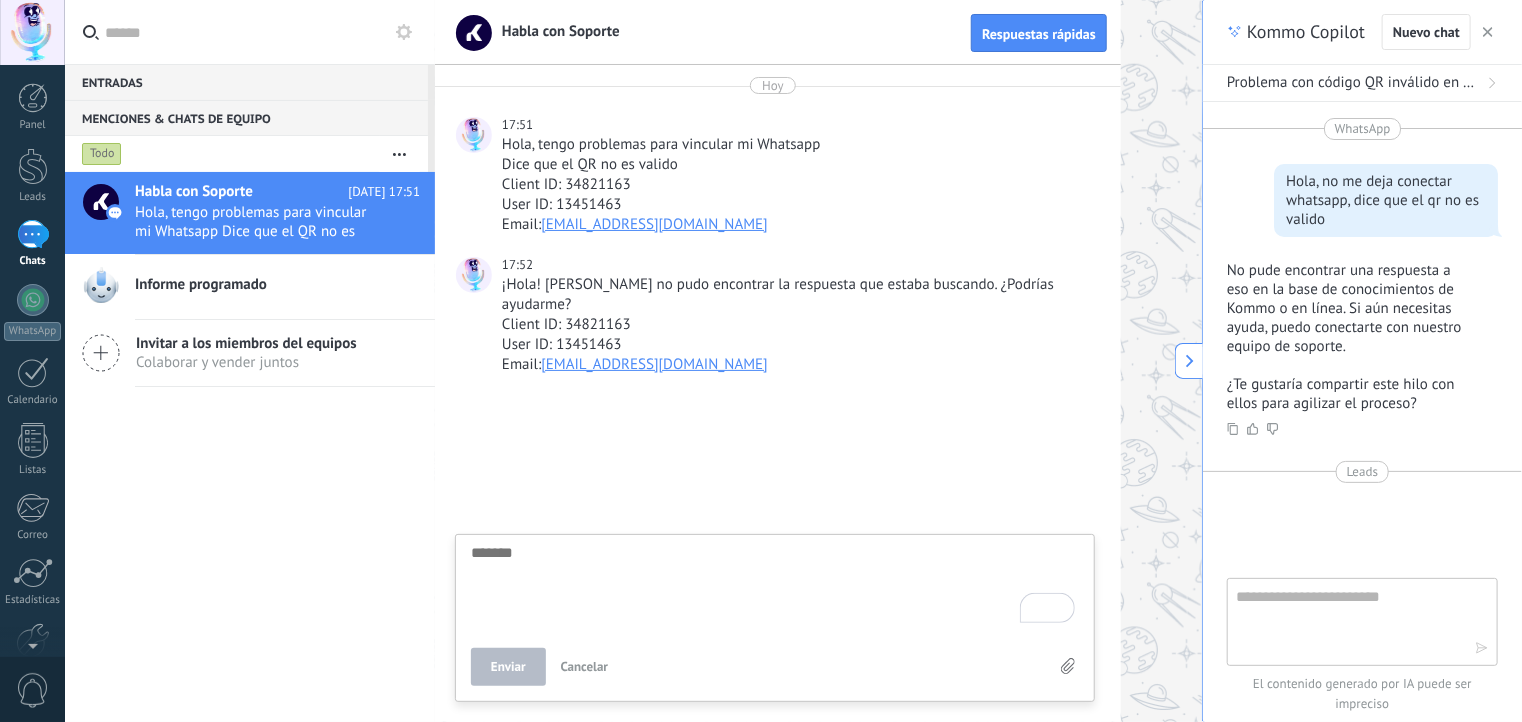 click at bounding box center [33, 234] 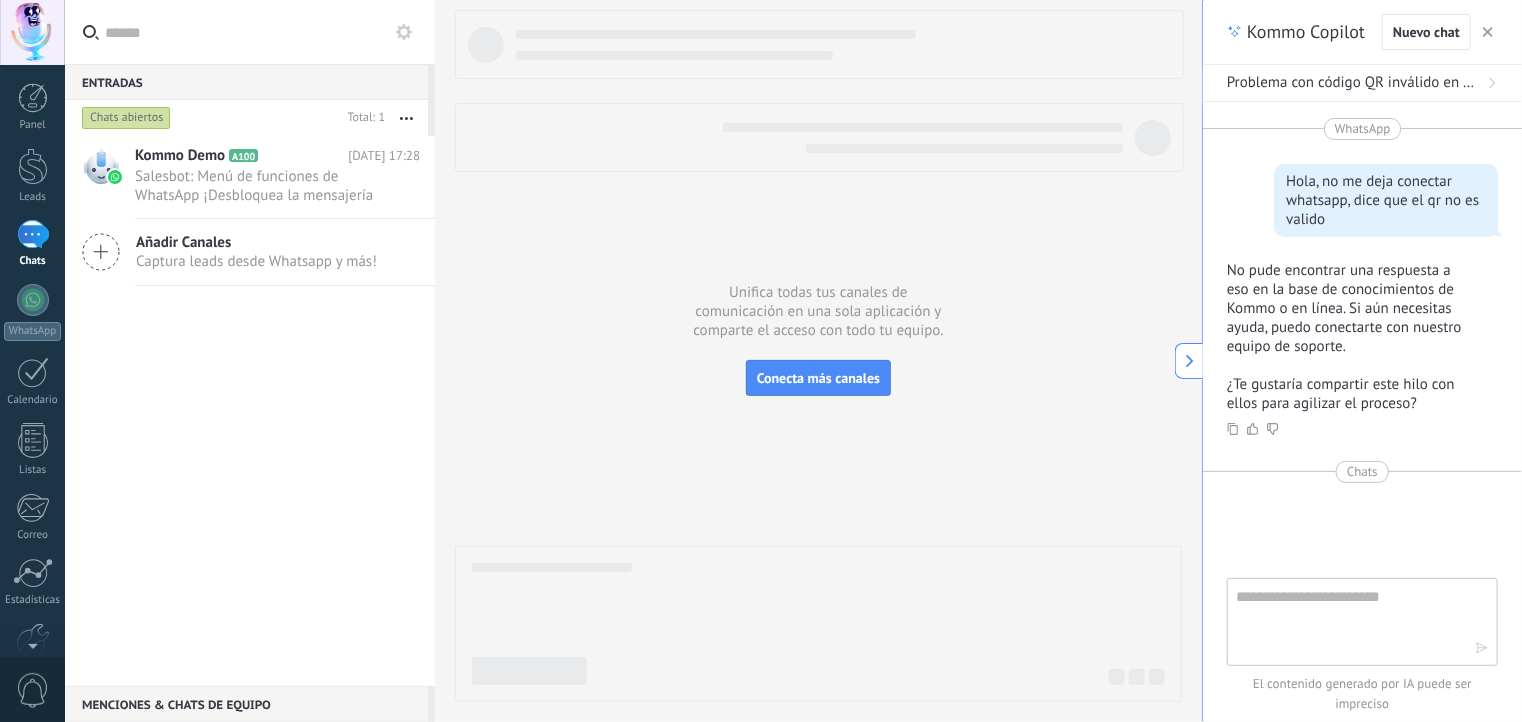 click on "Chats abiertos" at bounding box center [126, 118] 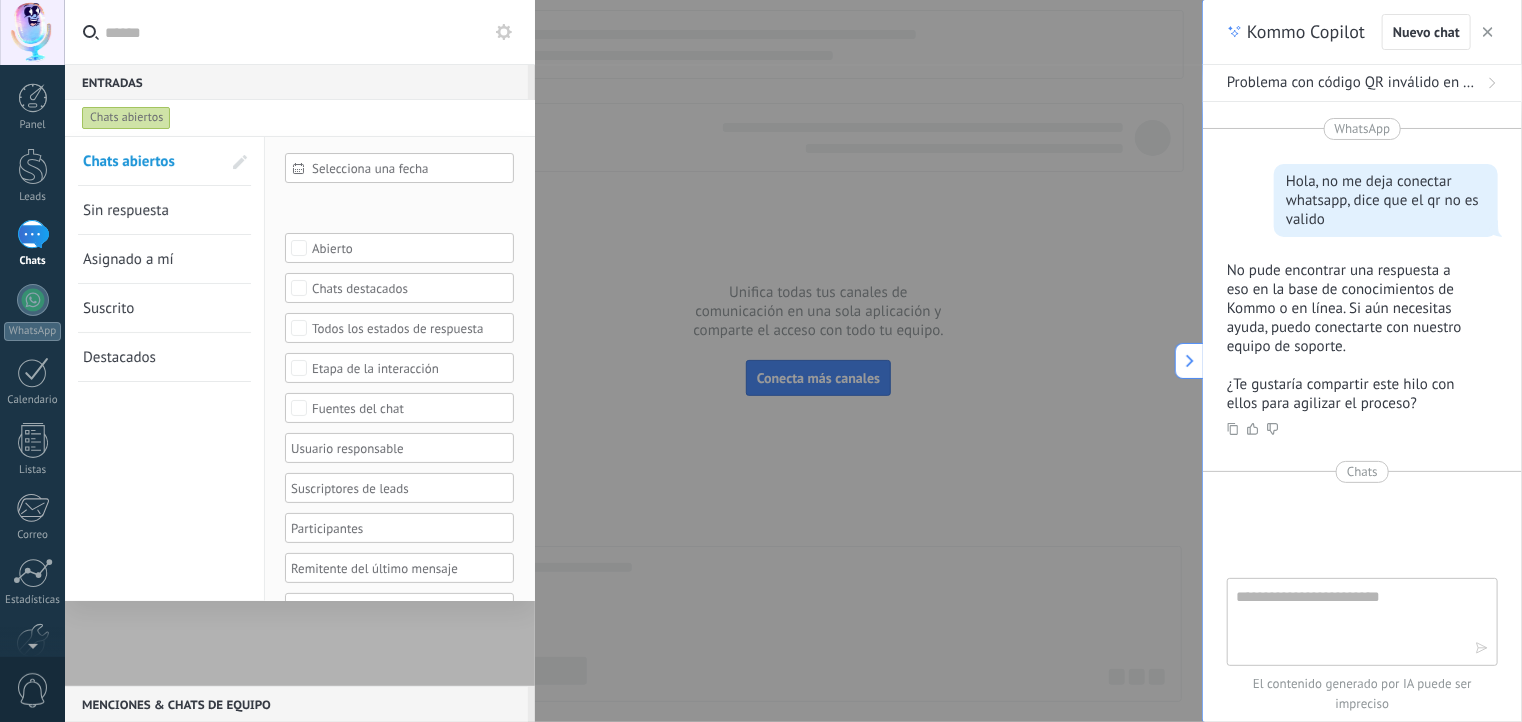 click on "Sin respuesta" at bounding box center (126, 210) 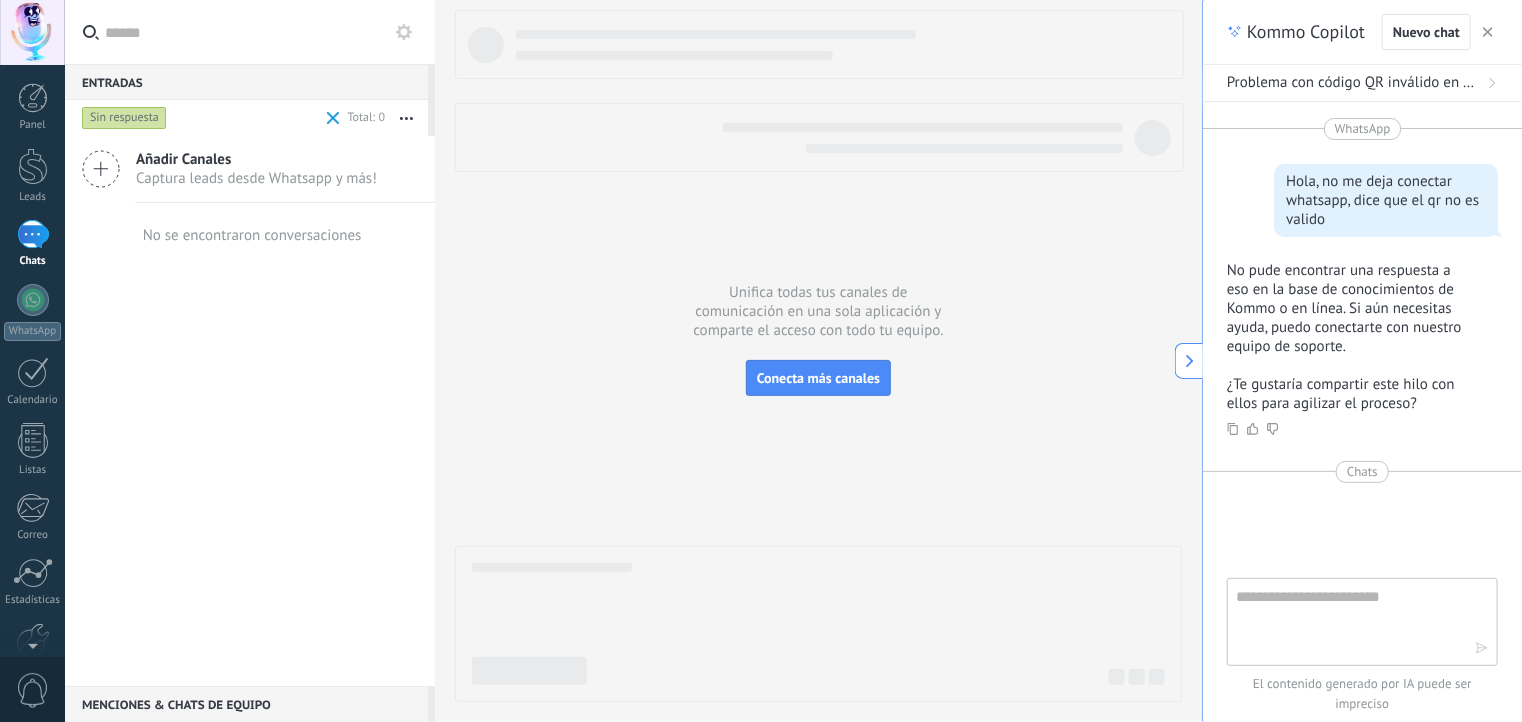 click on "Sin respuesta" at bounding box center [124, 118] 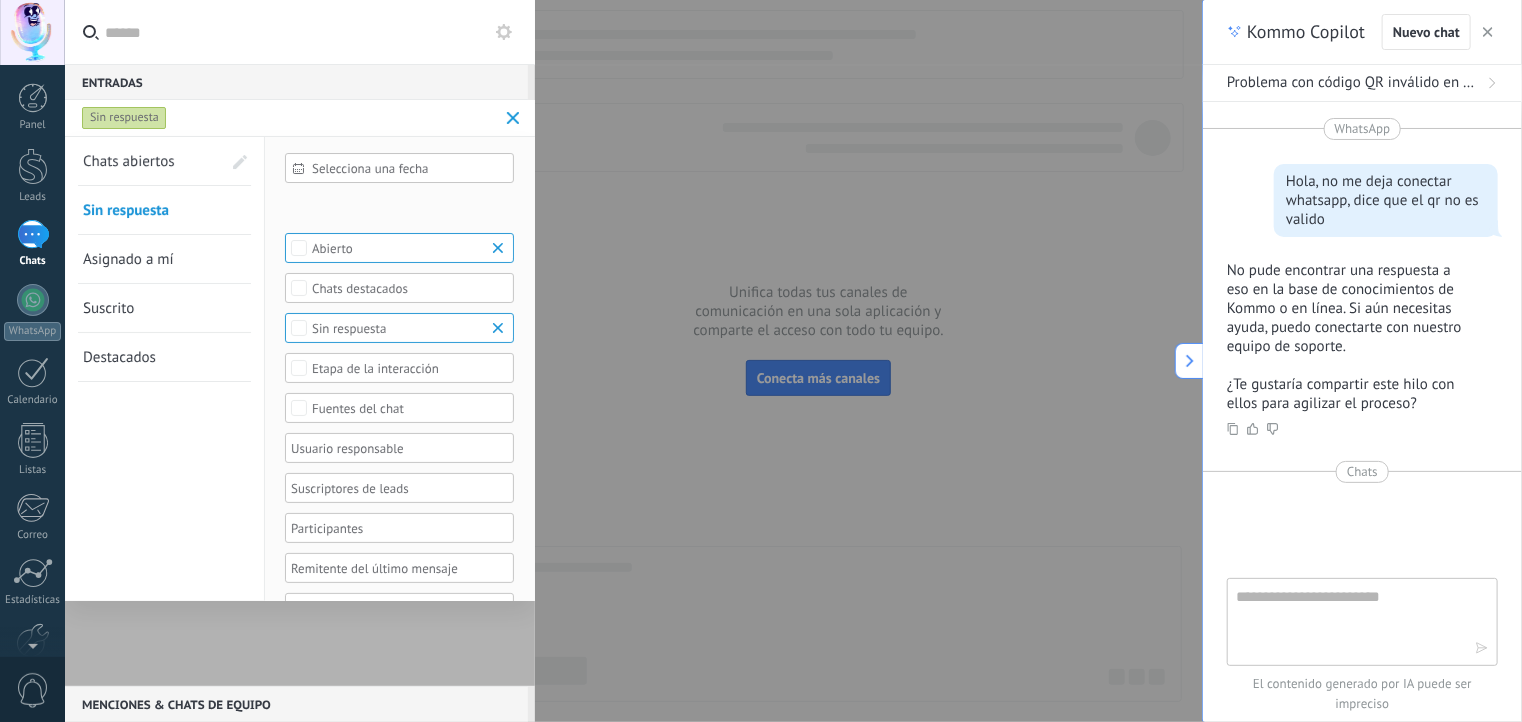 click on "Chats abiertos" at bounding box center [129, 161] 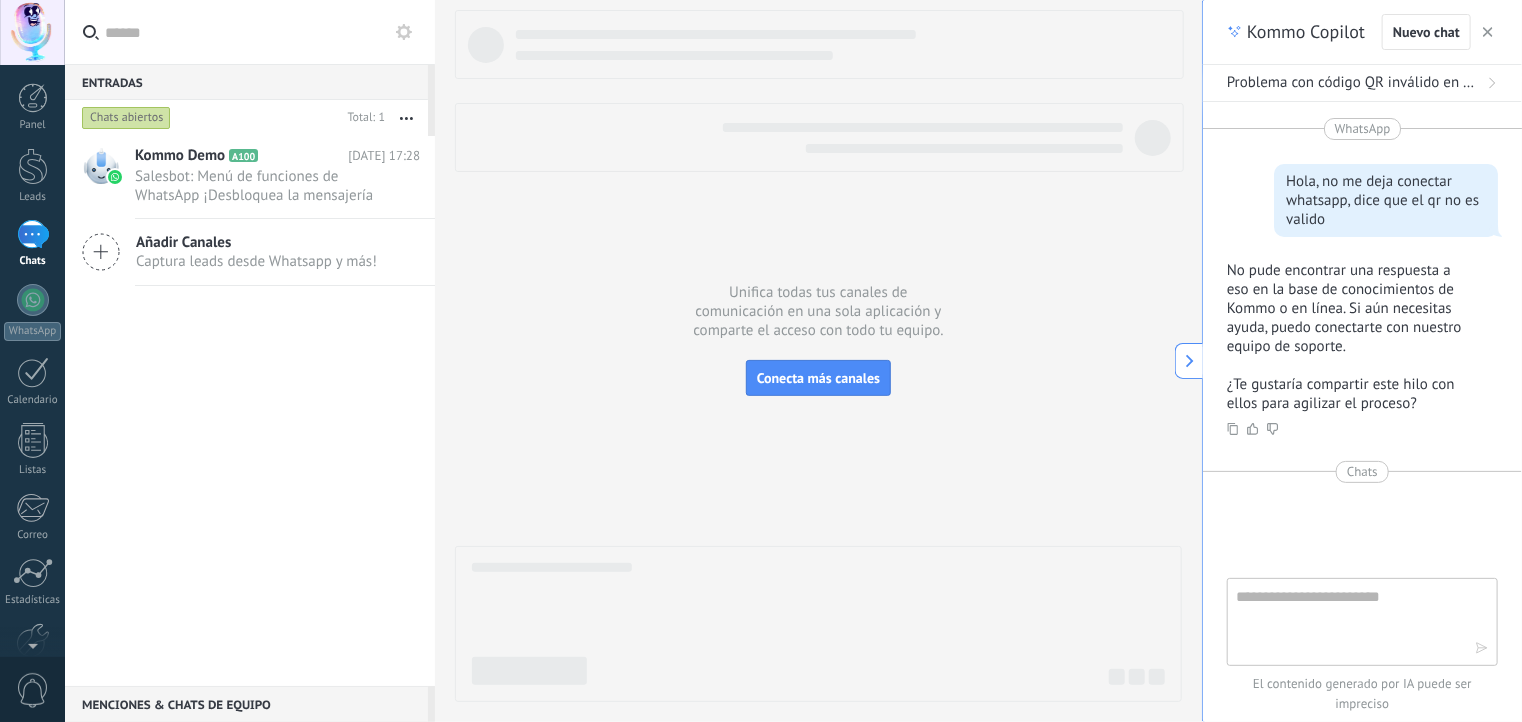 click at bounding box center (406, 118) 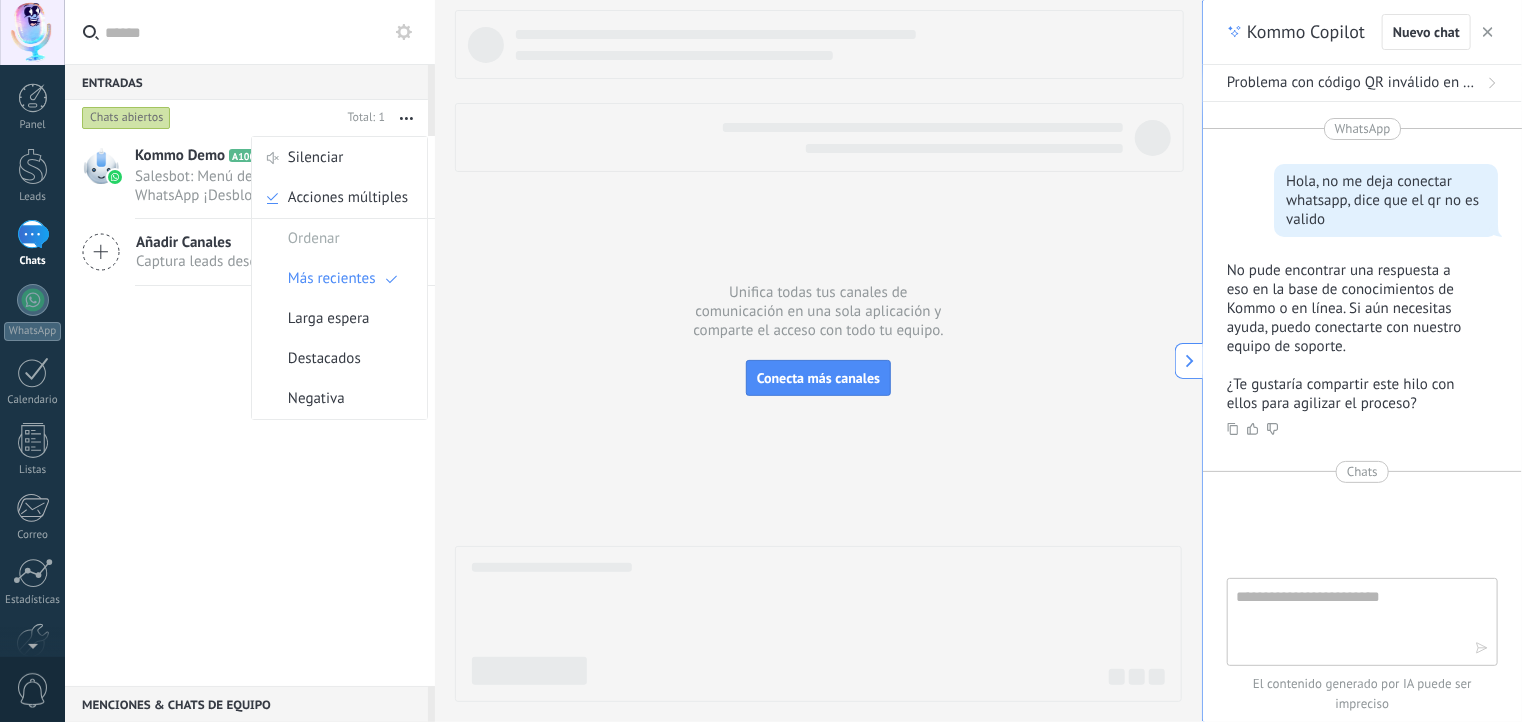 click on "Kommo Demo
A100
Hoy 17:28
Salesbot: Menú de funciones de WhatsApp
¡Desbloquea la mensajería mejorada en WhatsApp! Haz clic en «Más información» pa...
Añadir Canales
Captura leads desde Whatsapp y más!" at bounding box center (250, 411) 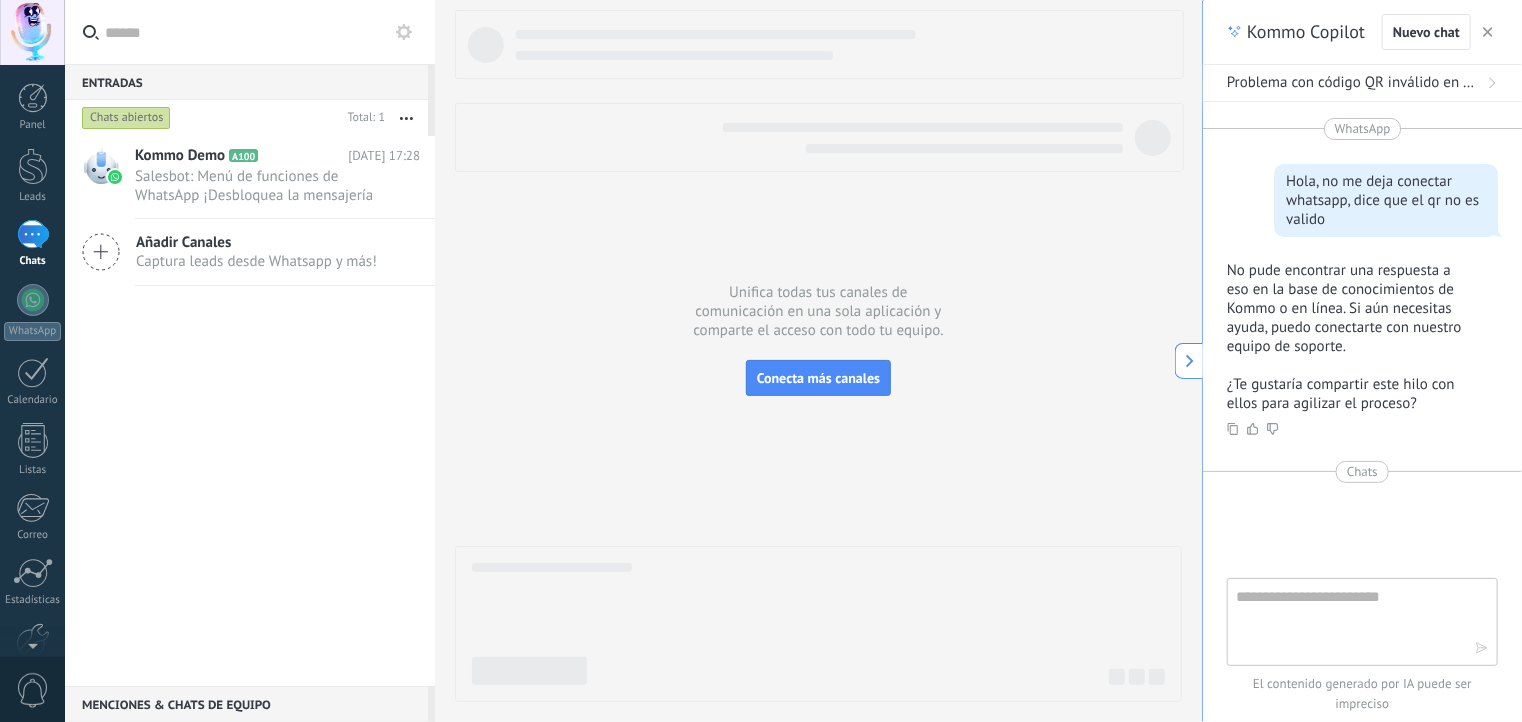click at bounding box center [818, 356] 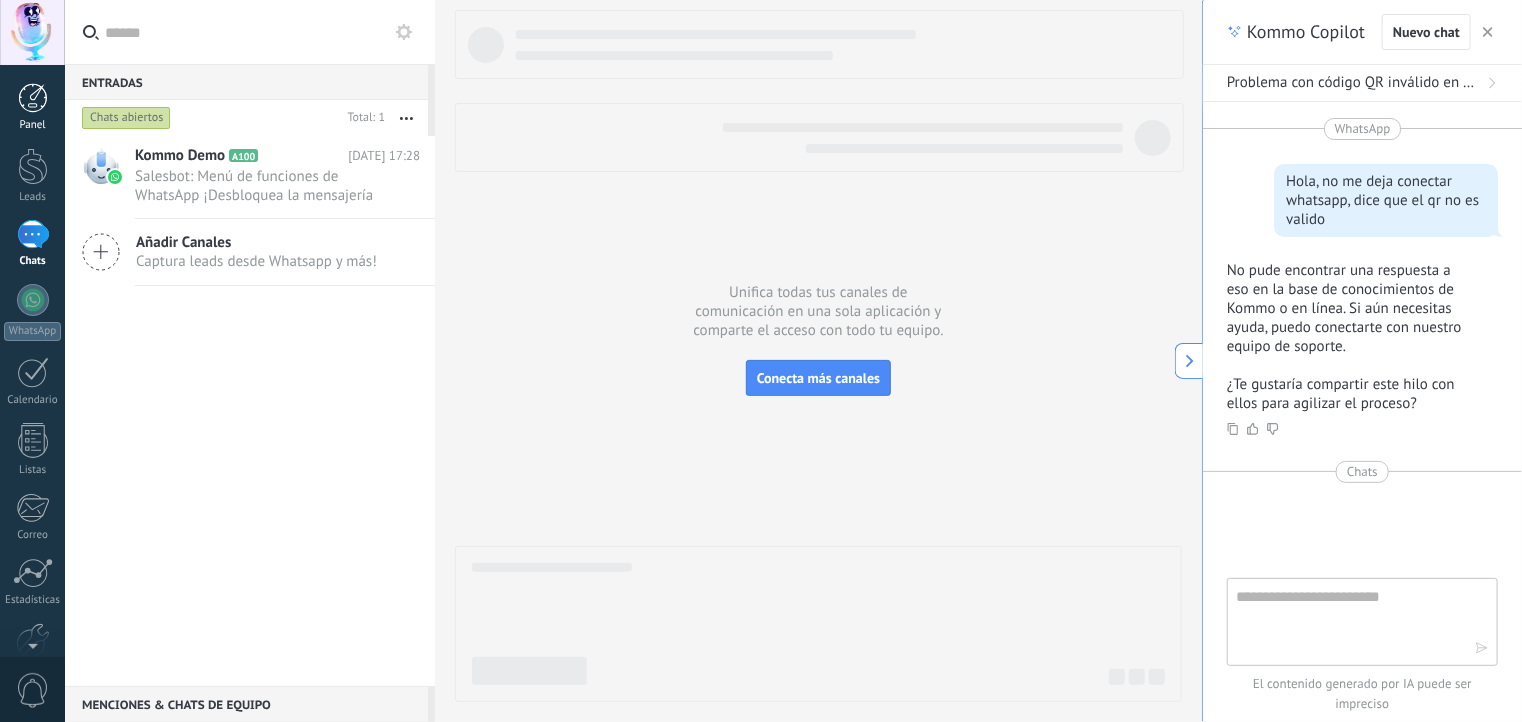 click at bounding box center (33, 98) 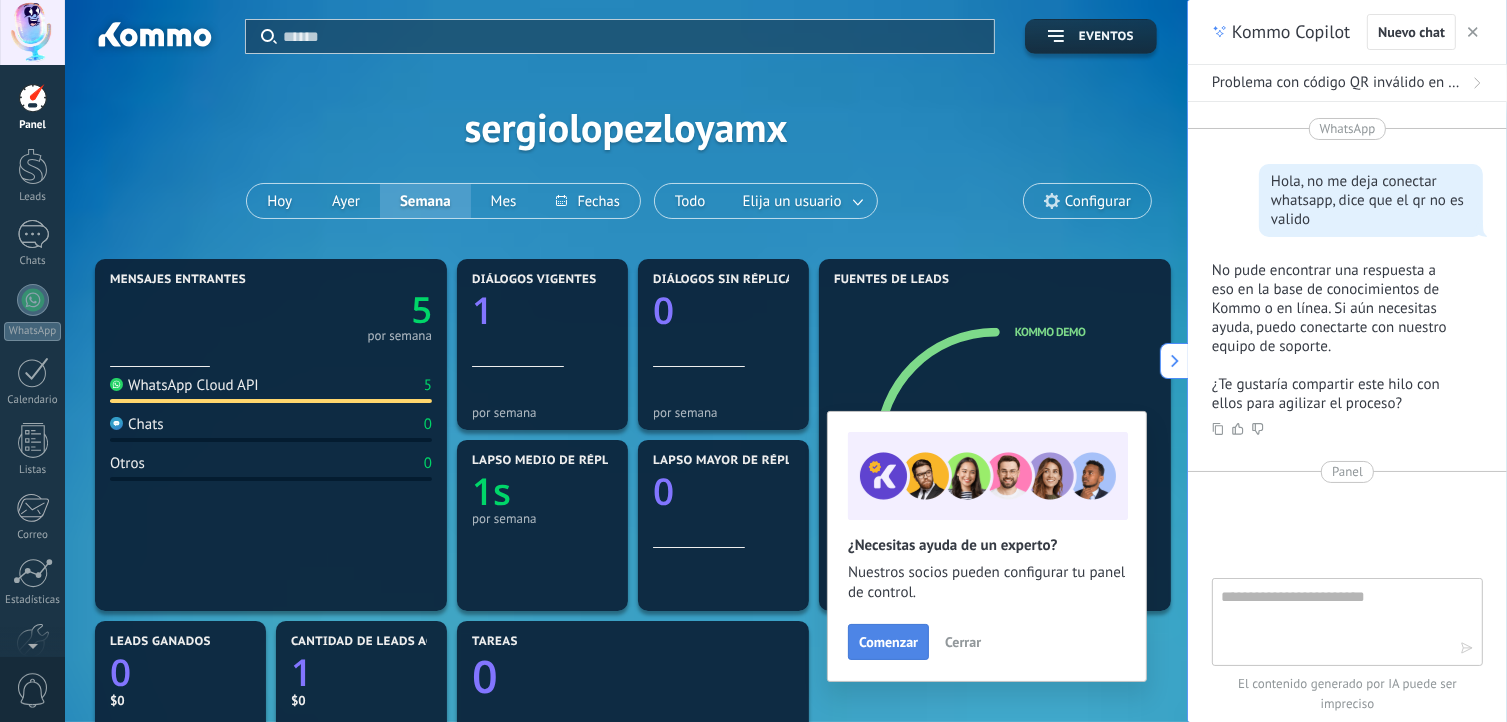 click on "Comenzar" at bounding box center (888, 642) 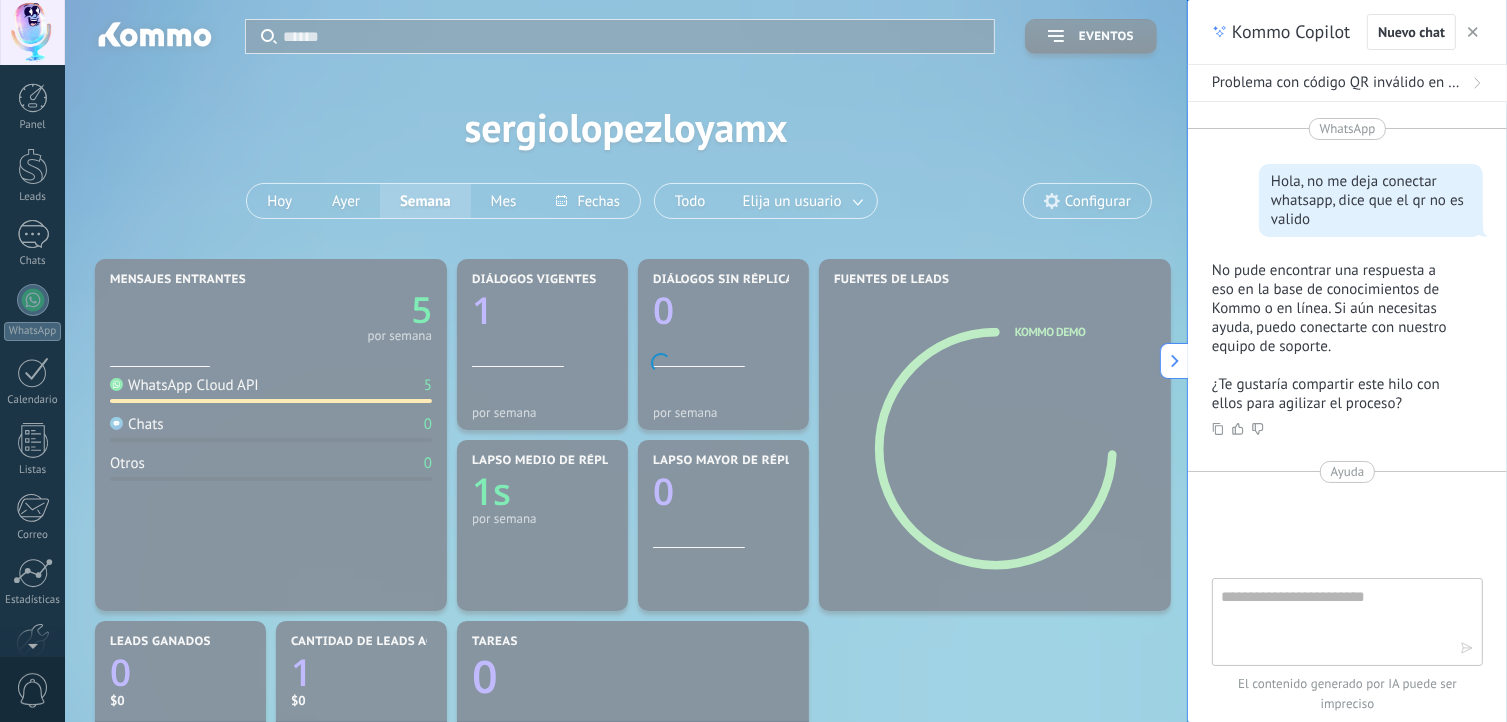 scroll, scrollTop: 108, scrollLeft: 0, axis: vertical 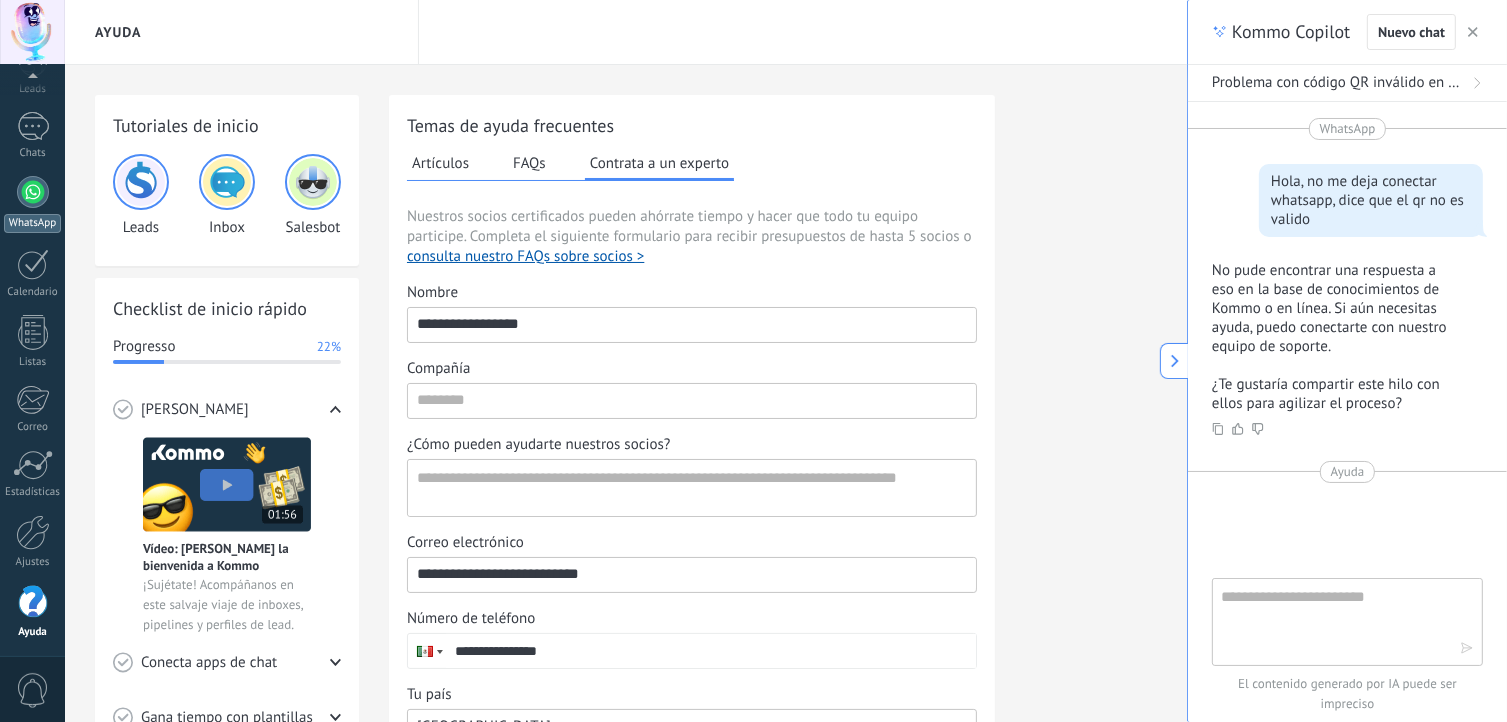 click on "WhatsApp" at bounding box center (32, 204) 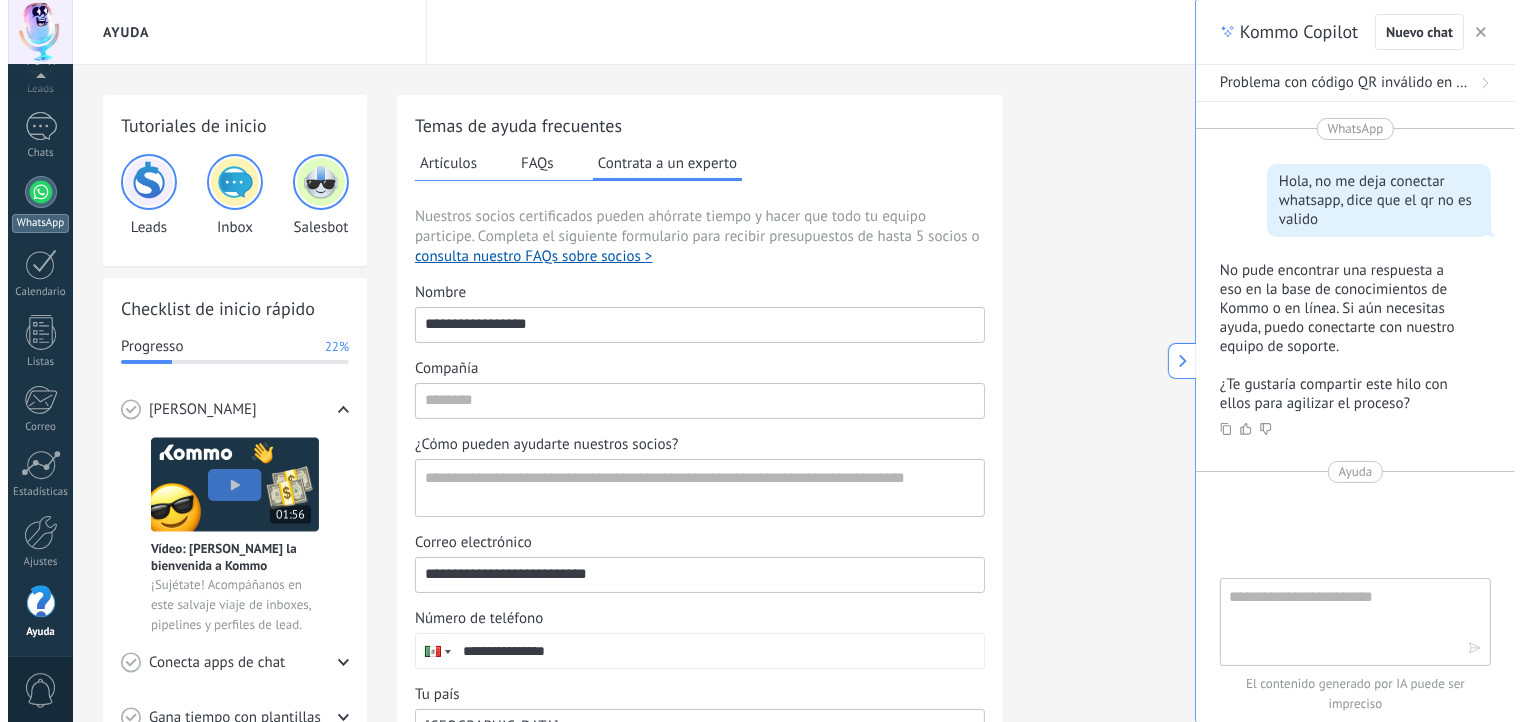 scroll, scrollTop: 0, scrollLeft: 0, axis: both 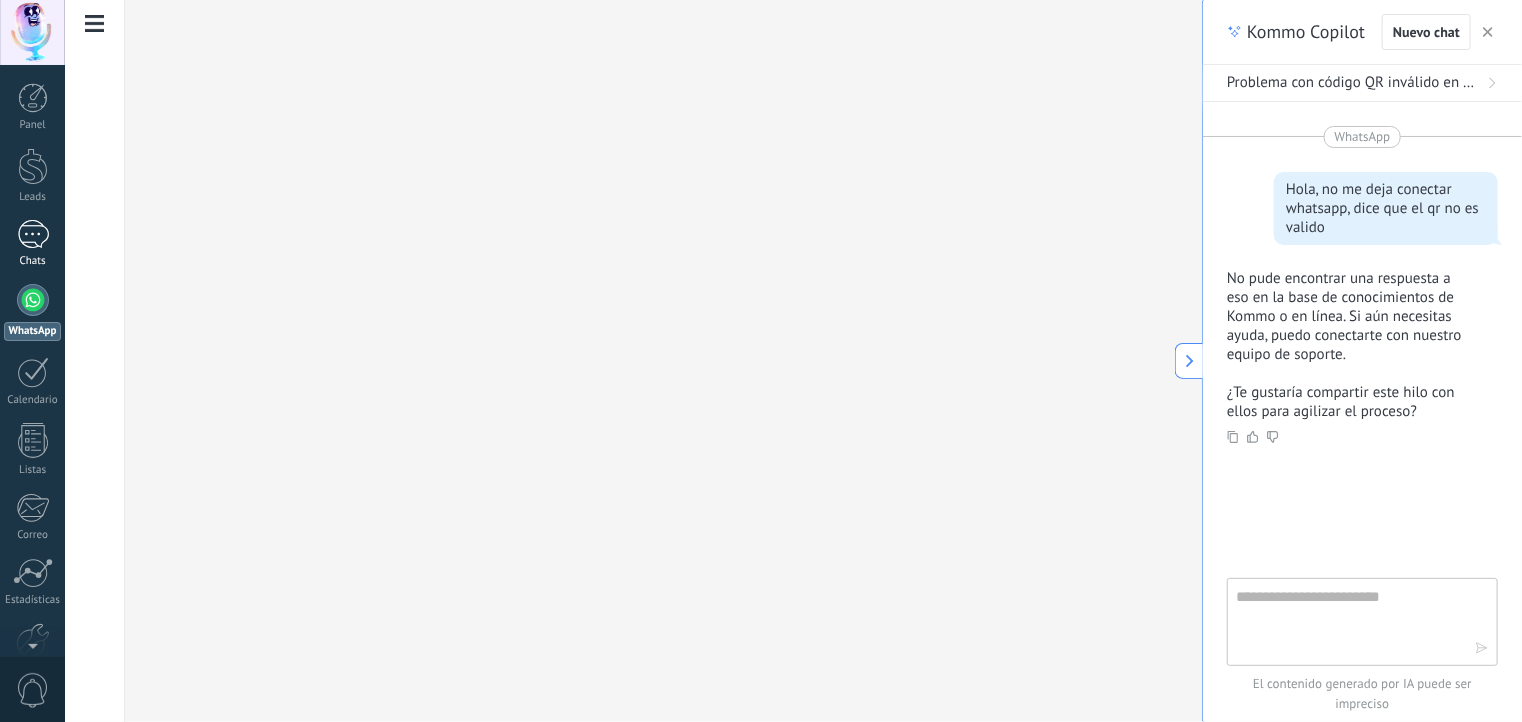 click at bounding box center (33, 234) 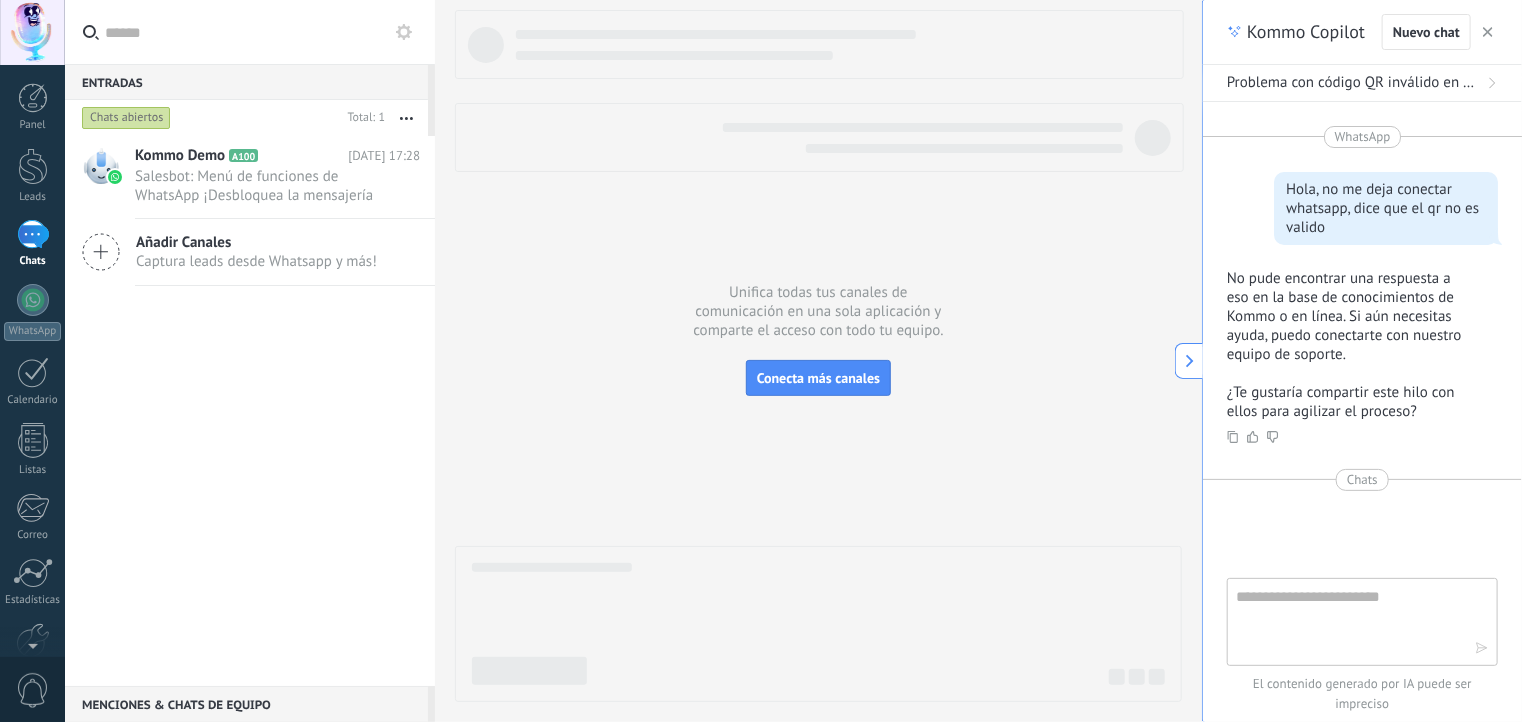 click at bounding box center [818, 356] 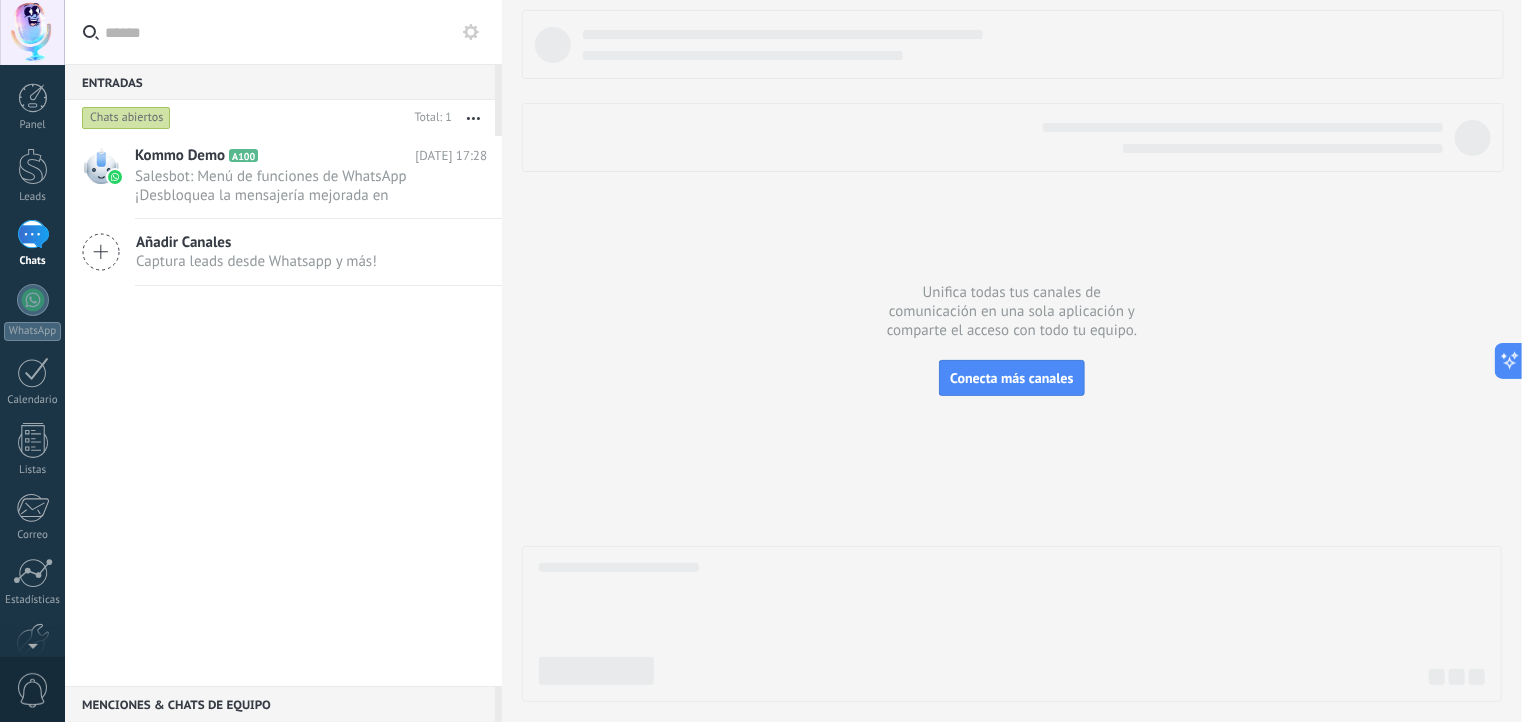 type on "*******" 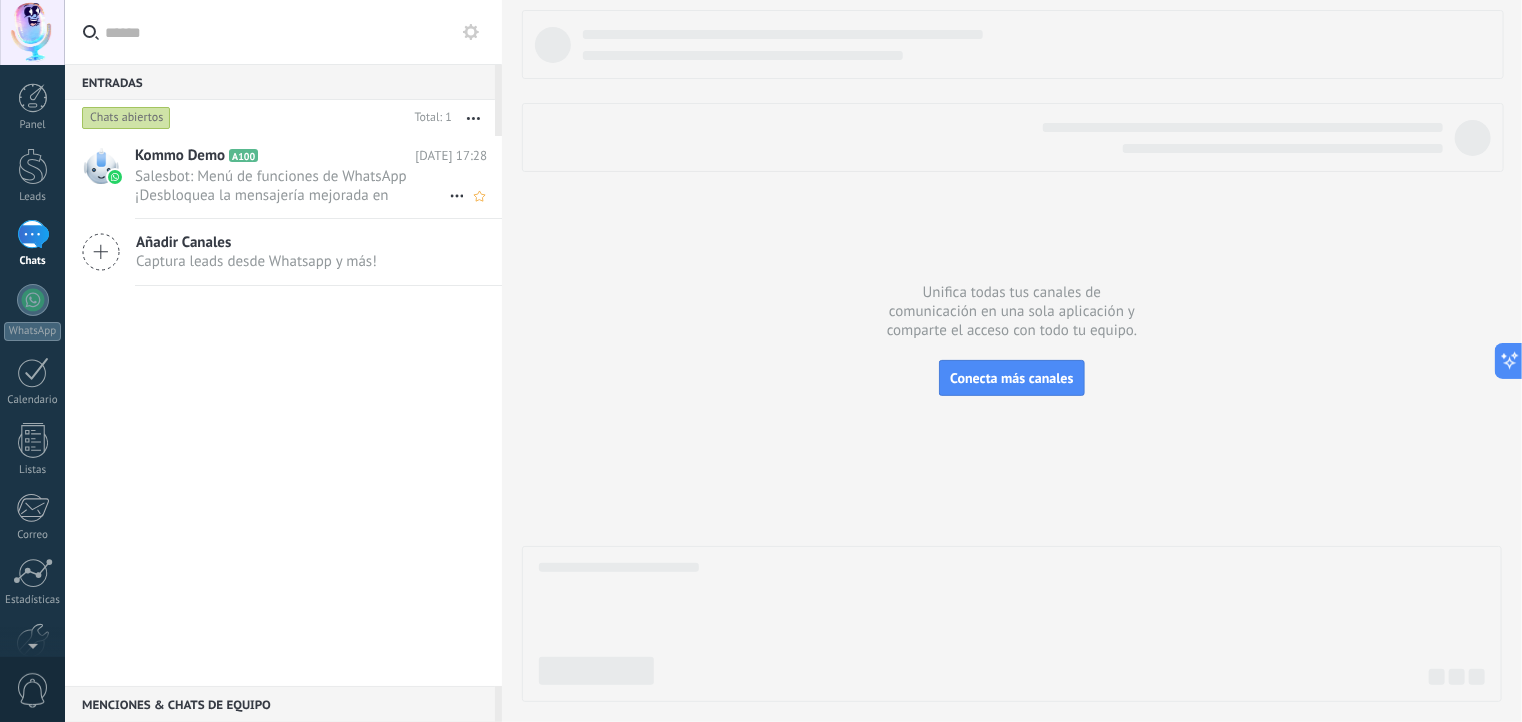 click on "Salesbot: Menú de funciones de WhatsApp
¡Desbloquea la mensajería mejorada en WhatsApp! Haz clic en «Más información» pa..." at bounding box center (292, 186) 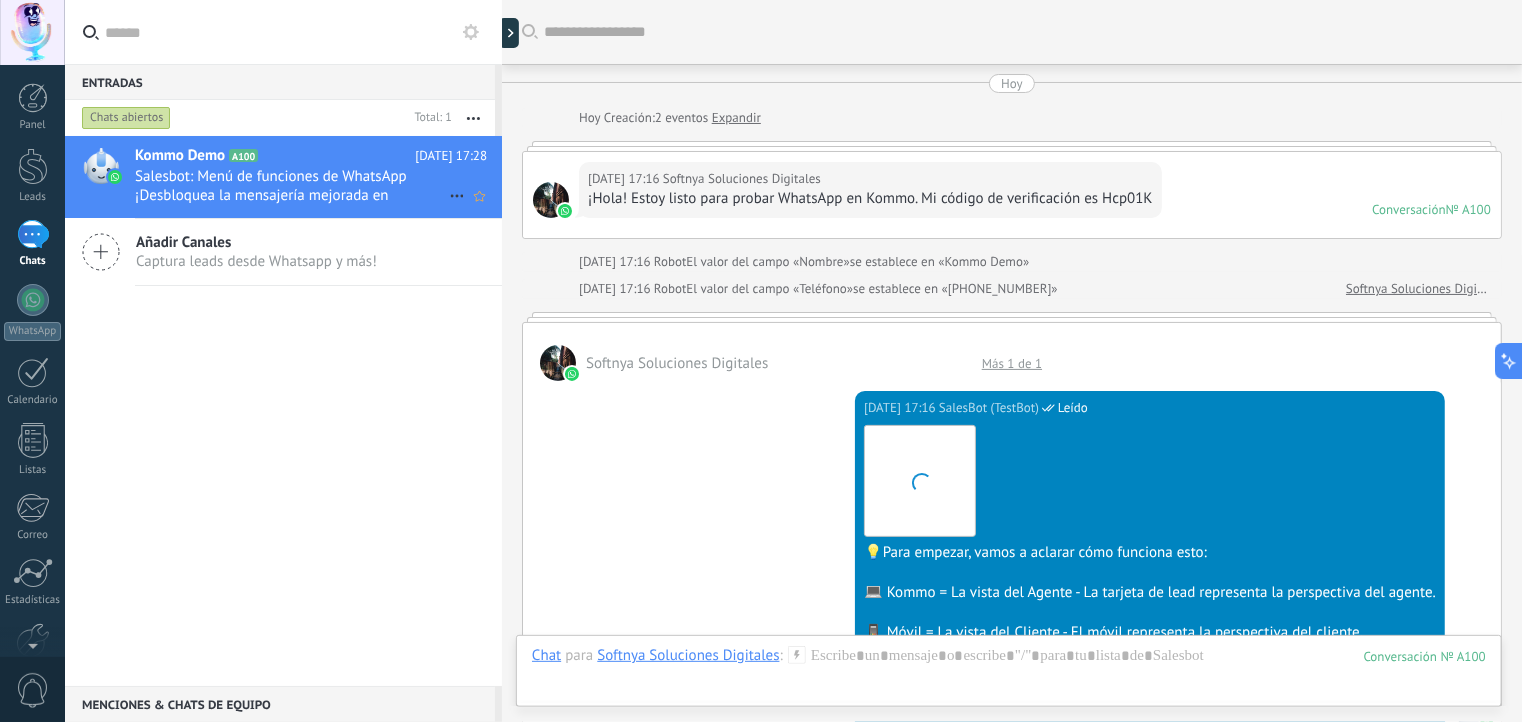 scroll, scrollTop: 1934, scrollLeft: 0, axis: vertical 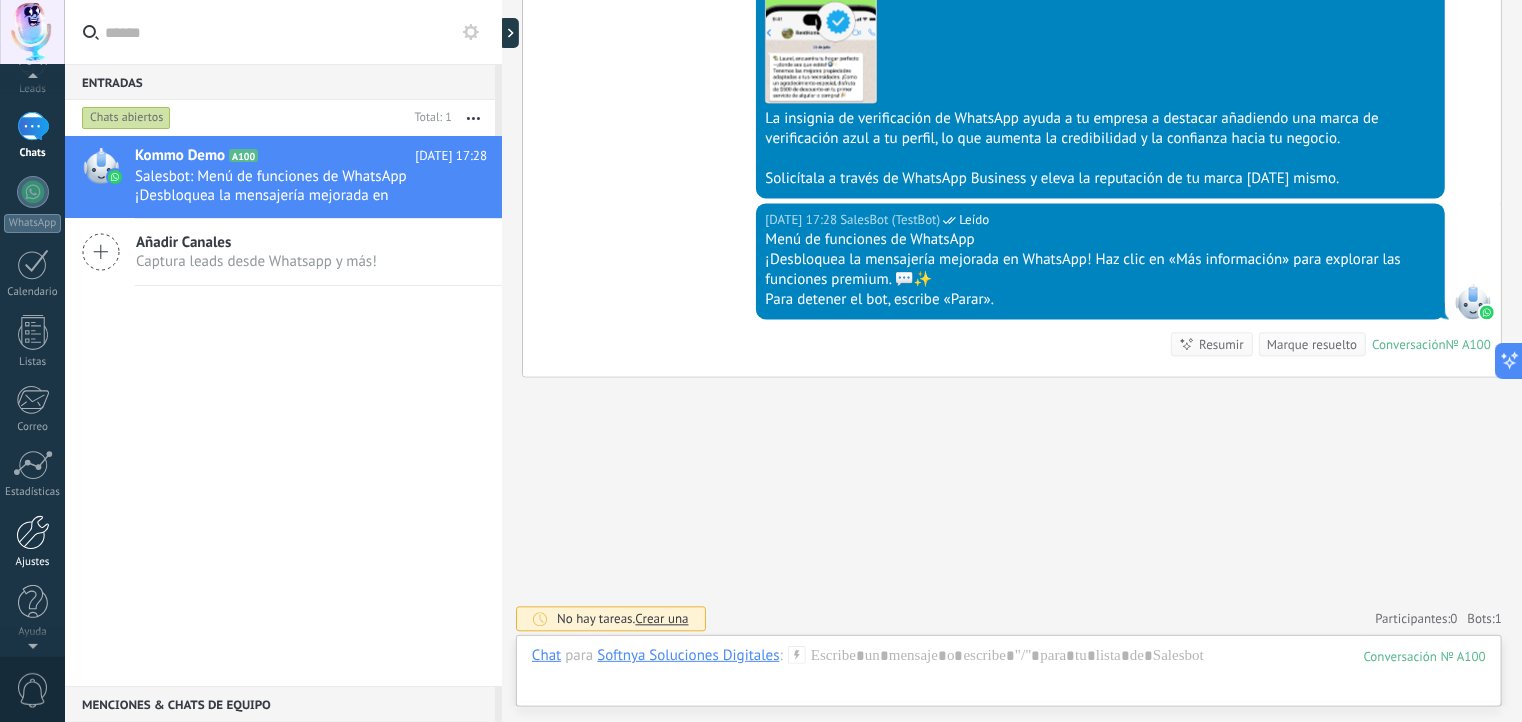 click at bounding box center [33, 532] 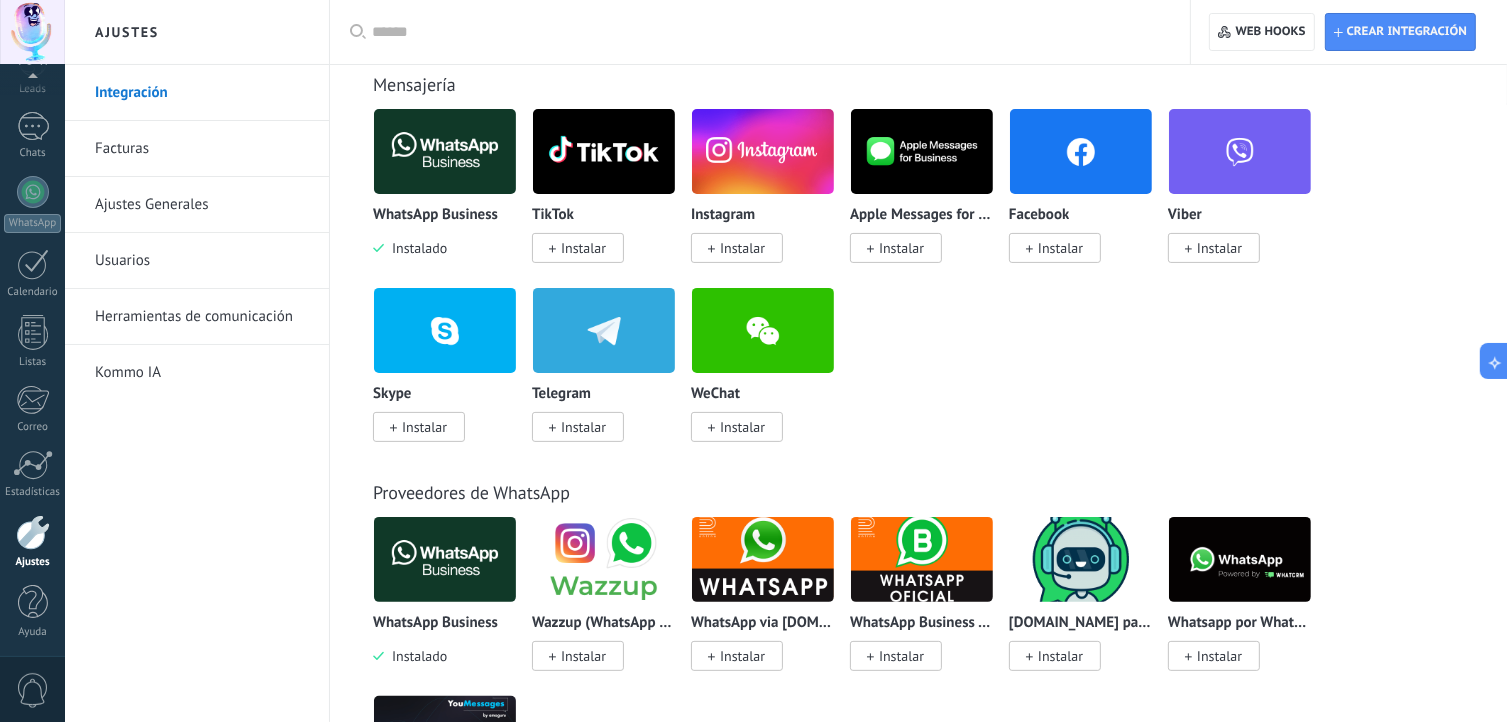scroll, scrollTop: 400, scrollLeft: 0, axis: vertical 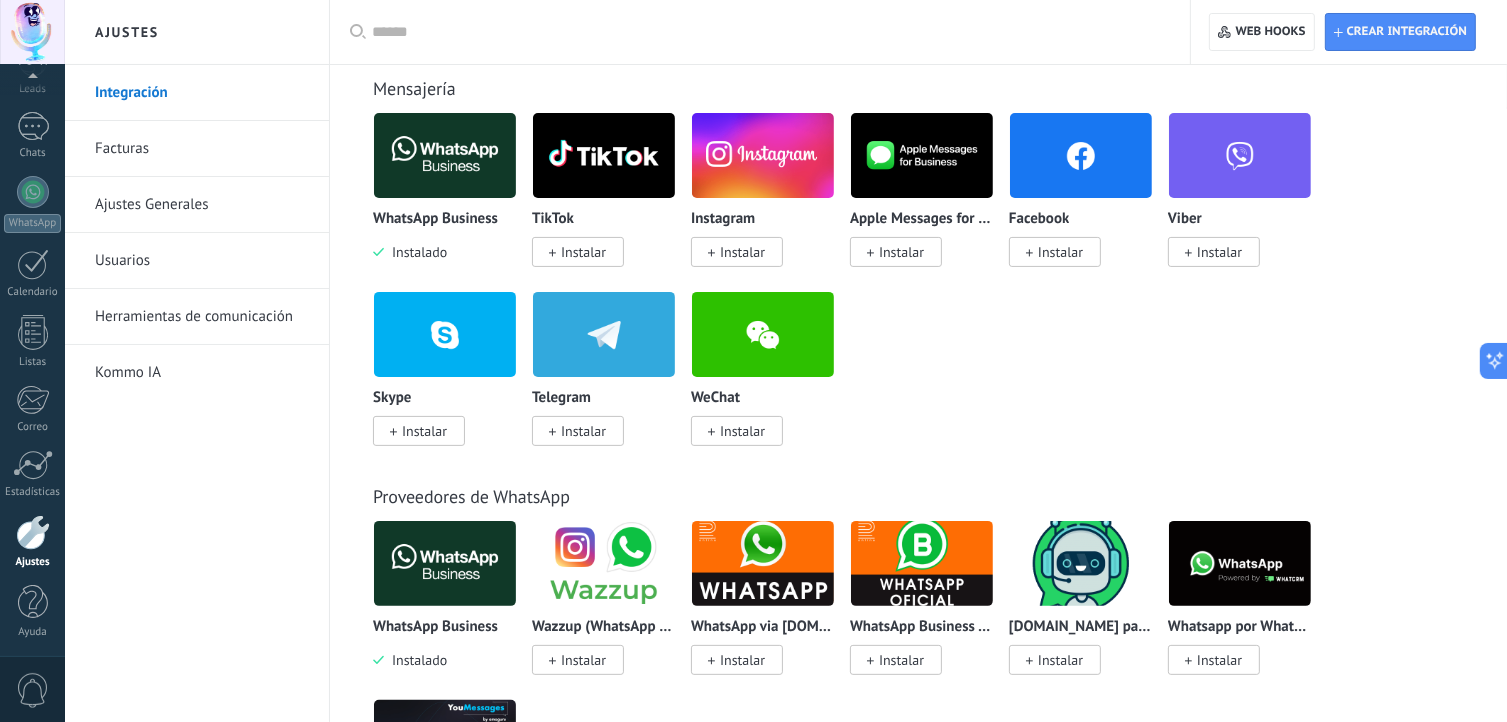 click on "Facturas" at bounding box center [202, 149] 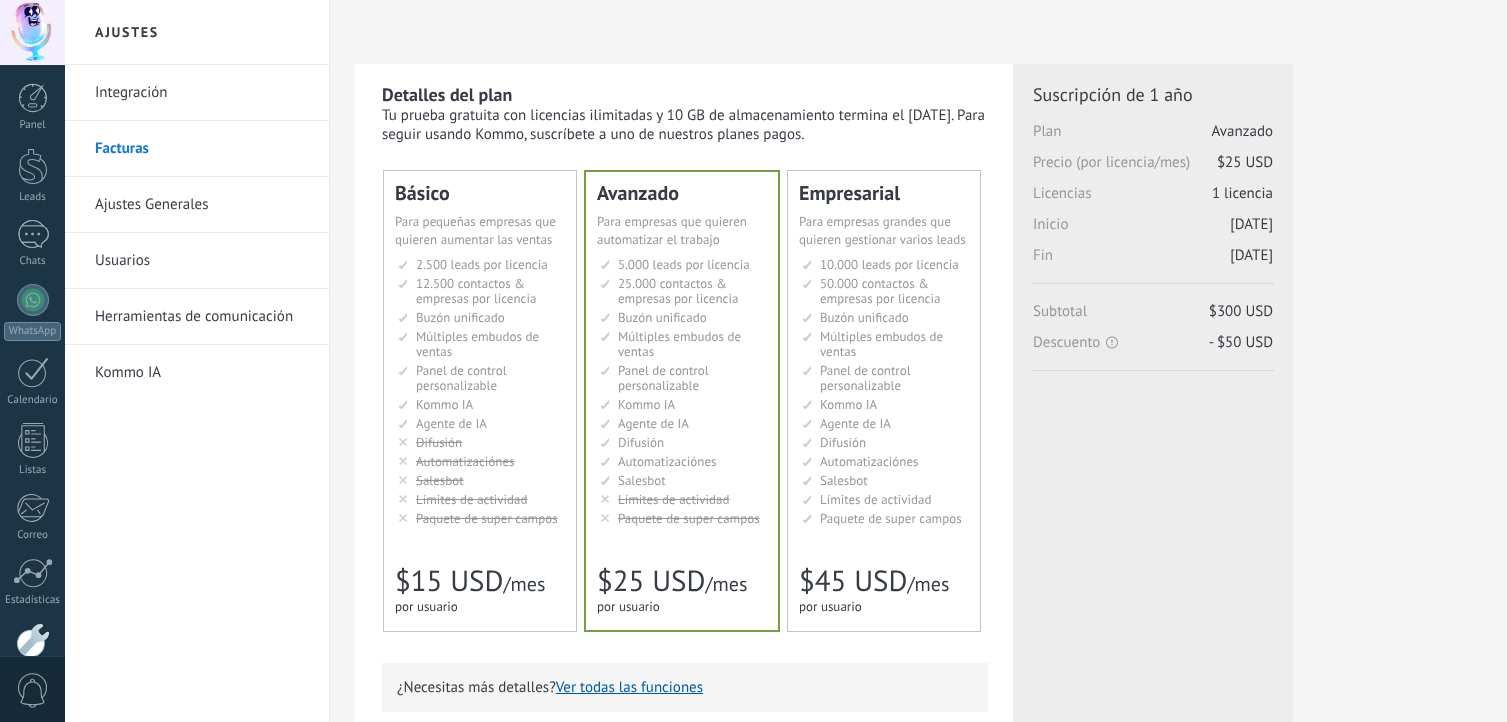 scroll, scrollTop: 0, scrollLeft: 0, axis: both 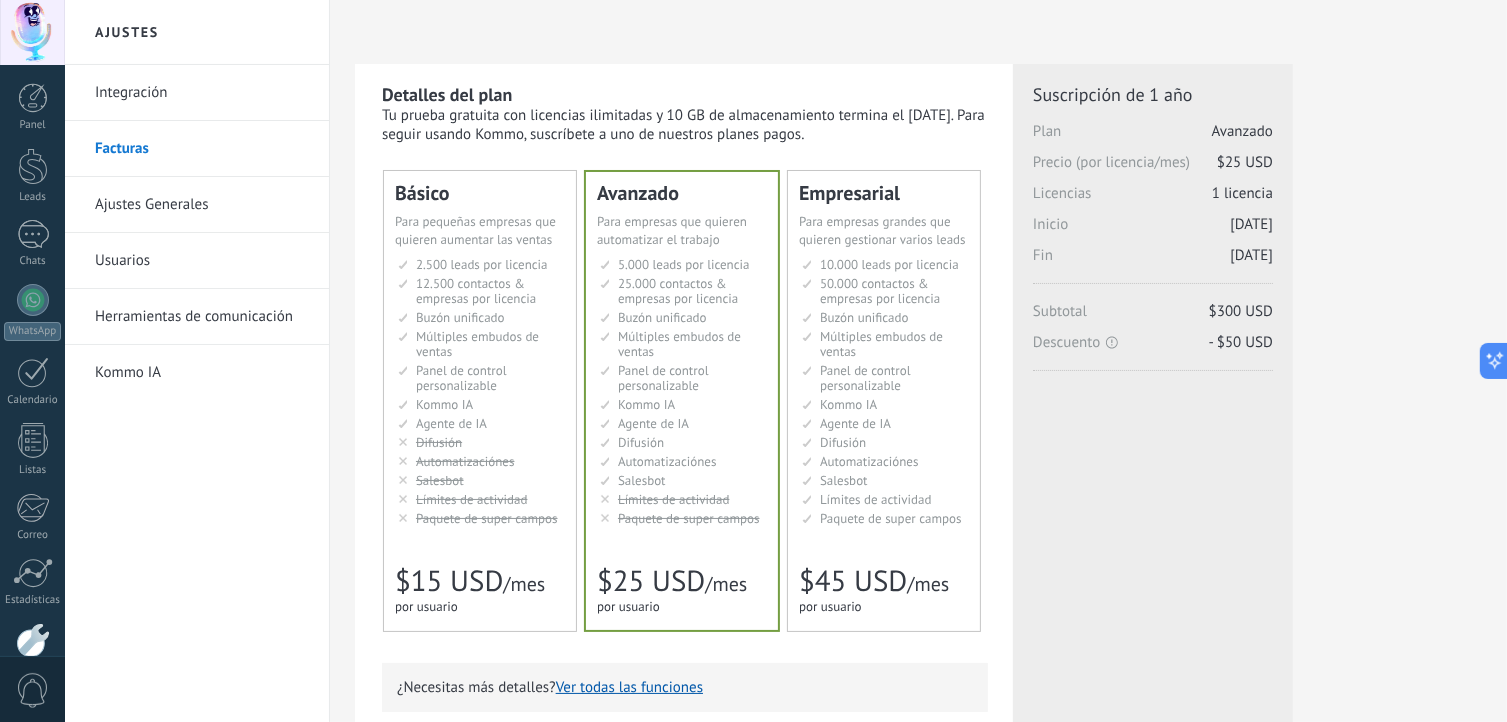 click on "12.500 contactos & empresas por licencia" at bounding box center (476, 291) 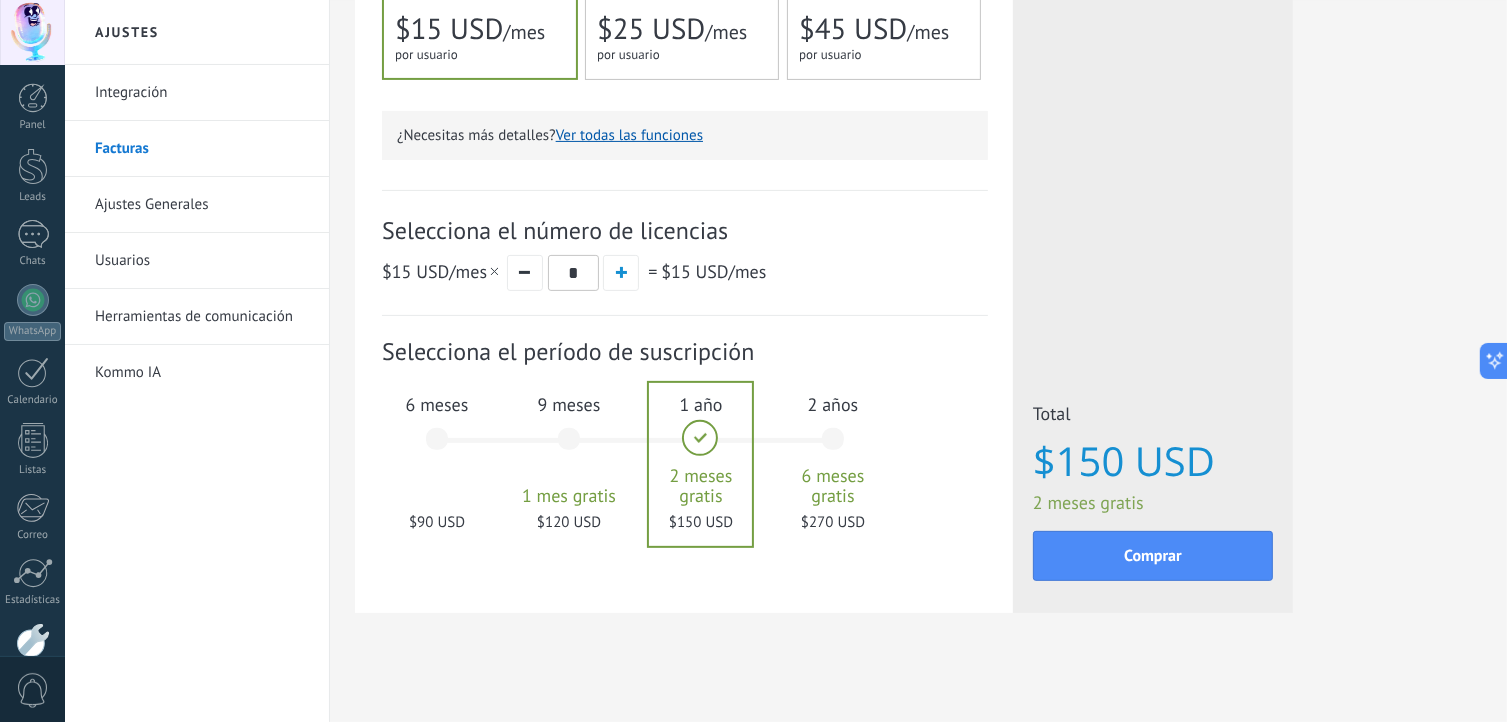 scroll, scrollTop: 560, scrollLeft: 0, axis: vertical 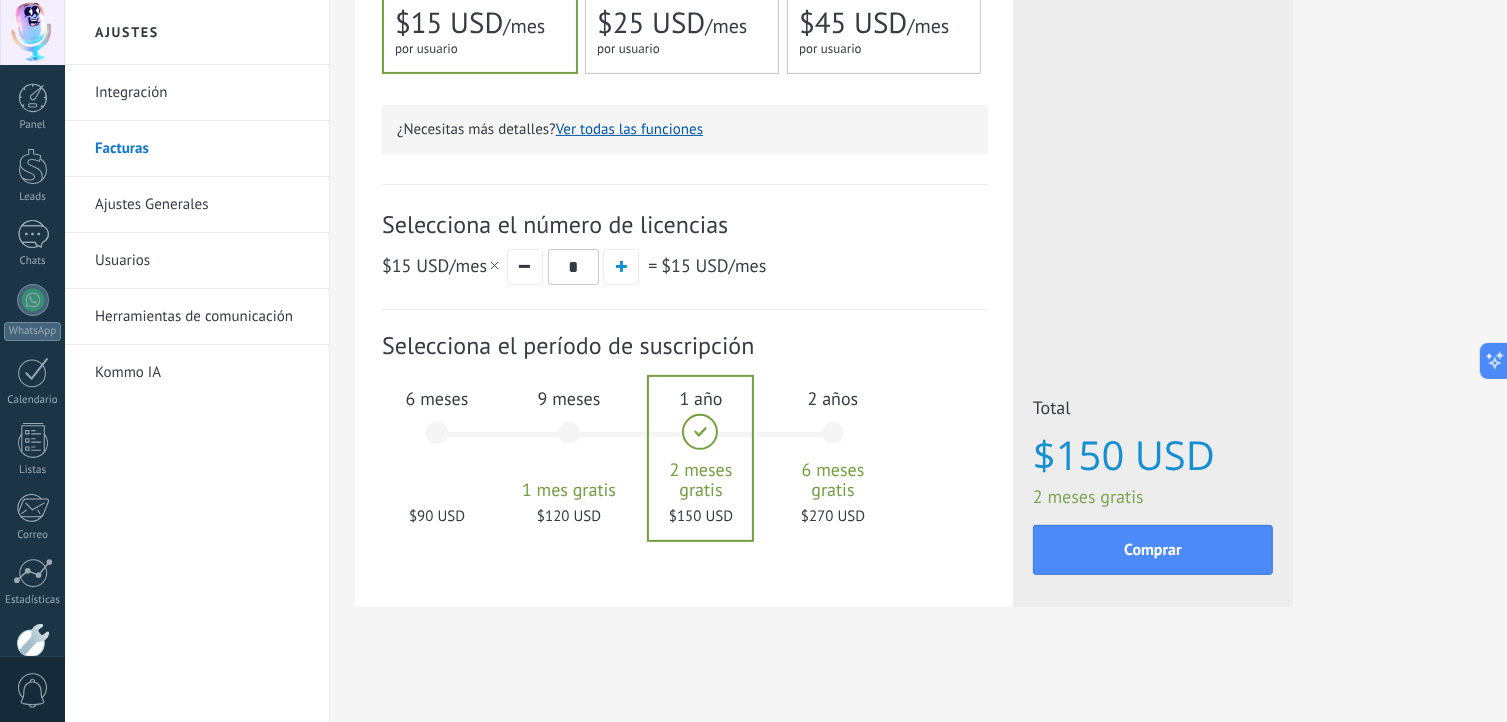 click on "6 meses
$90 USD" at bounding box center [437, 442] 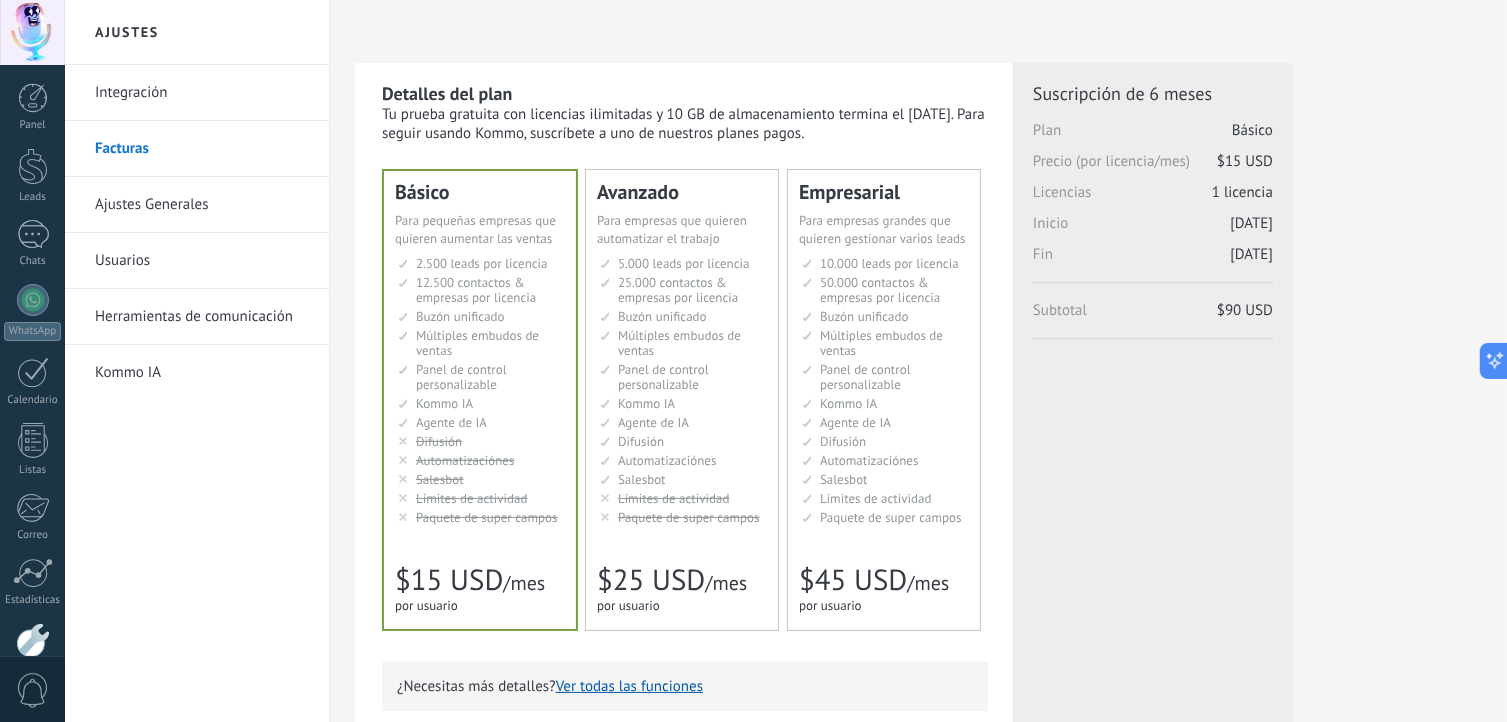scroll, scrollTop: 0, scrollLeft: 0, axis: both 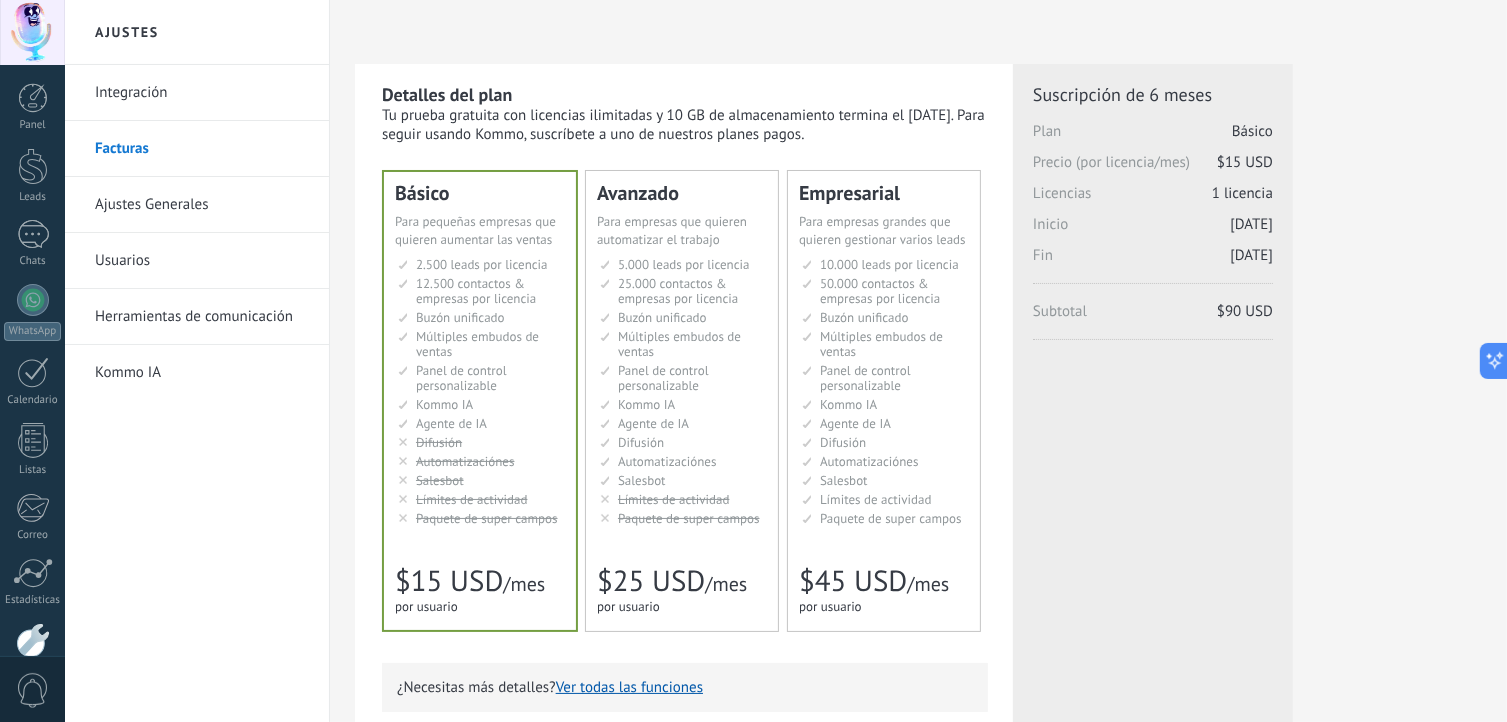 click on "Ajustes Generales" at bounding box center (202, 205) 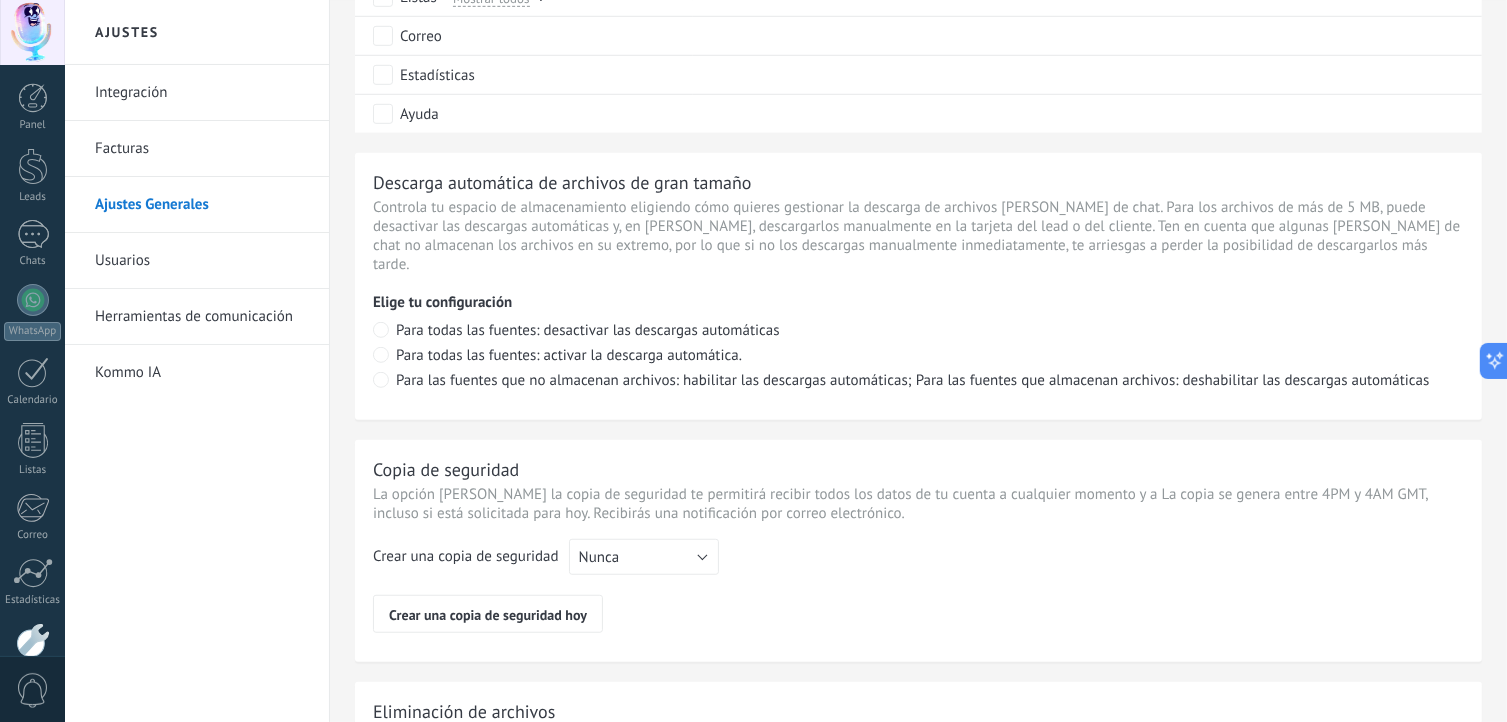 scroll, scrollTop: 1300, scrollLeft: 0, axis: vertical 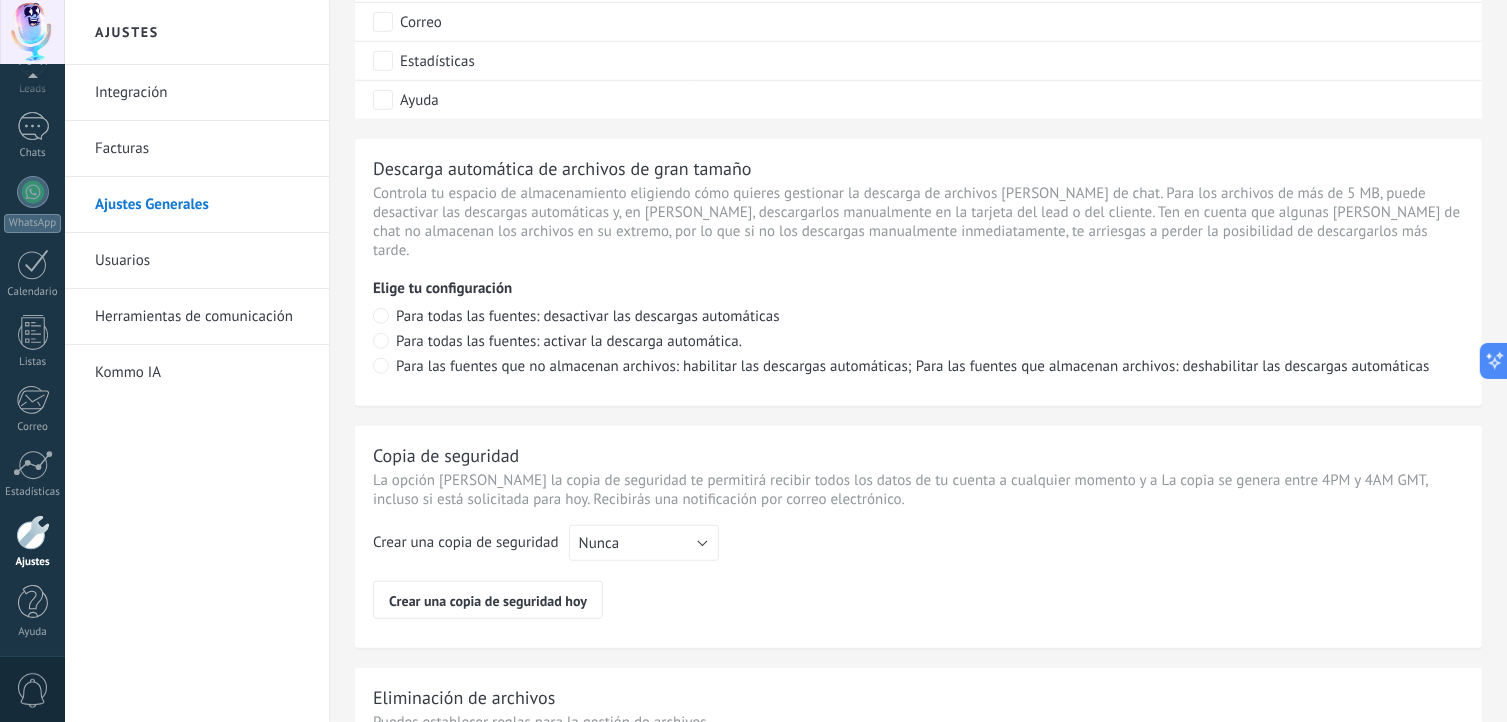 click on "Usuarios" at bounding box center (202, 261) 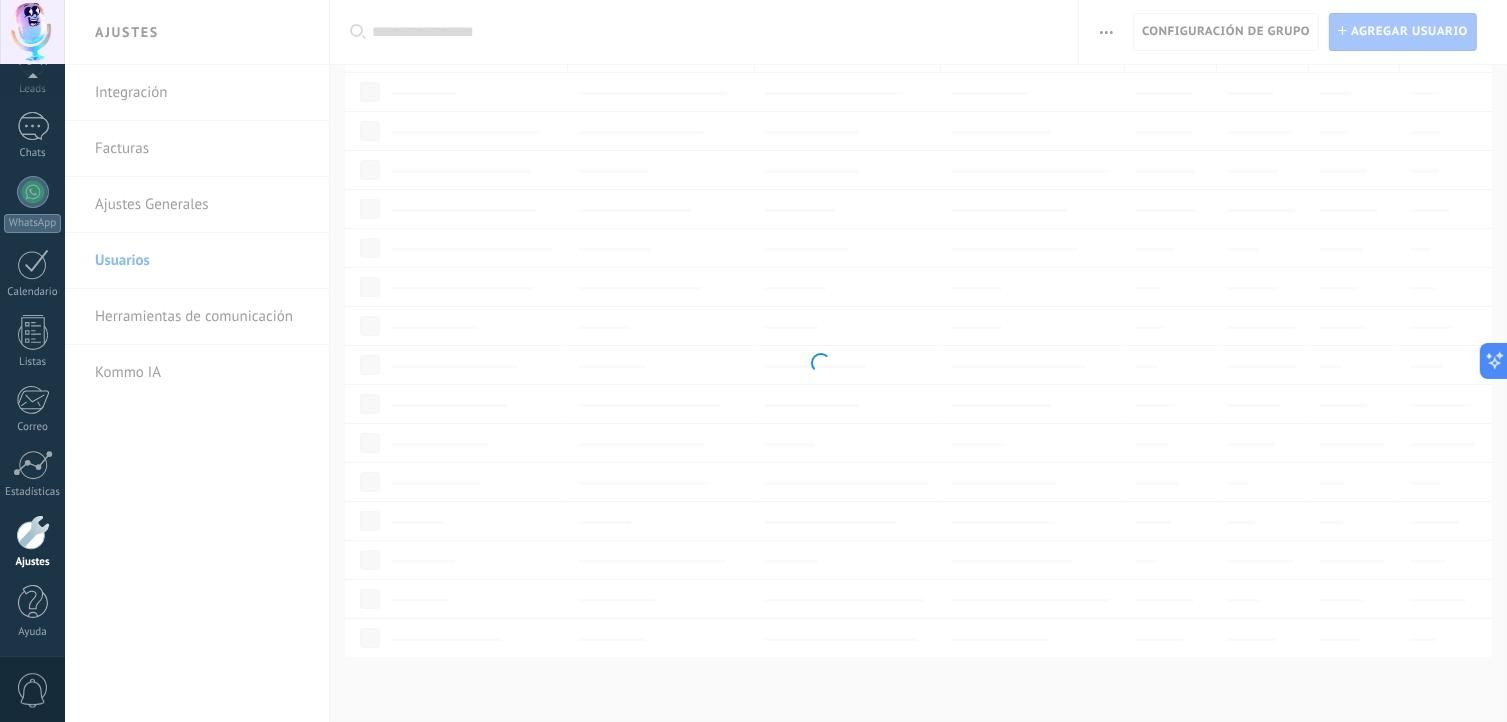 scroll, scrollTop: 0, scrollLeft: 0, axis: both 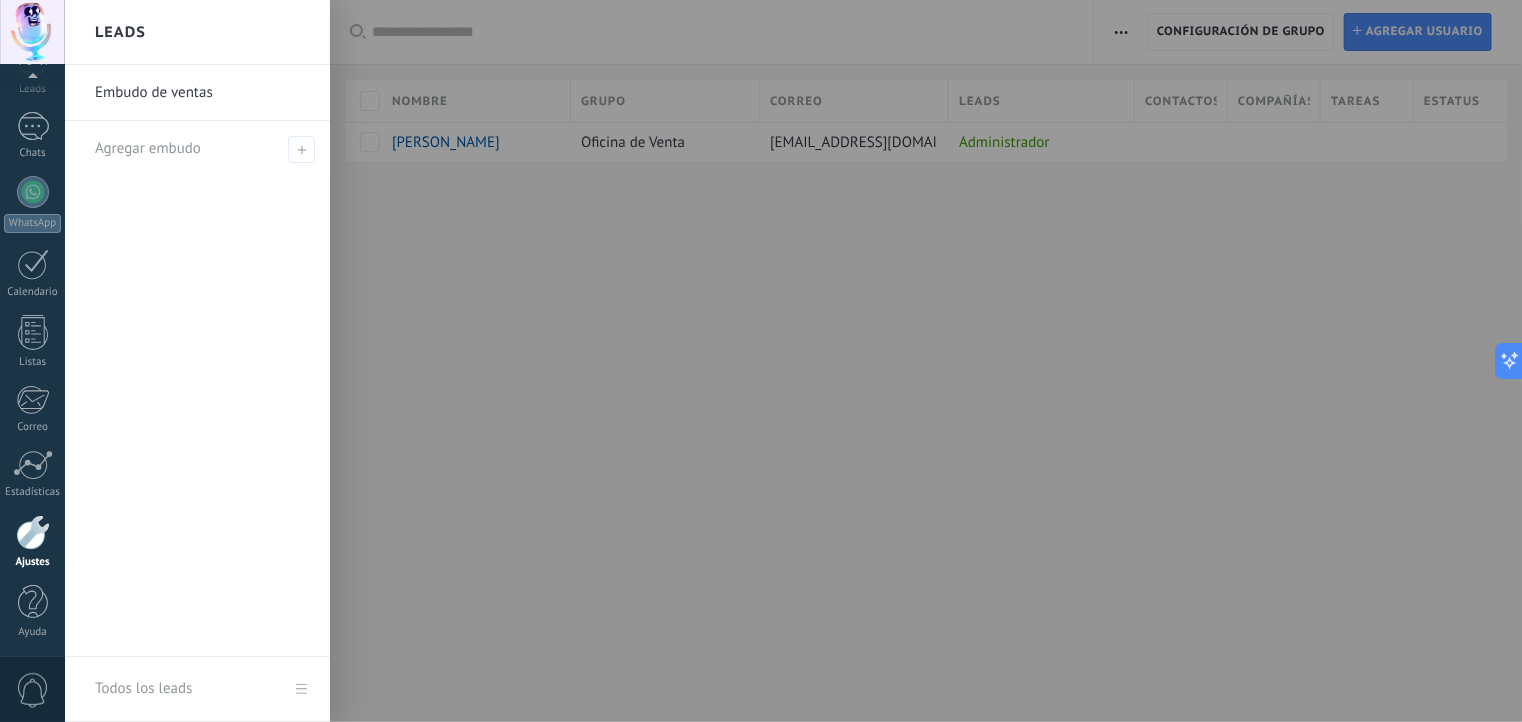 click on "Ajustes Integración Facturas Ajustes Generales Usuarios Herramientas de comunicación Kommo IA Registro de autorización Lista blanca de direcciones IP Límites de actividade Configuración de grupo Configuración de grupo Instalar Agregar usuario Aplicar Usuarios activos Usuarios inactivos Todo usuarios Administrador Usuarios libres Verificación en 2-pasos Guardar Seleccionar todo Oficina de Venta Usuarios libres Todos los grupos Seleccionar todo Administrador Todos los roles Ninguno Usuarios activos Usuarios inactivos Usuarios activos Seleccionar todo Usuarios con verificación en 2 pasos Usuarios sin verificación en 2 pasos Todos los tipos de verificación Aplicar Restablecer Nombre Grupo Correo Leads Contactos Compañías Tareas Estatus           Sergio Lopez Loya Oficina de Venta sergiolopezloyamx@gmail.com Administrador Lamentablemente, no hay elementos con estos parámetros.  Mostrar todos" at bounding box center (793, 361) 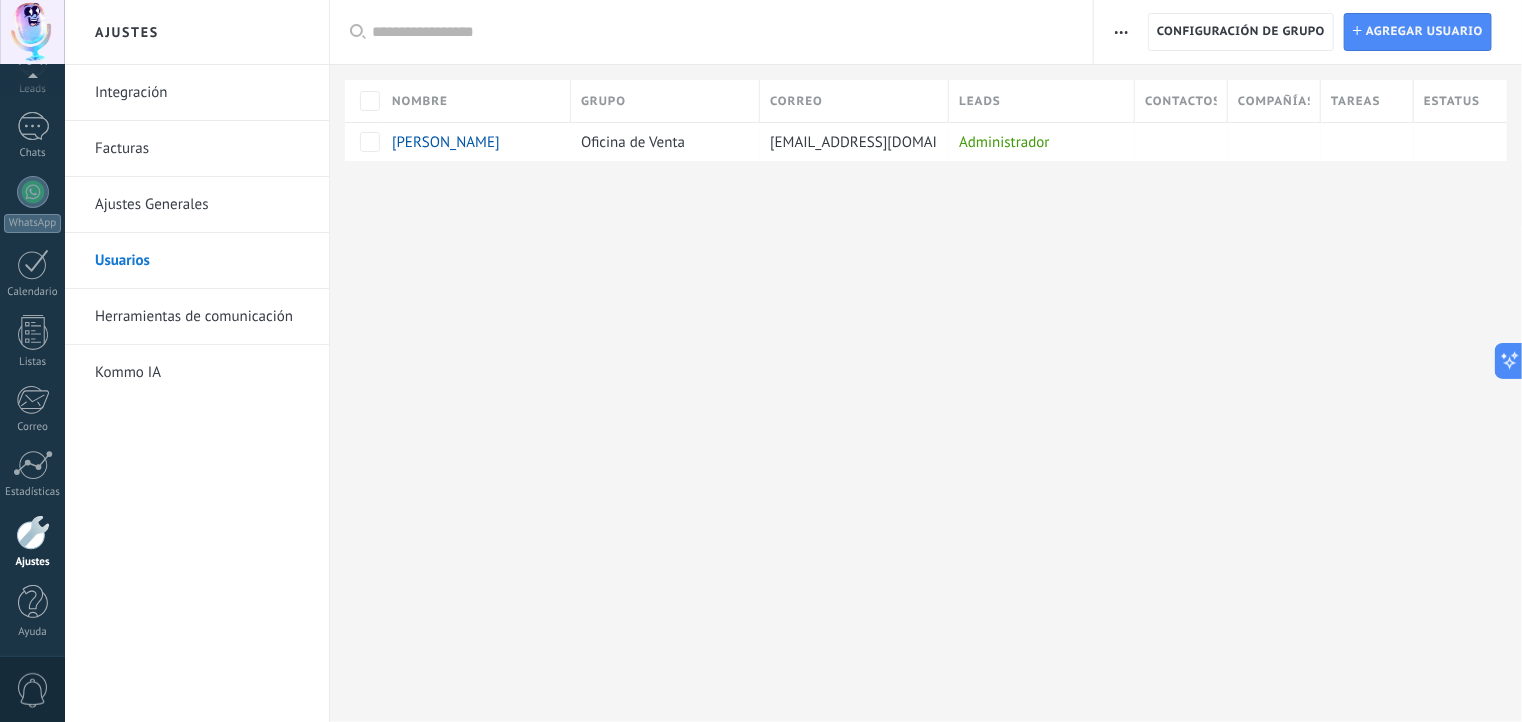 click on "Herramientas de comunicación" at bounding box center [202, 317] 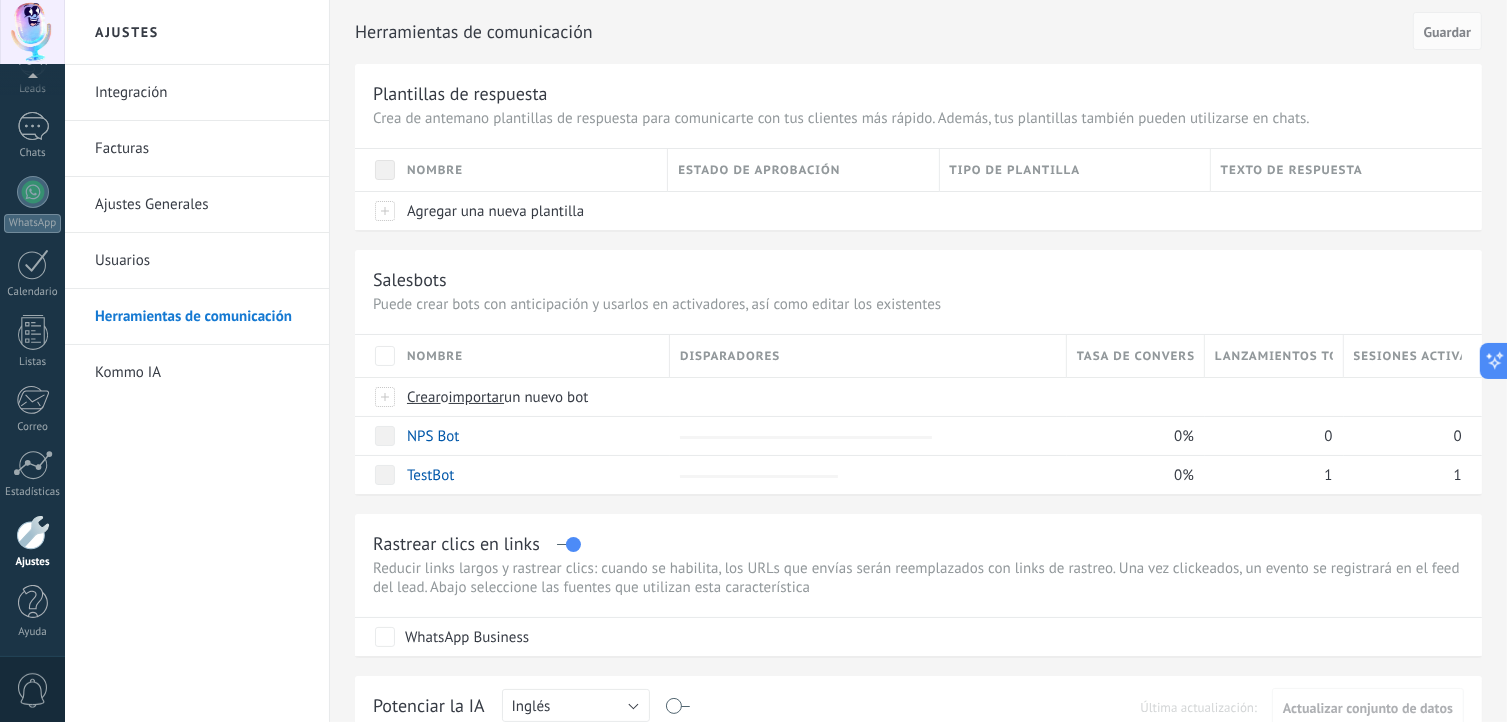 drag, startPoint x: 151, startPoint y: 361, endPoint x: 147, endPoint y: 375, distance: 14.56022 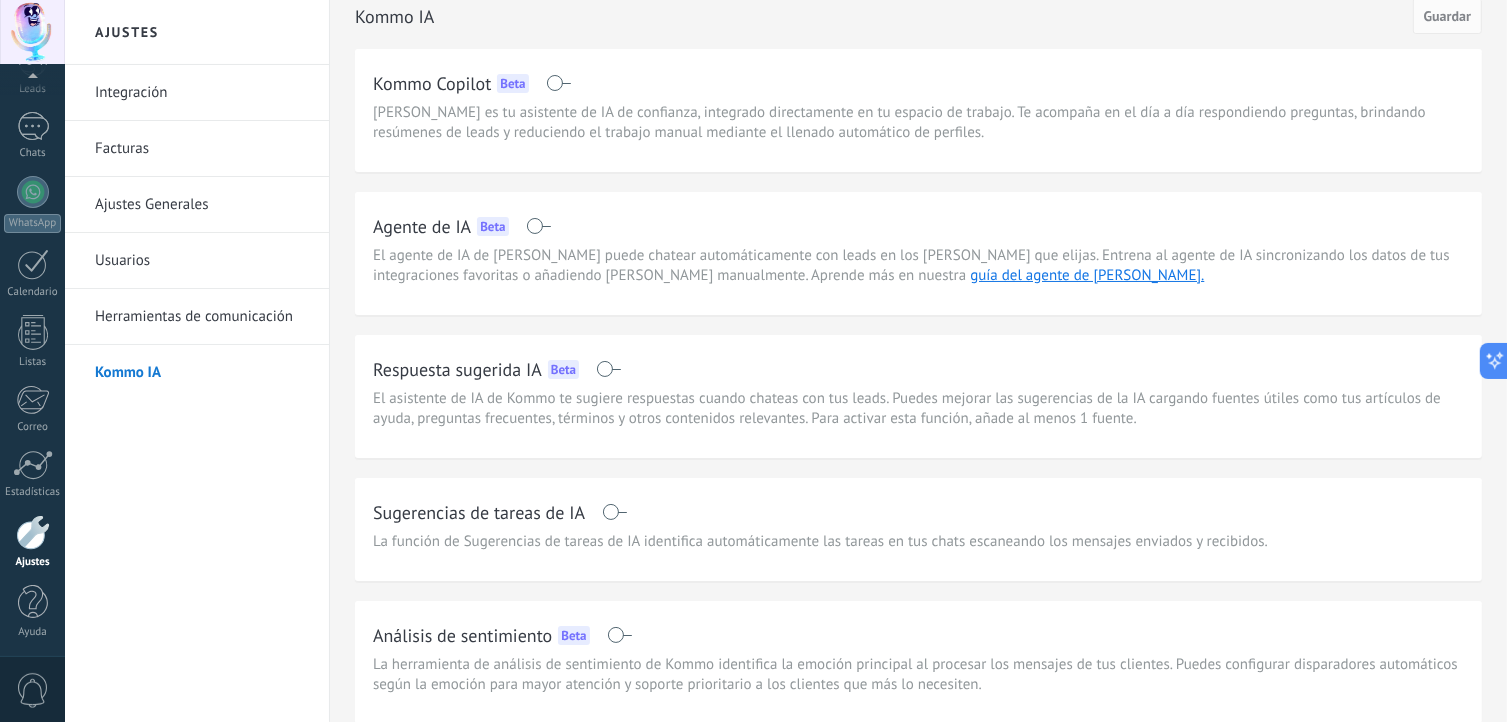 scroll, scrollTop: 0, scrollLeft: 0, axis: both 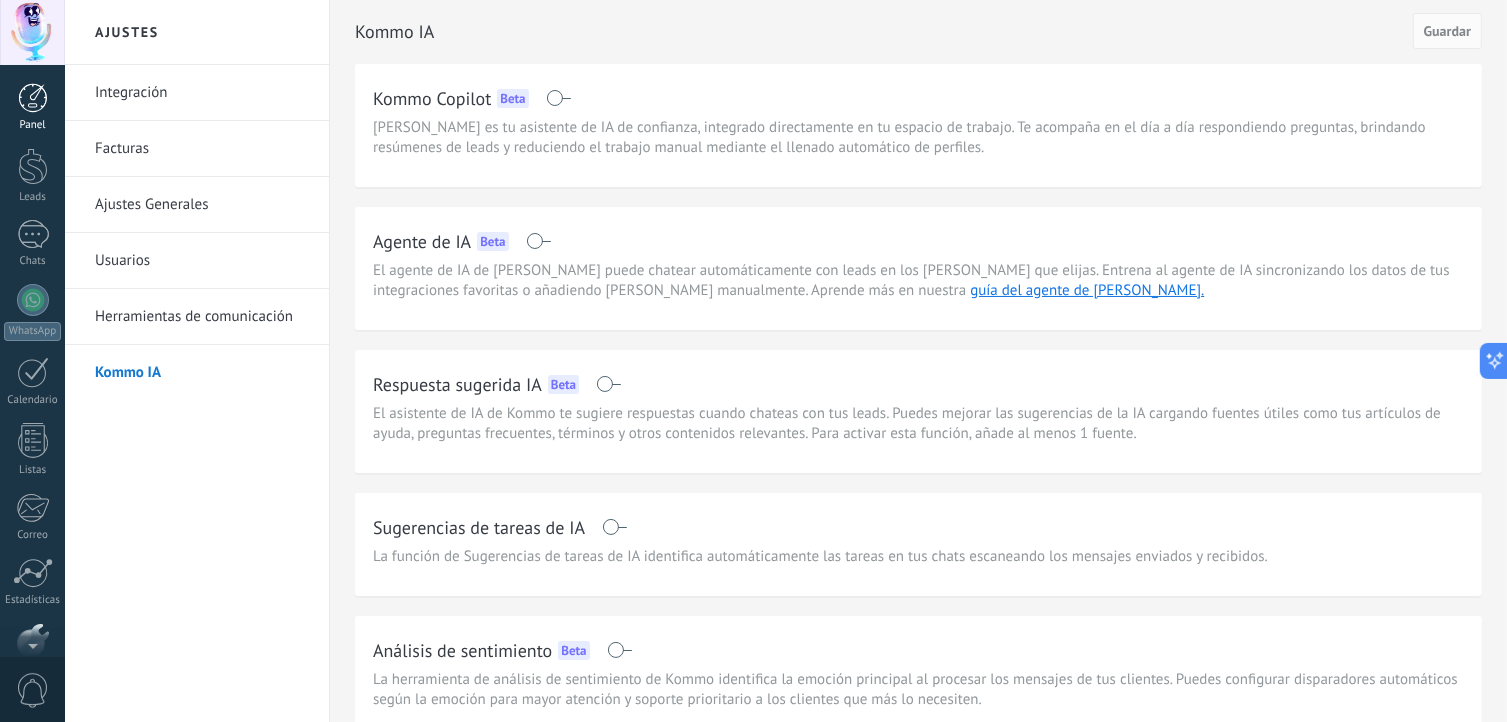 click at bounding box center (33, 98) 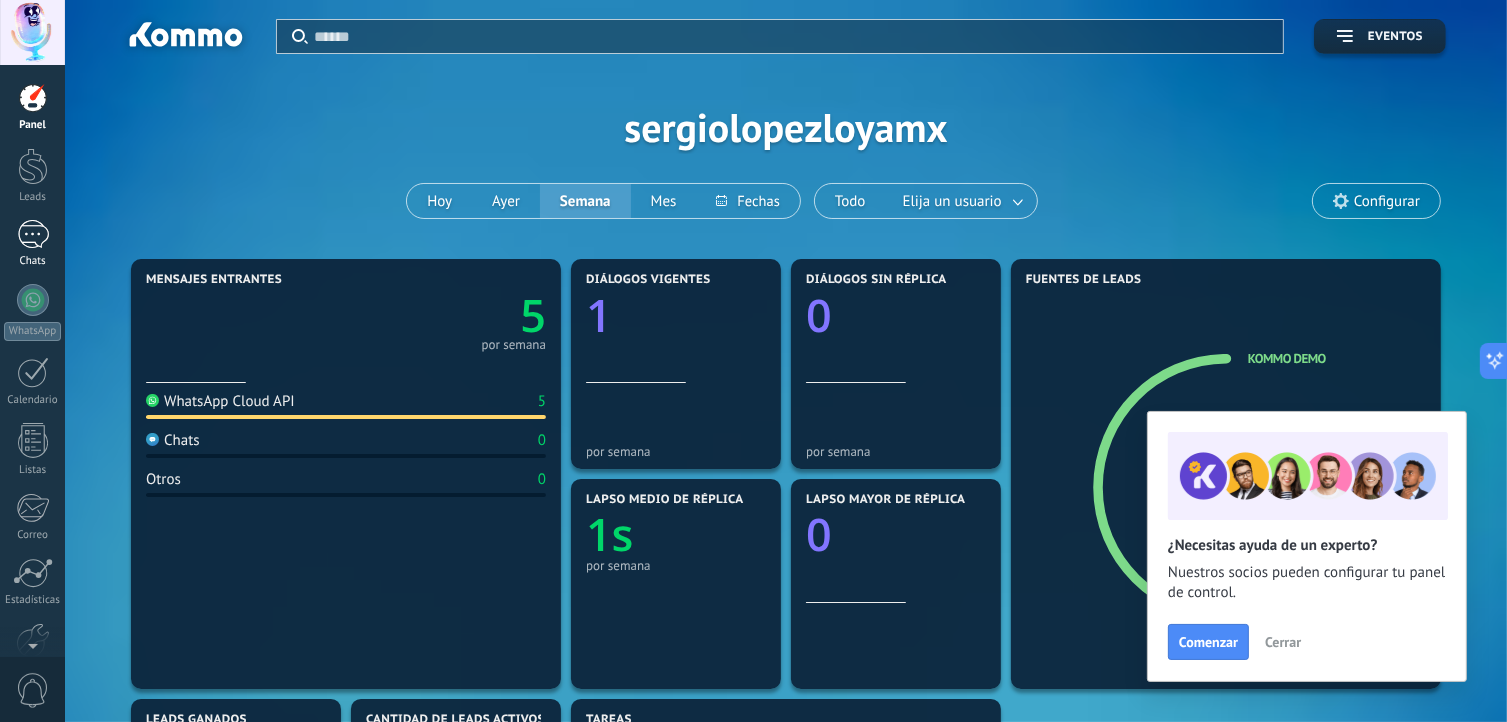 click at bounding box center [33, 234] 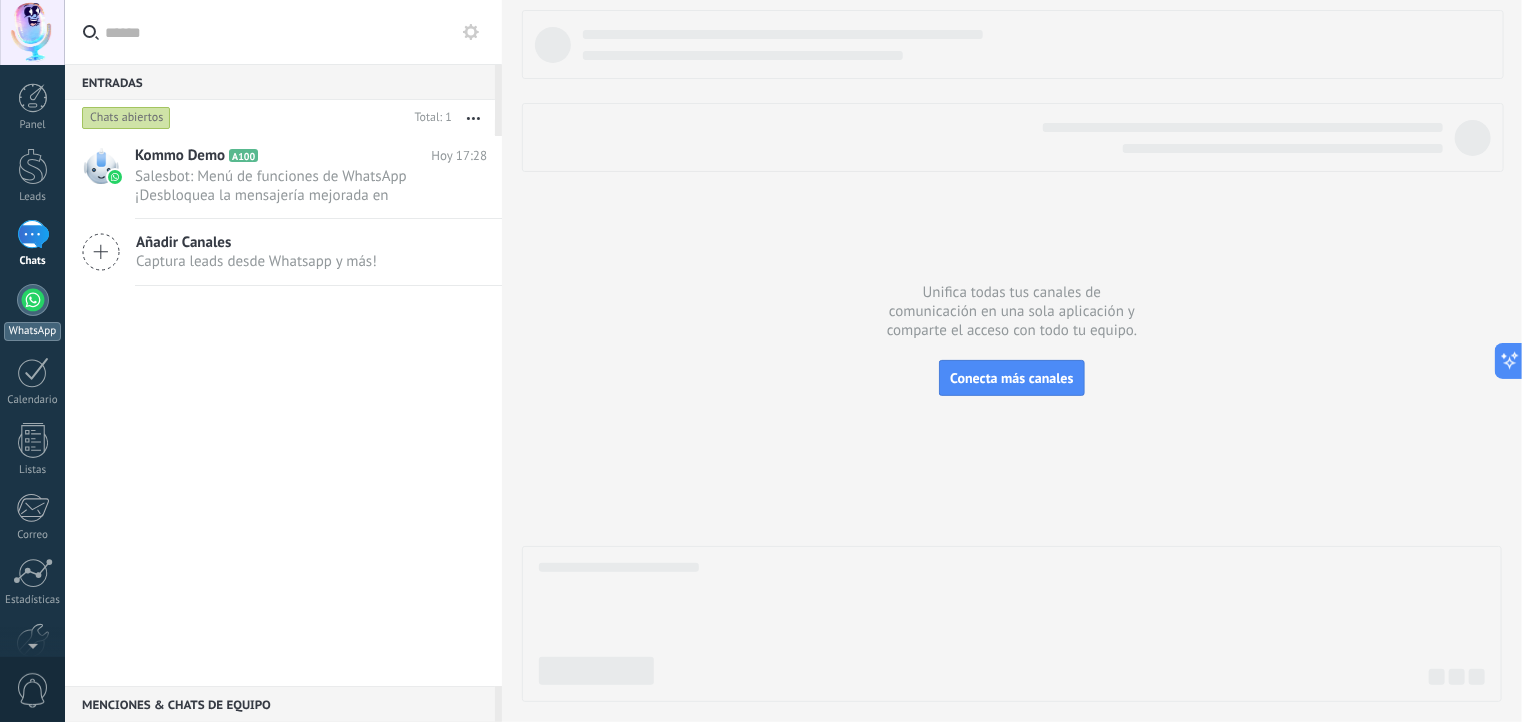 click at bounding box center [33, 300] 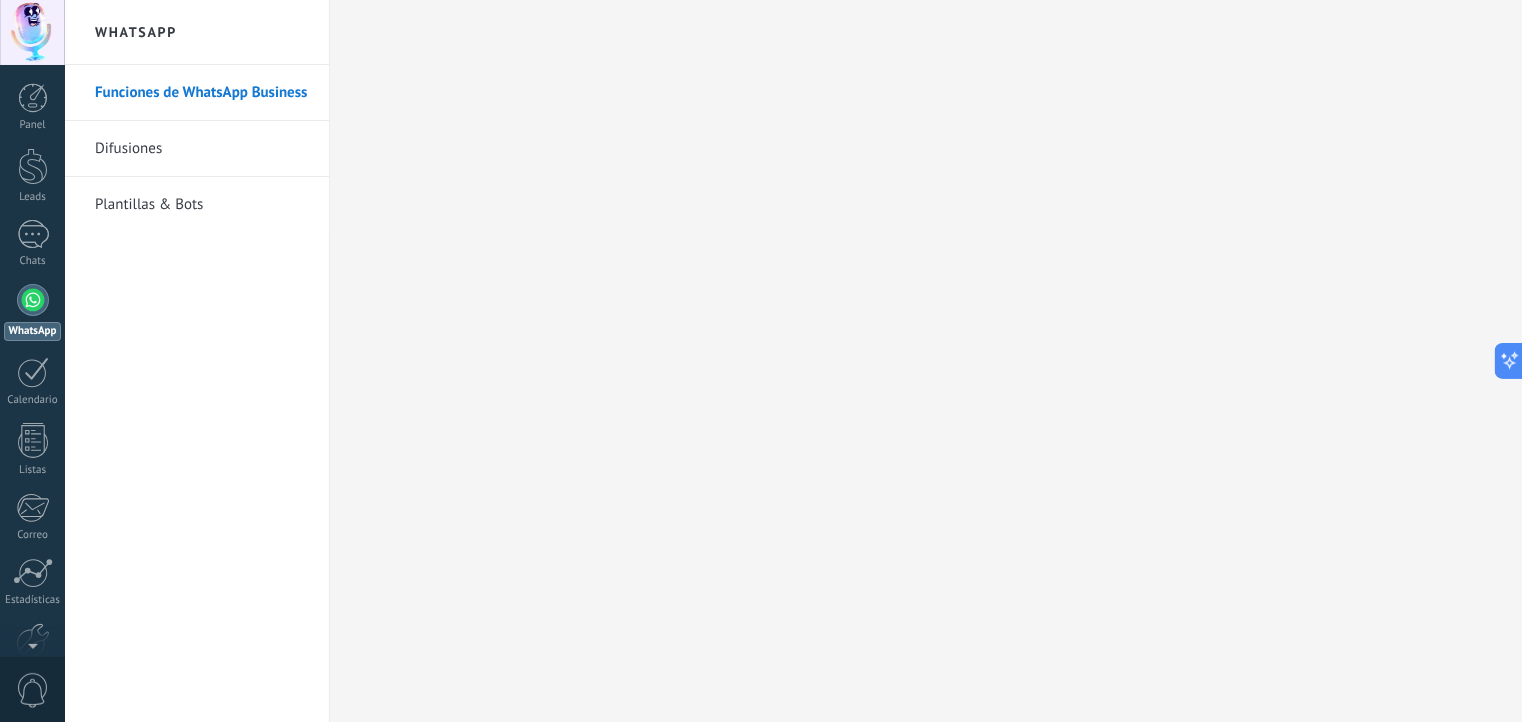 click on "Difusiones" at bounding box center (202, 149) 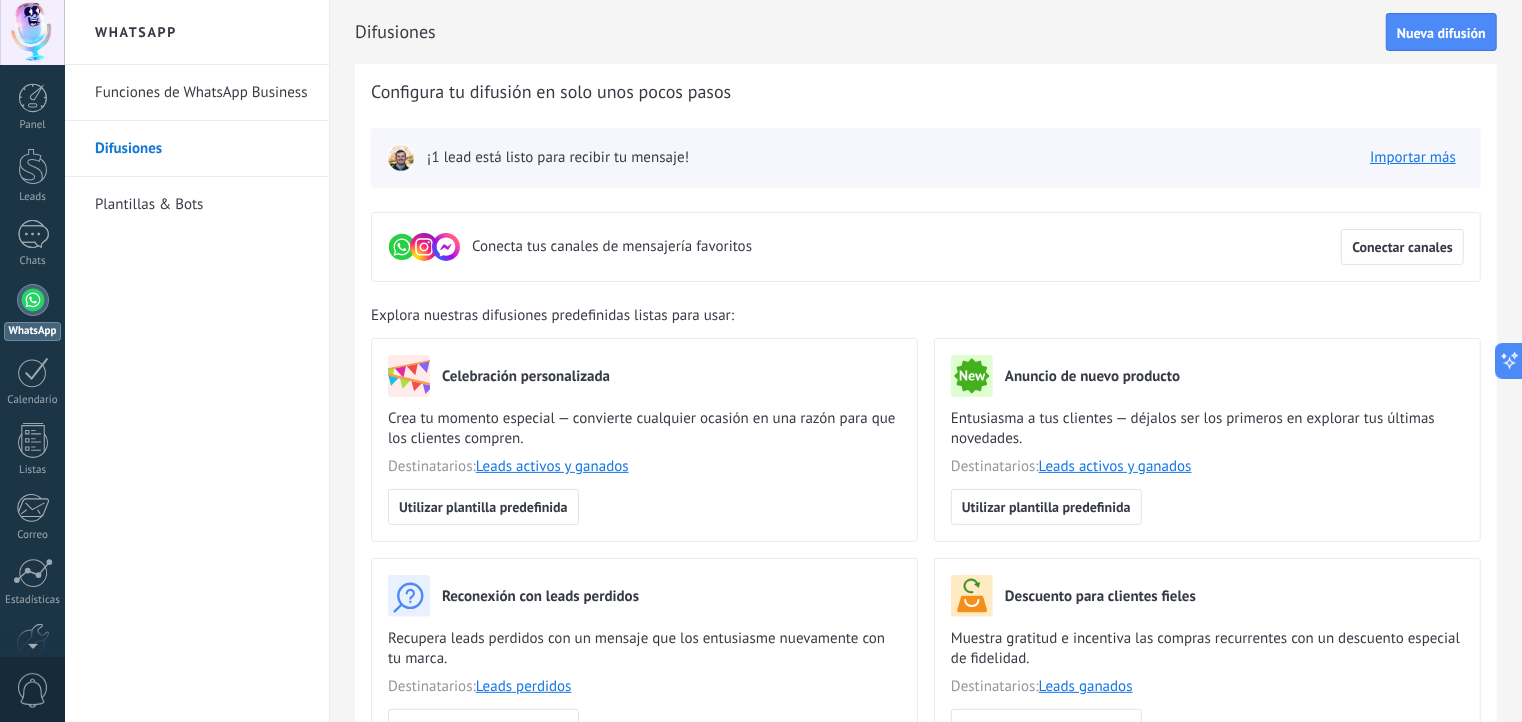 click on "Funciones de WhatsApp Business" at bounding box center [202, 93] 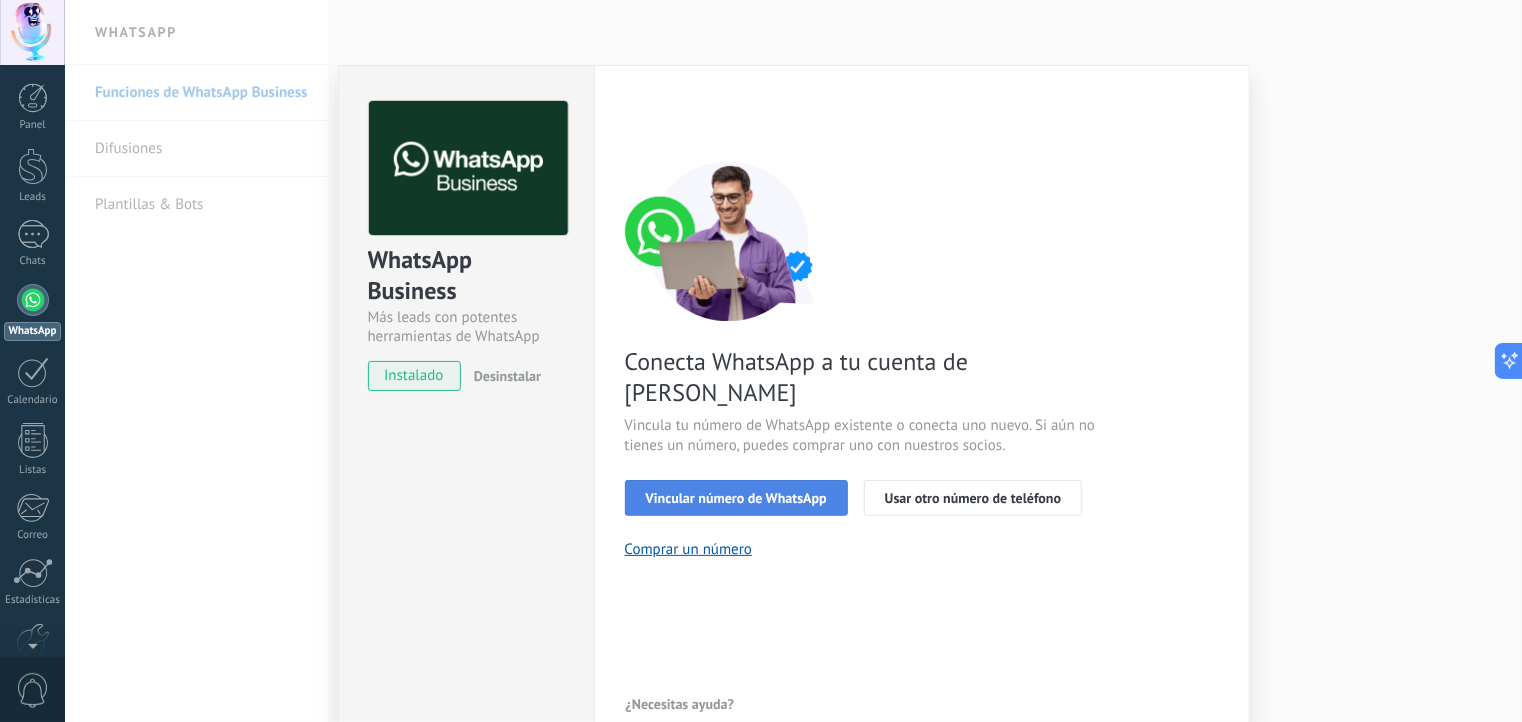 click on "Vincular número de WhatsApp" at bounding box center (736, 498) 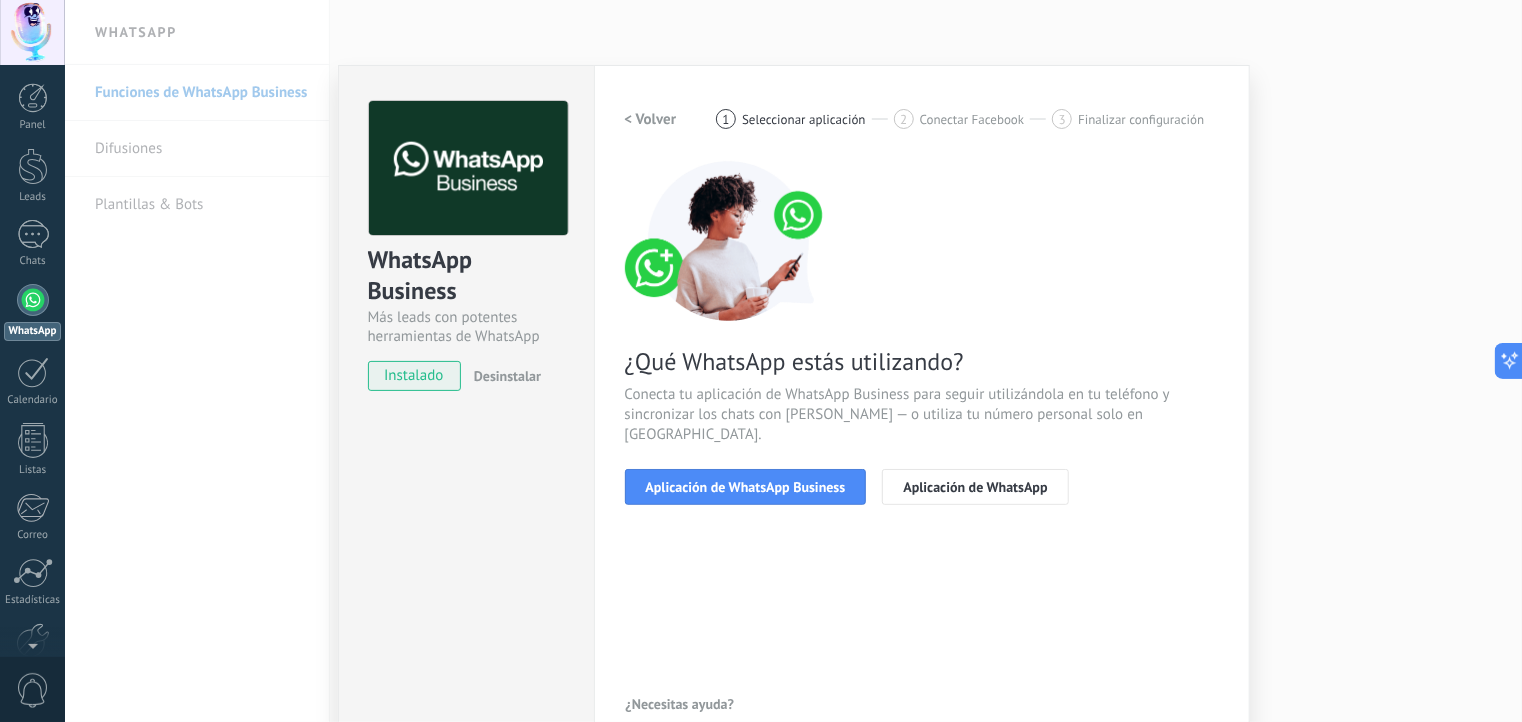 click on "Aplicación de WhatsApp Business" at bounding box center [746, 487] 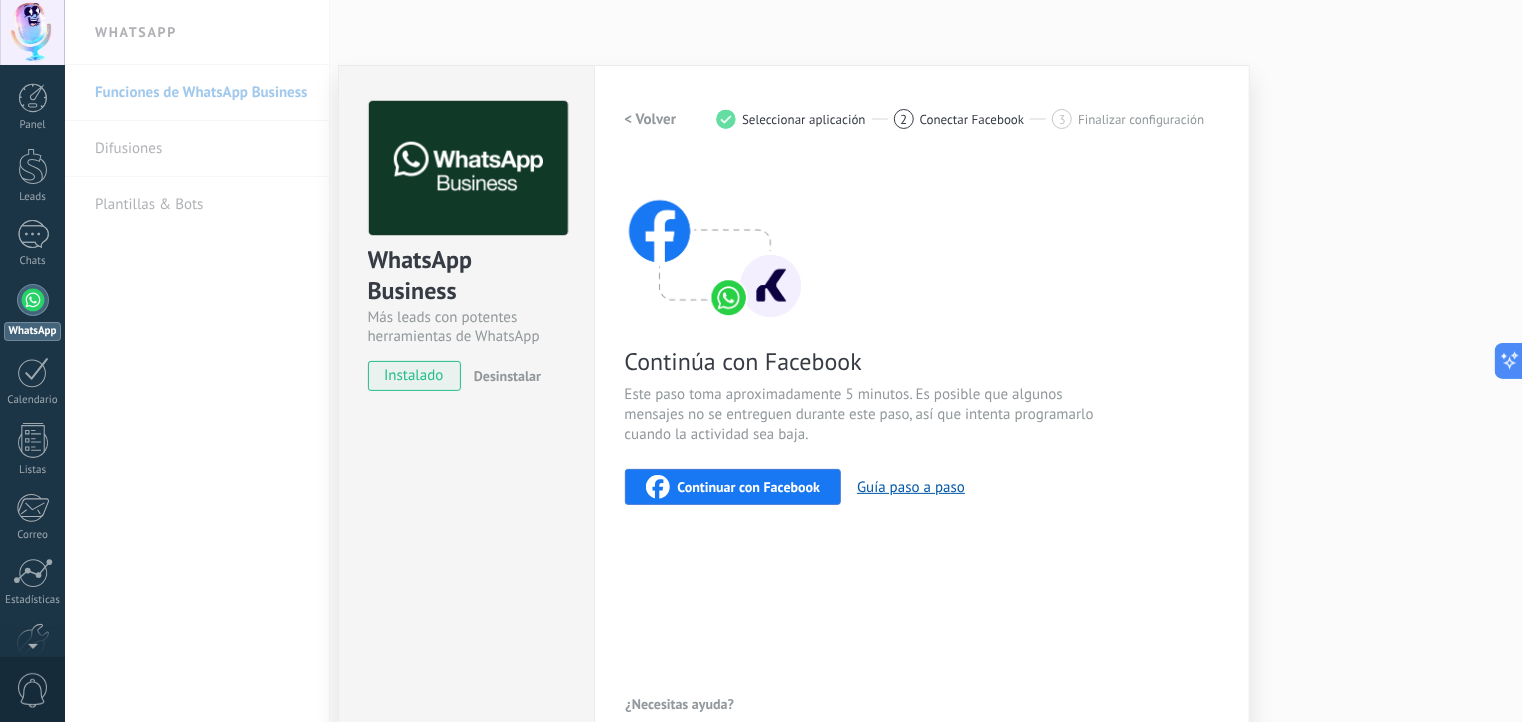 click on "Continuar con Facebook" at bounding box center (749, 487) 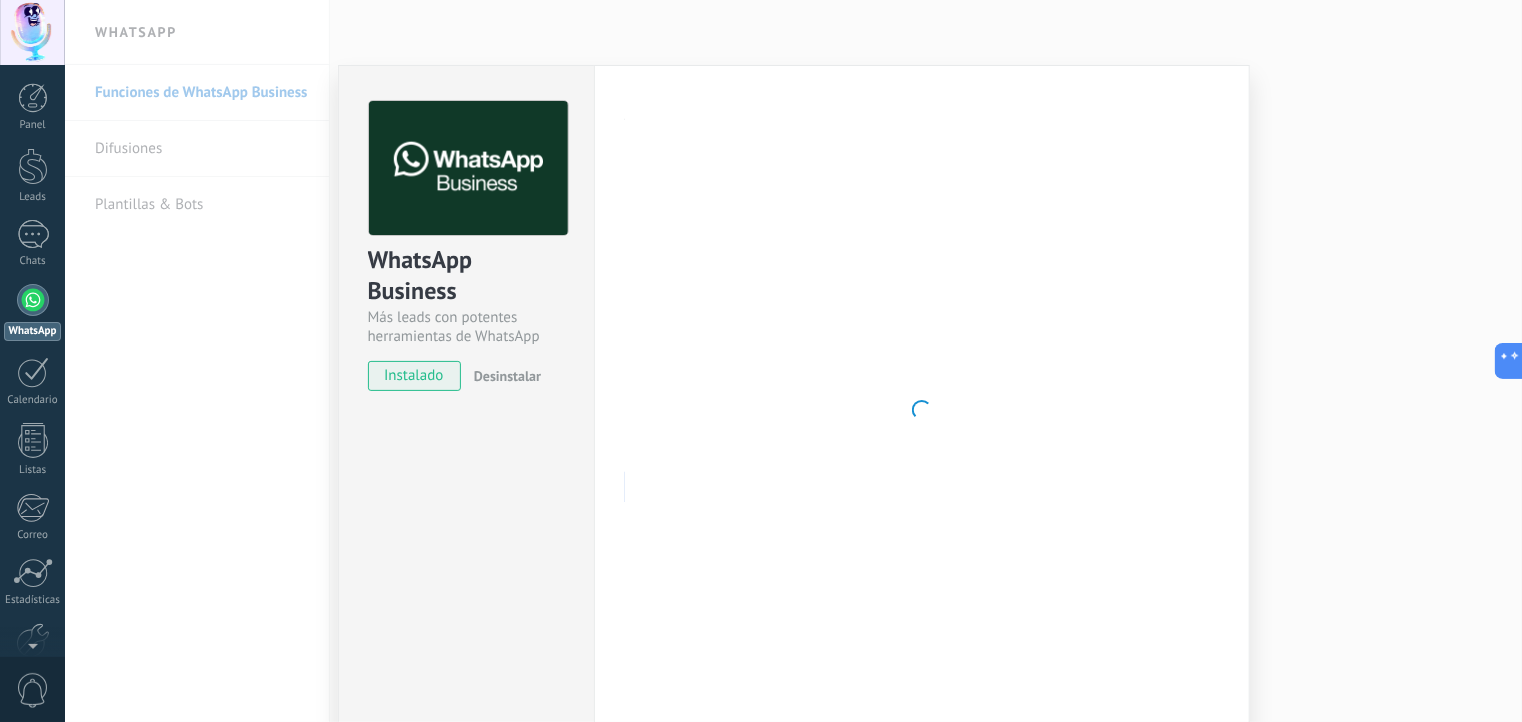 click on "WhatsApp Business Más leads con potentes herramientas de WhatsApp instalado Desinstalar Configuraciones Autorizaciones Esta pestaña registra a los usuarios que han concedido acceso a las integración a esta cuenta. Si deseas remover la posibilidad que un usuario pueda enviar solicitudes a la cuenta en nombre de esta integración, puedes revocar el acceso. Si el acceso a todos los usuarios es revocado, la integración dejará de funcionar. Esta aplicacion está instalada, pero nadie le ha dado acceso aun. WhatsApp Cloud API más _:  Guardar < Volver 1 Seleccionar aplicación 2 Conectar Facebook  3 Finalizar configuración Continúa con Facebook Este paso toma aproximadamente 5 minutos. Es posible que algunos mensajes no se entreguen durante este paso, así que intenta programarlo cuando la actividad sea baja. Continuar con Facebook Guía paso a paso ¿Necesitas ayuda?" at bounding box center [793, 361] 